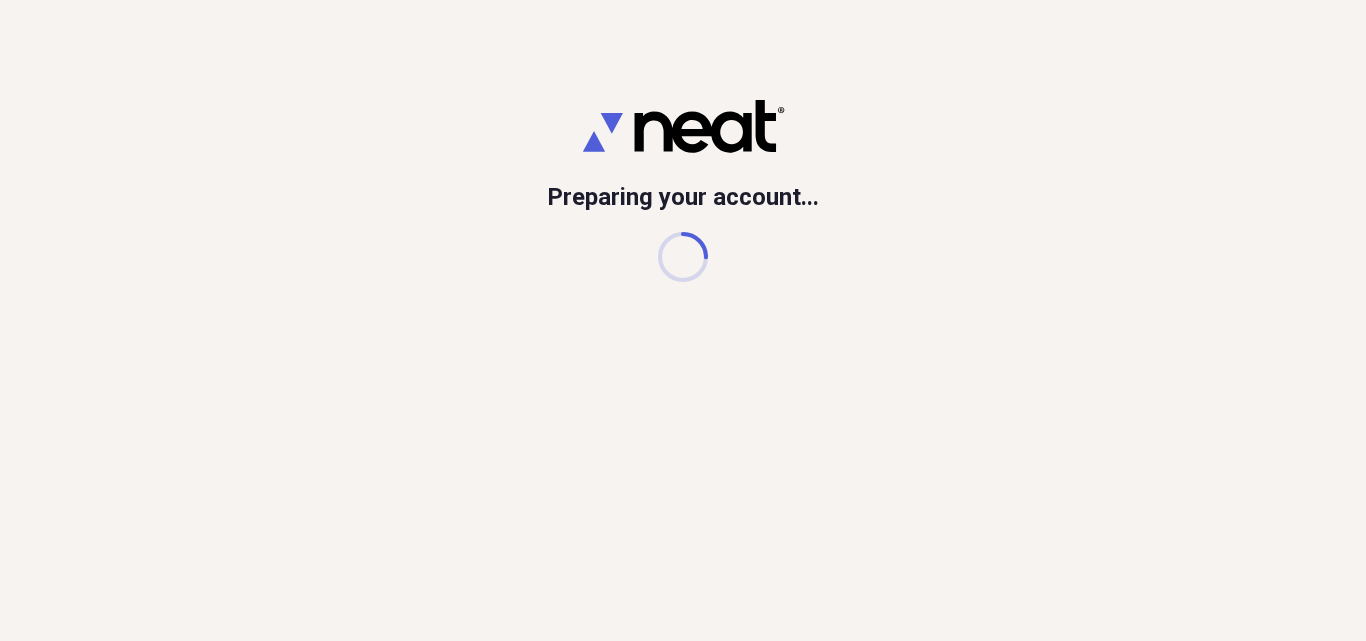 scroll, scrollTop: 0, scrollLeft: 0, axis: both 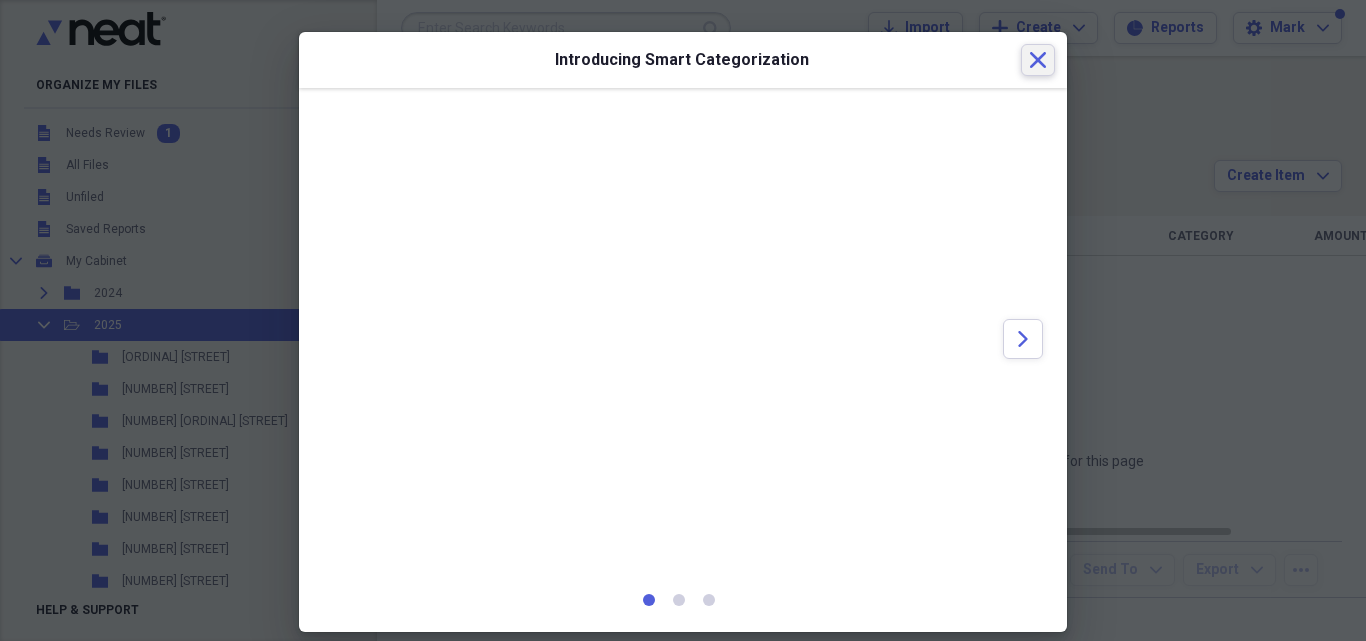 click on "Close" 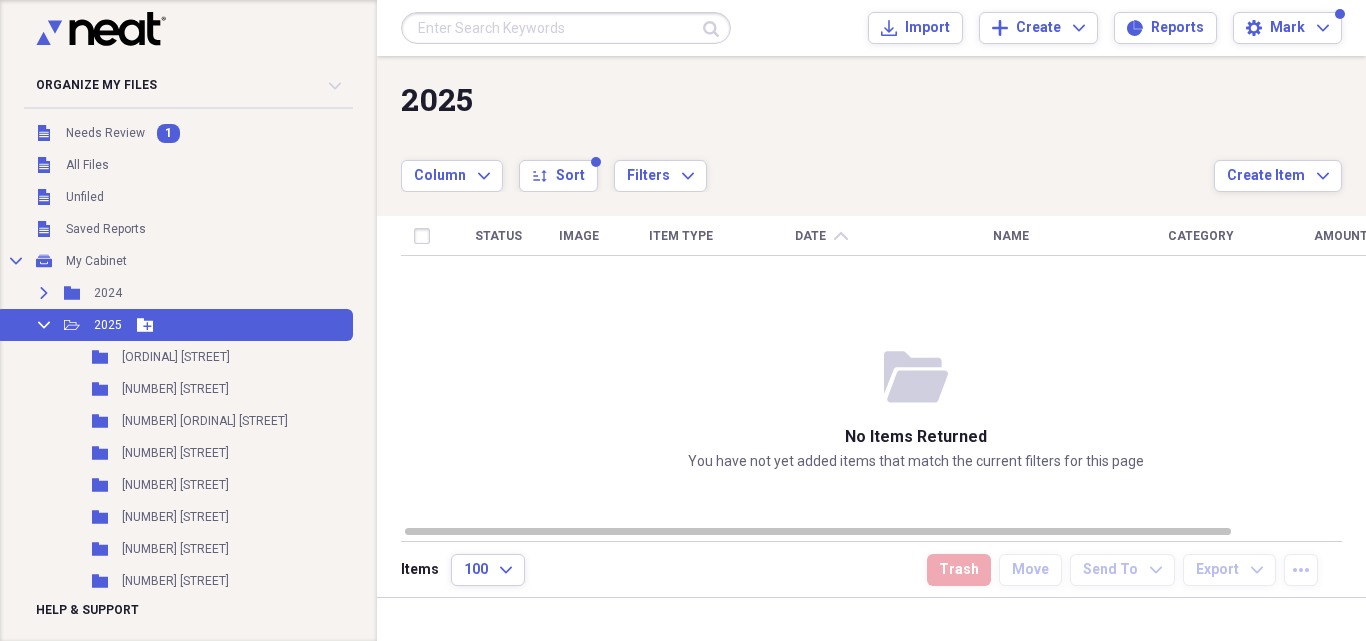 click on "2025" at bounding box center [108, 325] 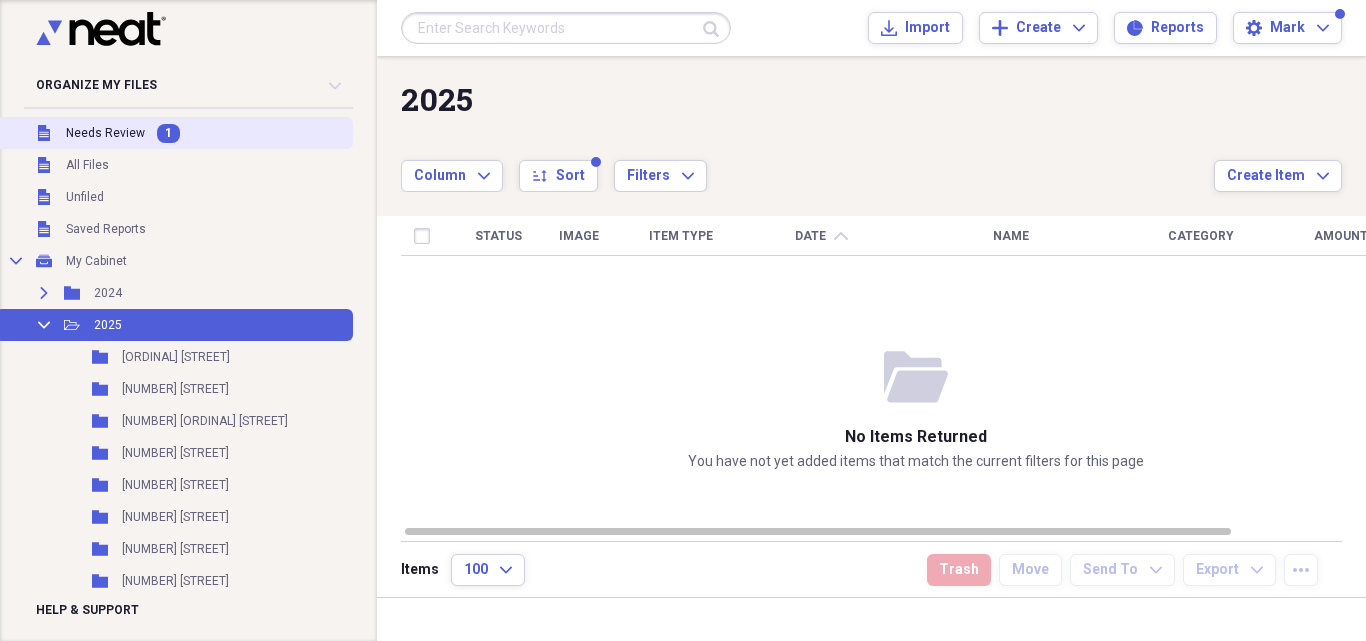 click on "1" at bounding box center (168, 133) 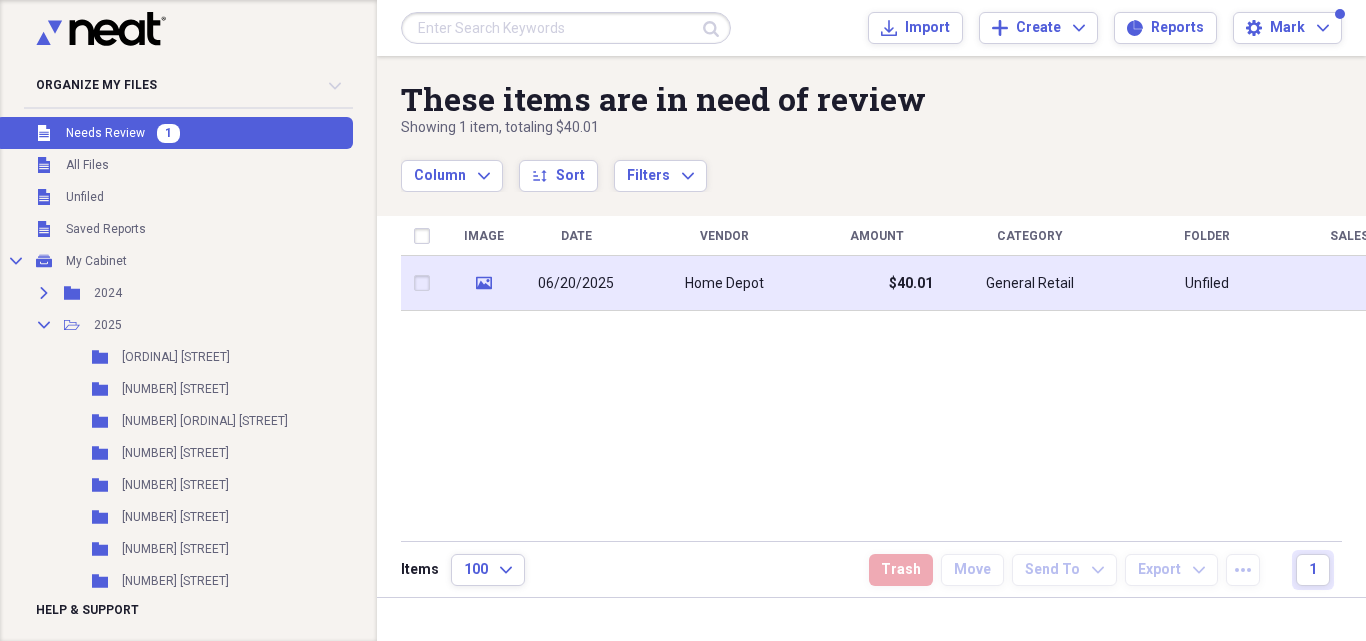 click on "Home Depot" at bounding box center (724, 283) 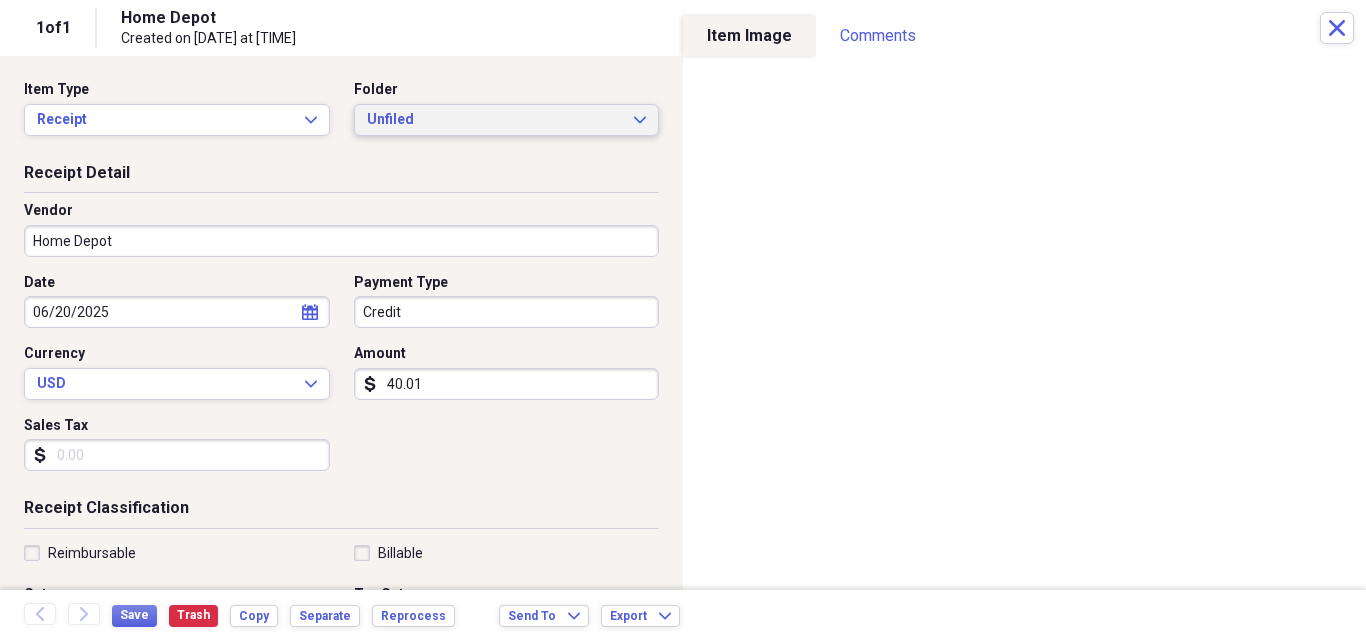 click on "Unfiled Expand" at bounding box center [507, 120] 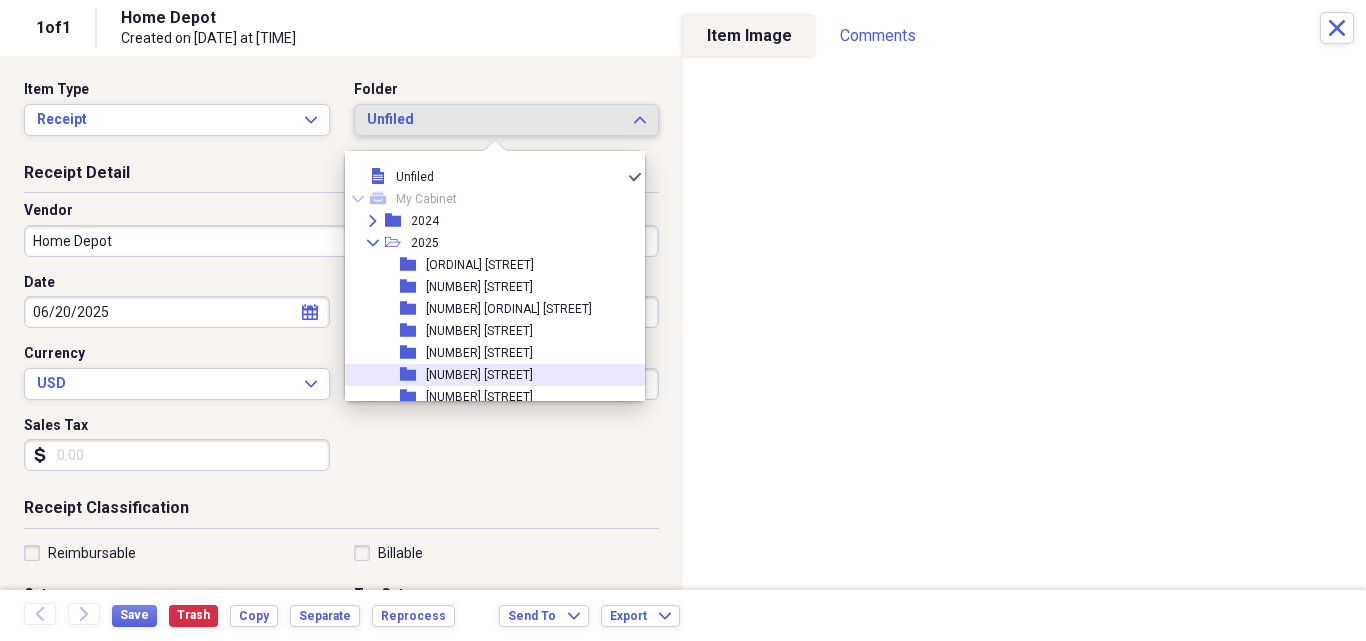 click on "[NUMBER] [STREET]" at bounding box center (479, 375) 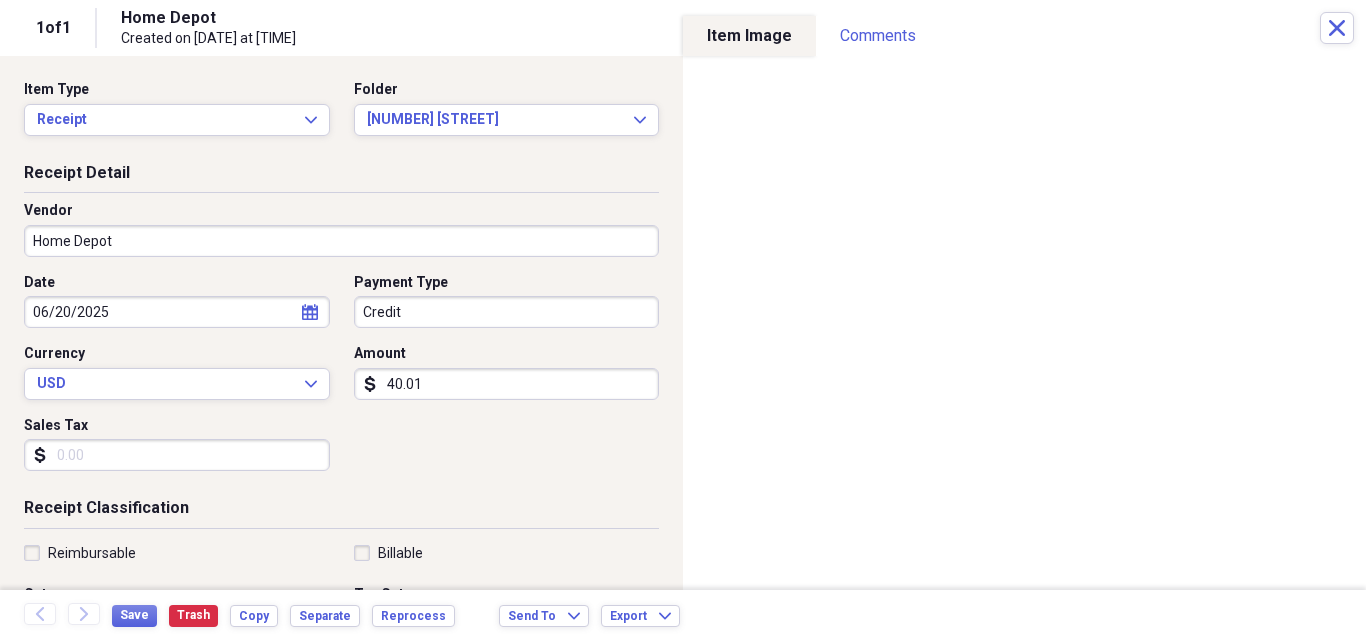click on "Sales Tax" at bounding box center [177, 455] 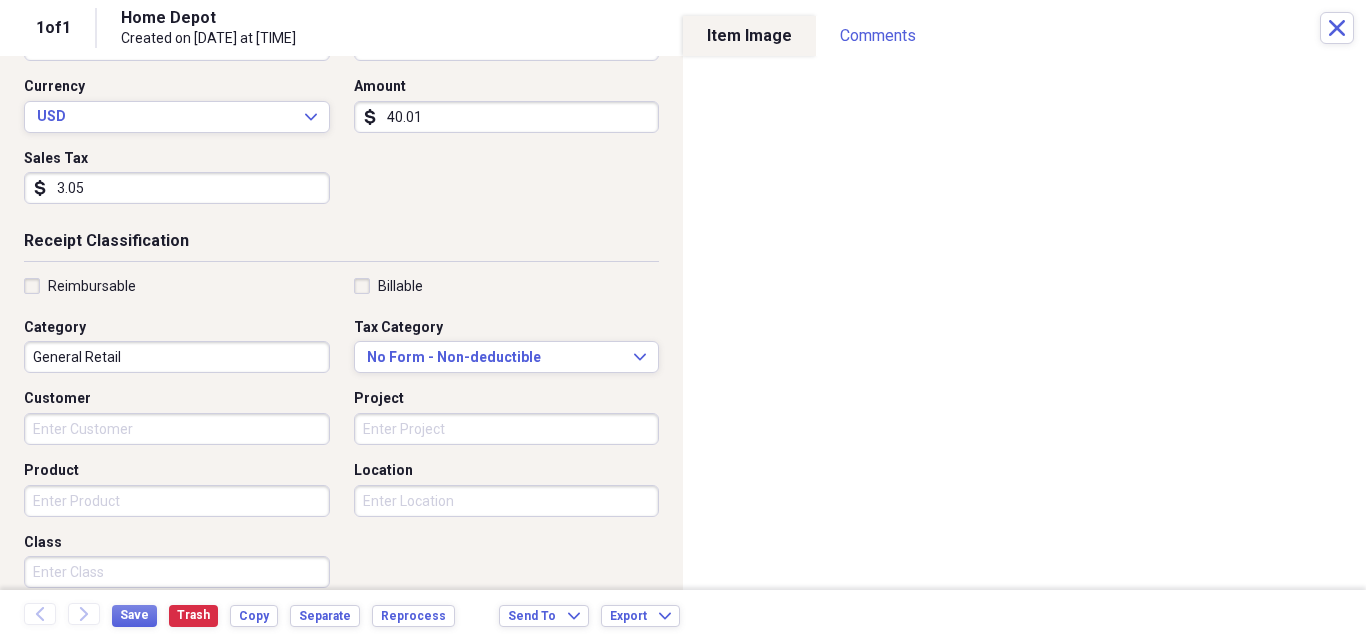 scroll, scrollTop: 487, scrollLeft: 0, axis: vertical 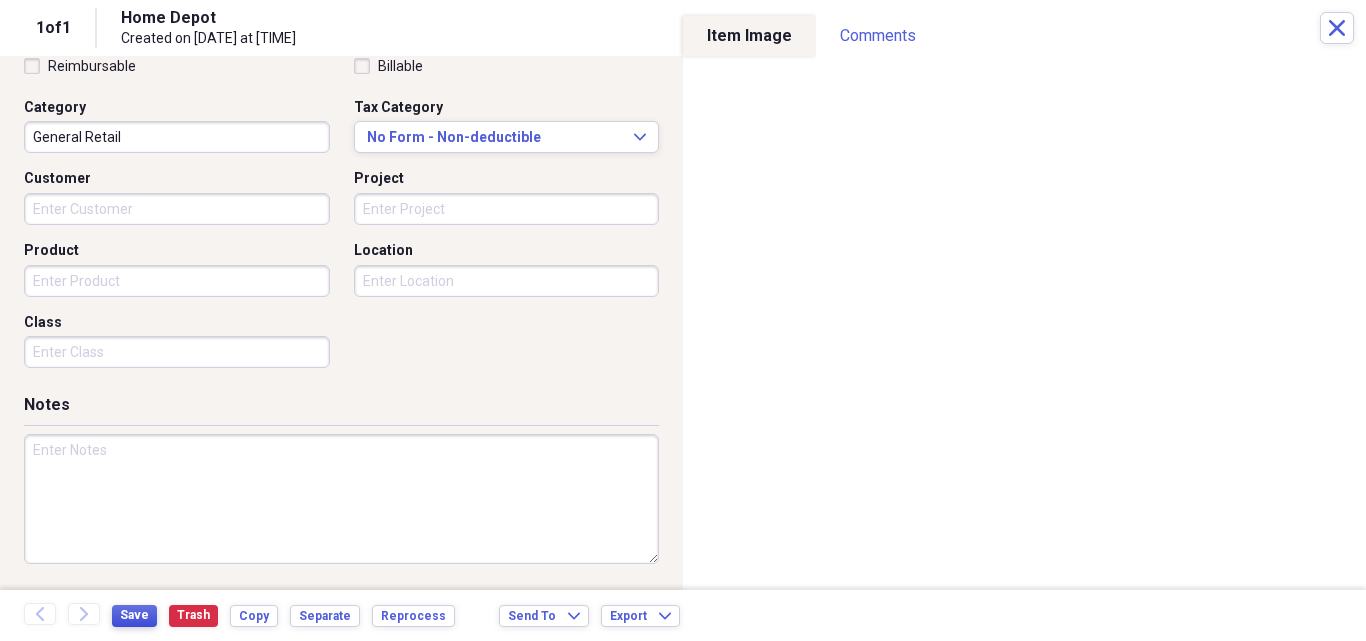 type on "3.05" 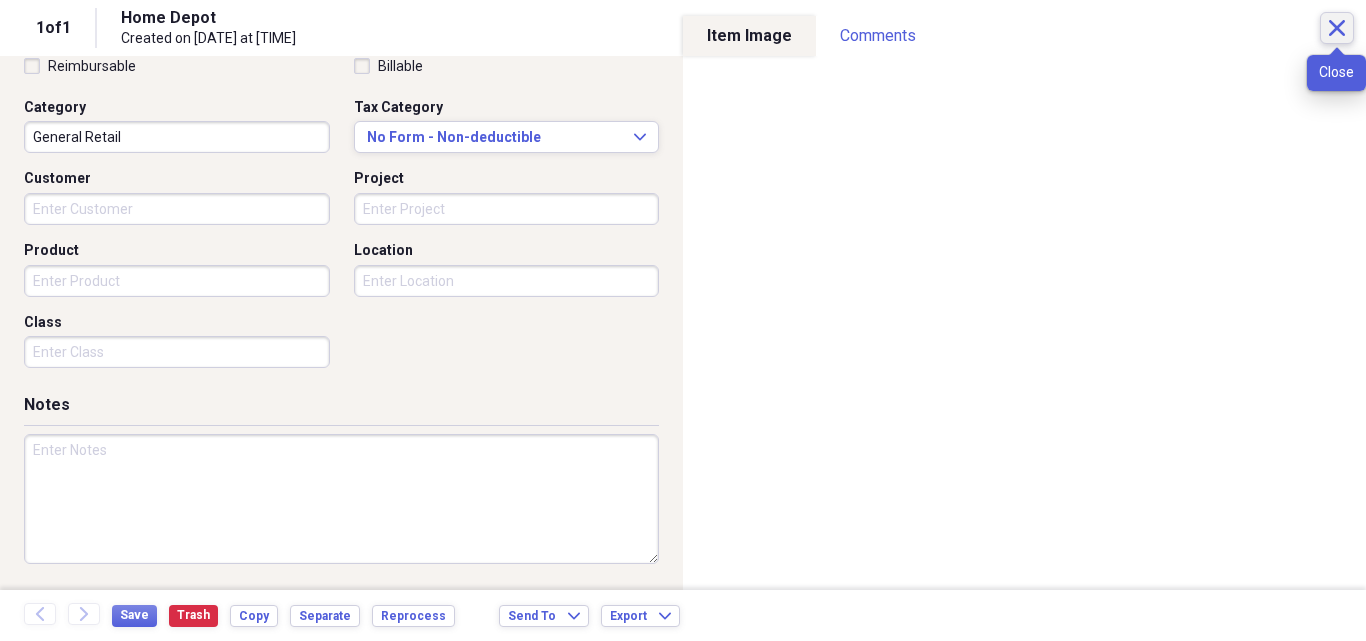 click on "Close" 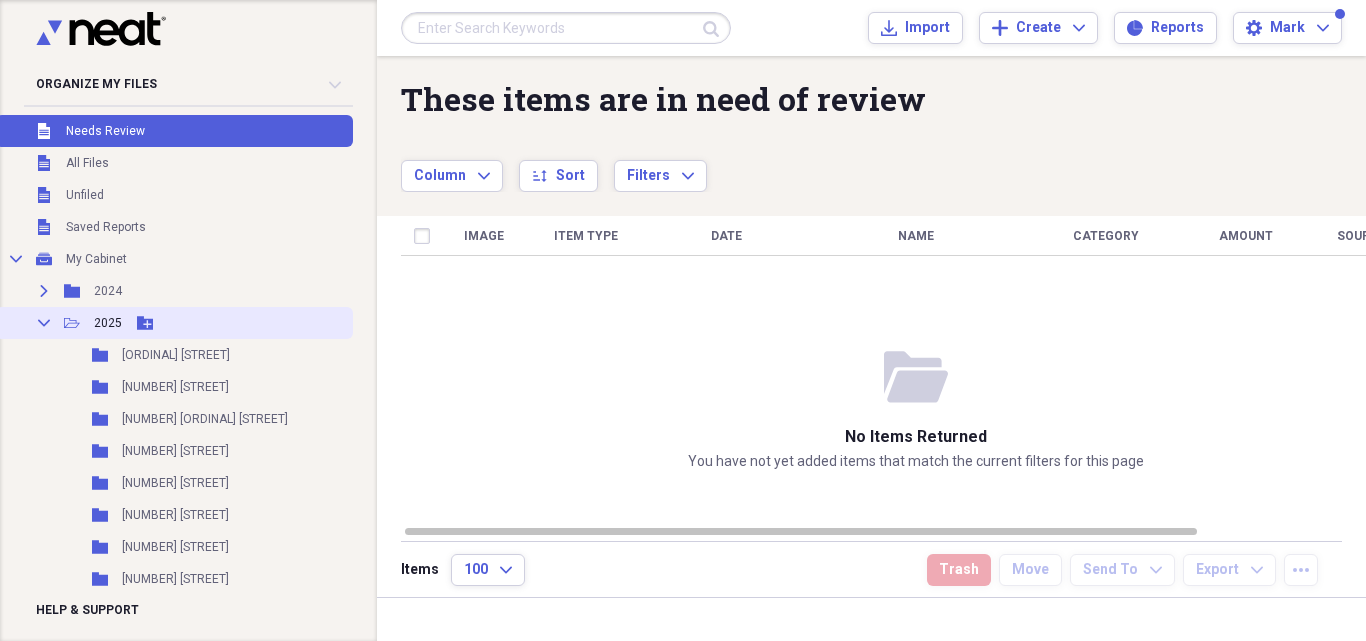 click on "Collapse Open Folder 2025 Add Folder" at bounding box center (174, 323) 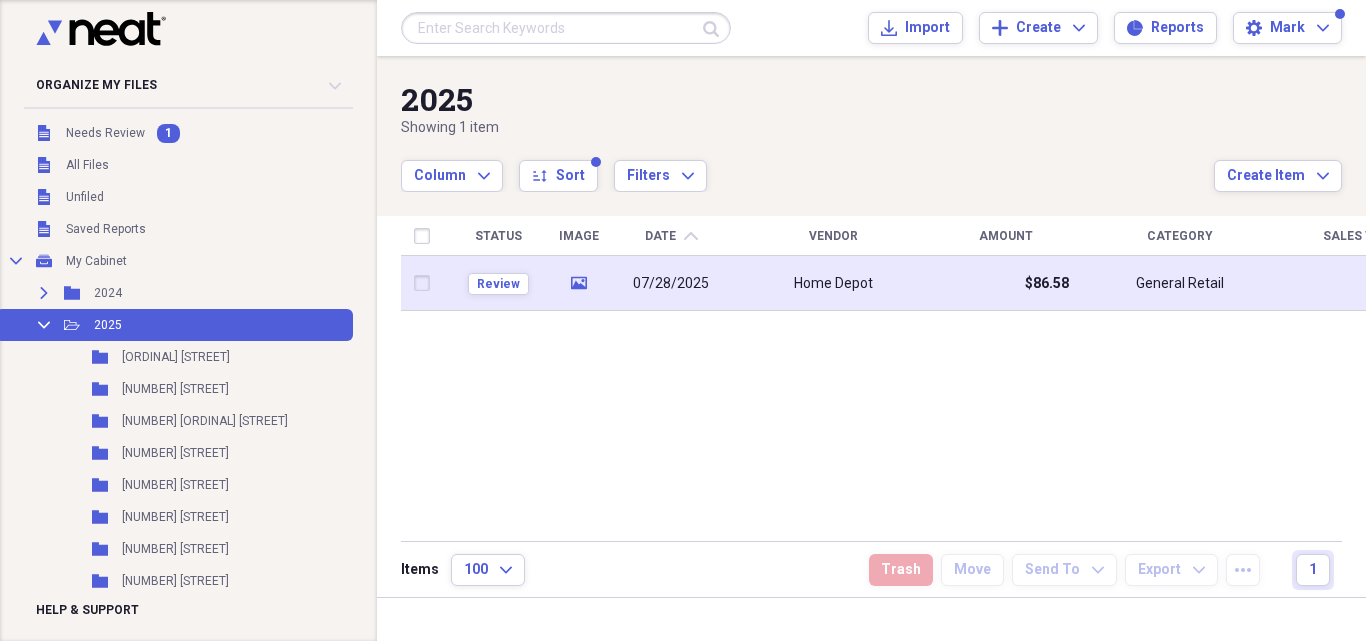 click on "07/28/2025" at bounding box center [671, 284] 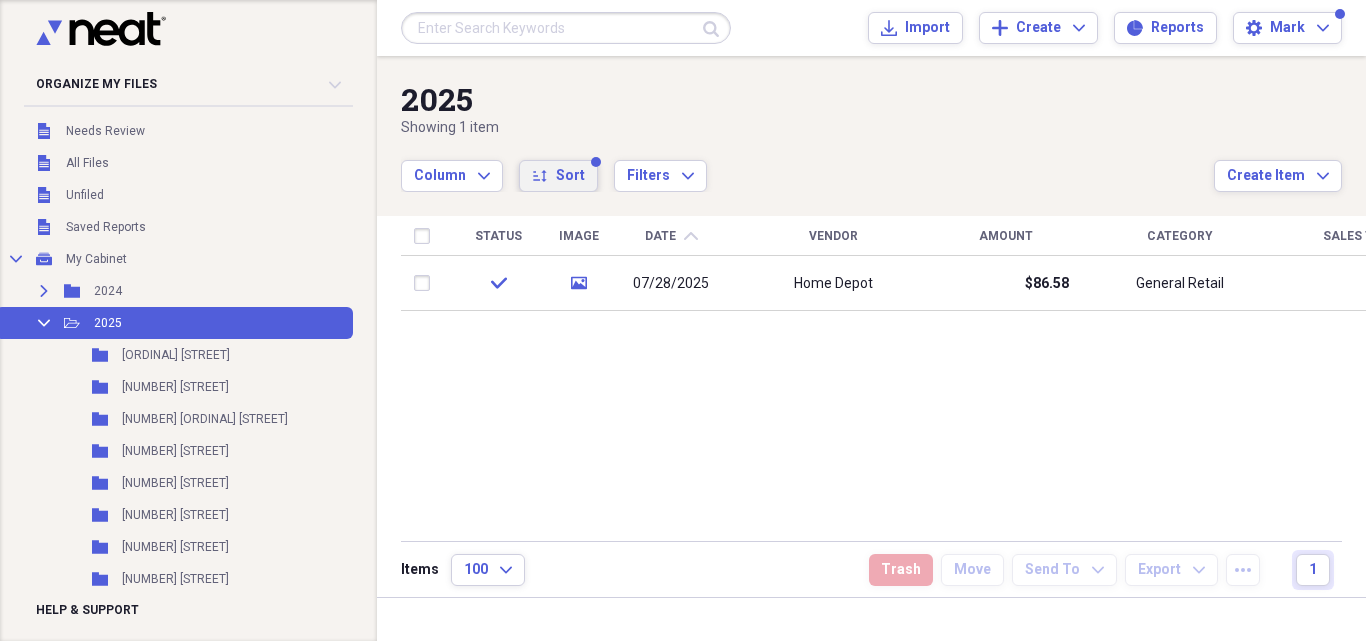 click on "sort" 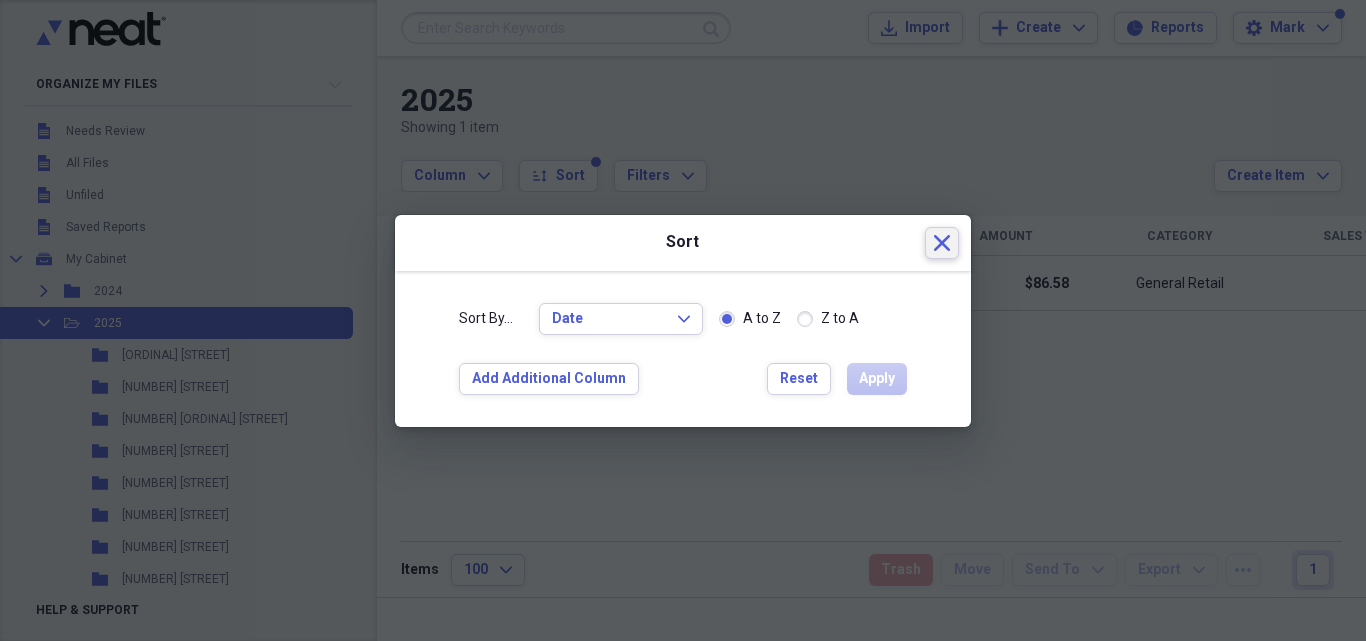 click 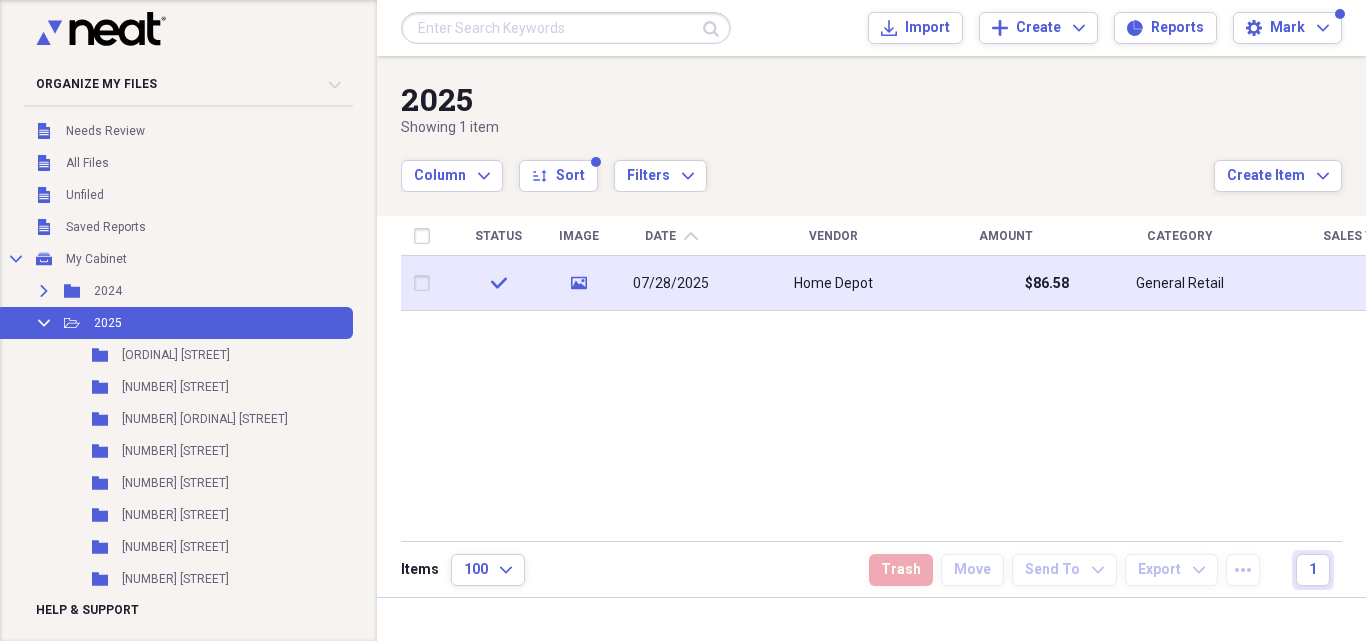 click on "Home Depot" at bounding box center [833, 284] 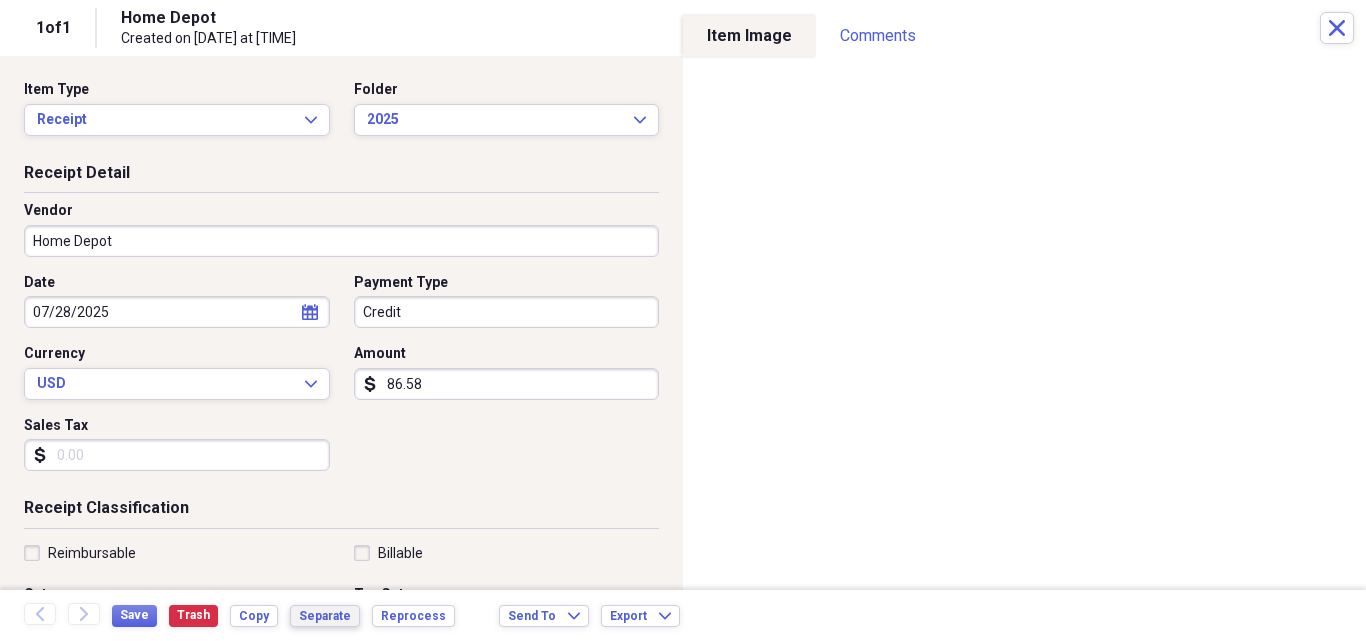 click on "Separate" at bounding box center (325, 616) 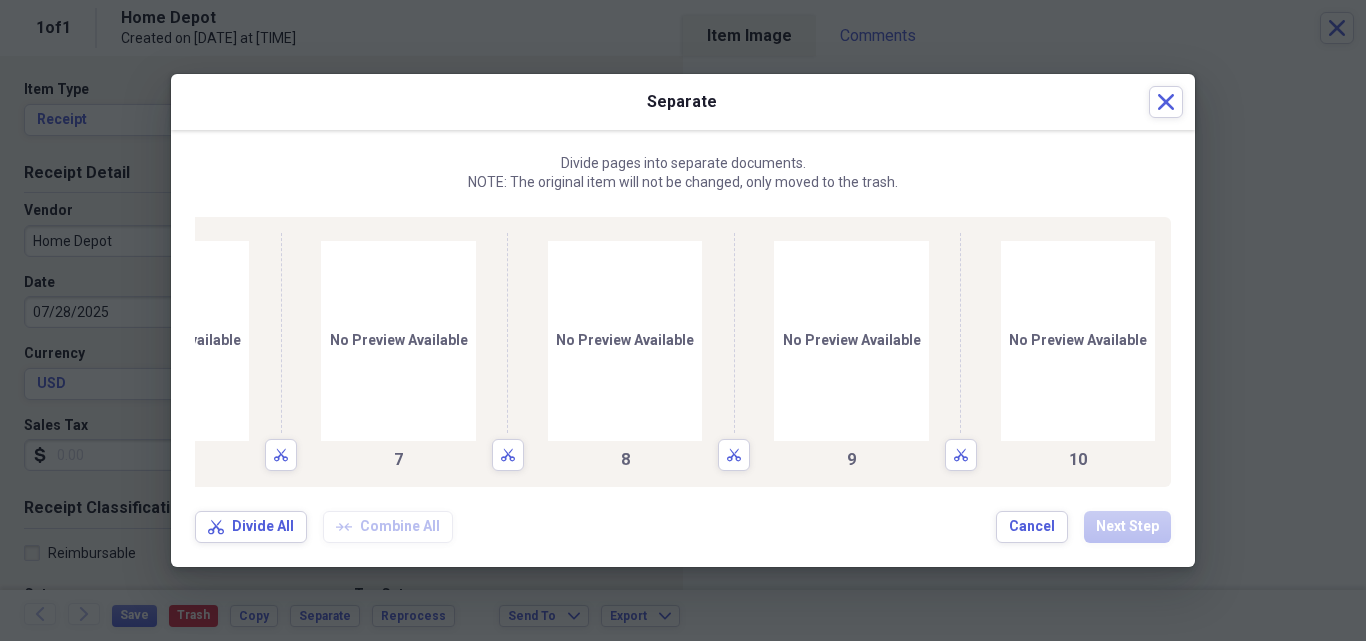 scroll, scrollTop: 0, scrollLeft: 946, axis: horizontal 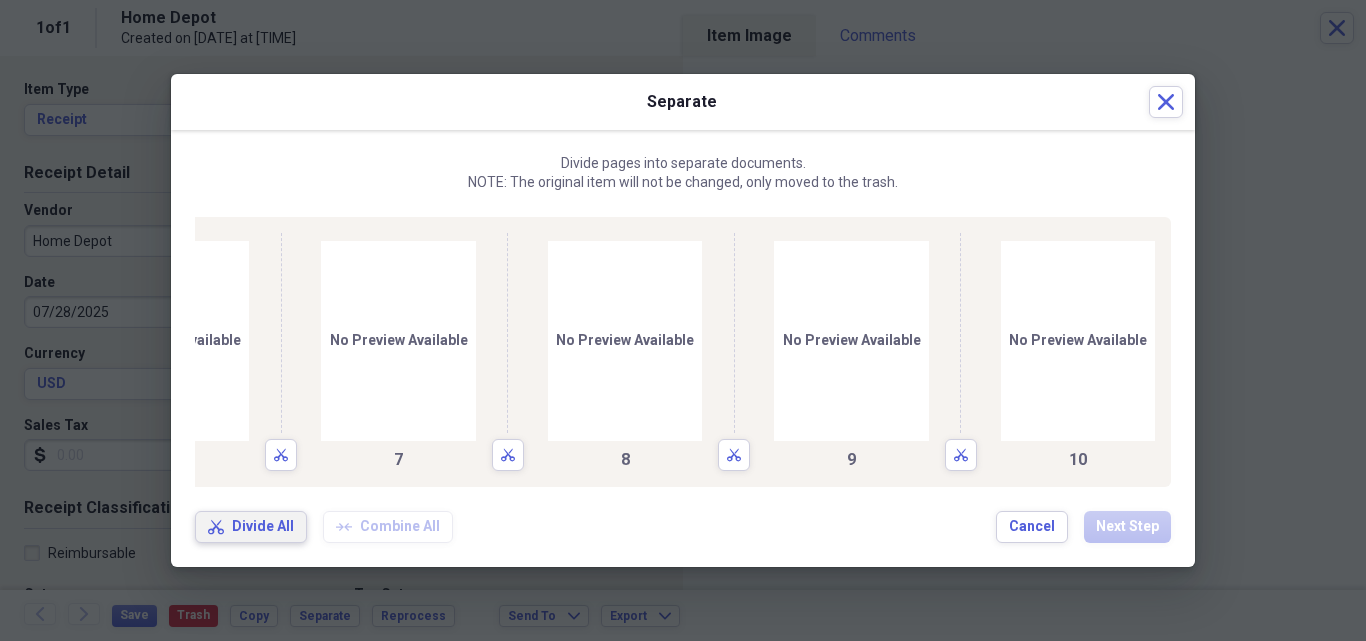 click on "Divide All" at bounding box center [263, 527] 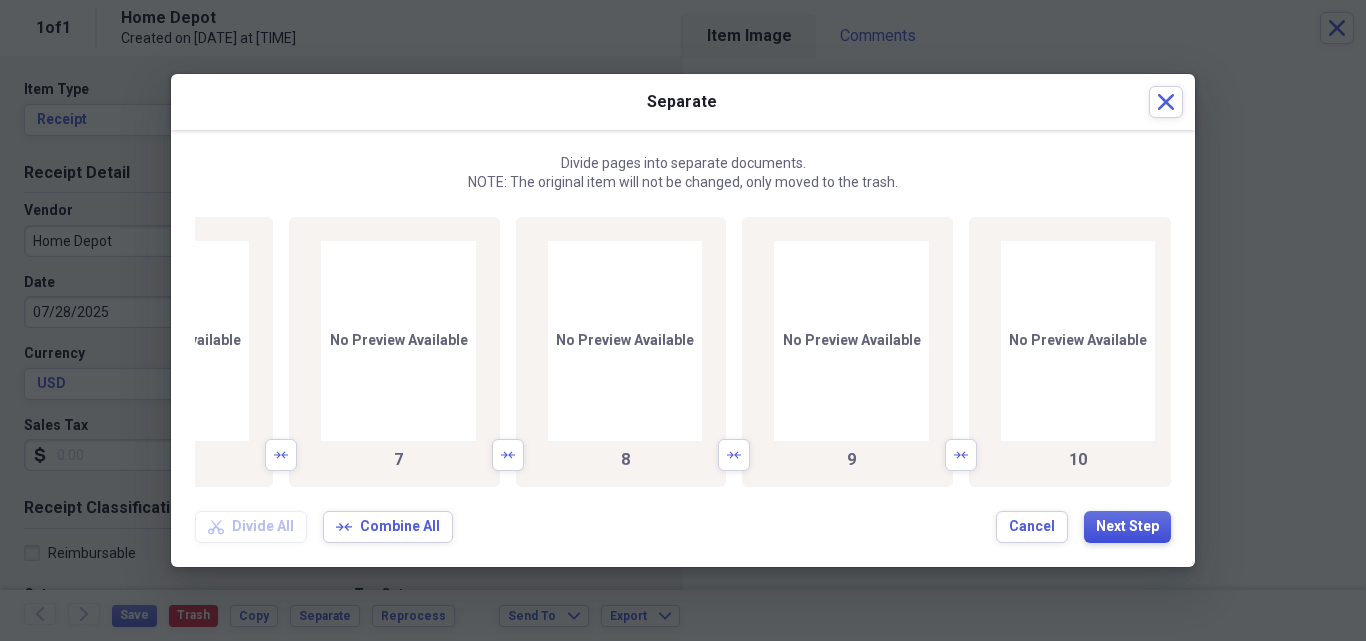 click on "Next Step" at bounding box center (1127, 527) 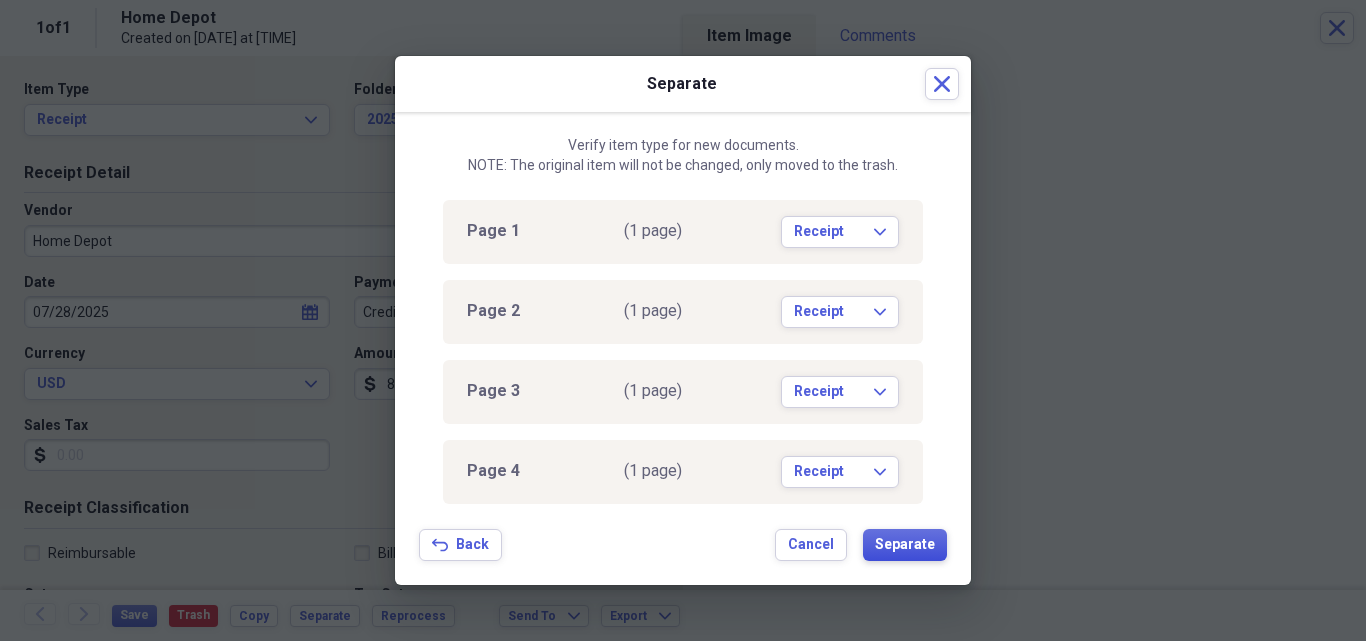 click on "Separate" at bounding box center (905, 545) 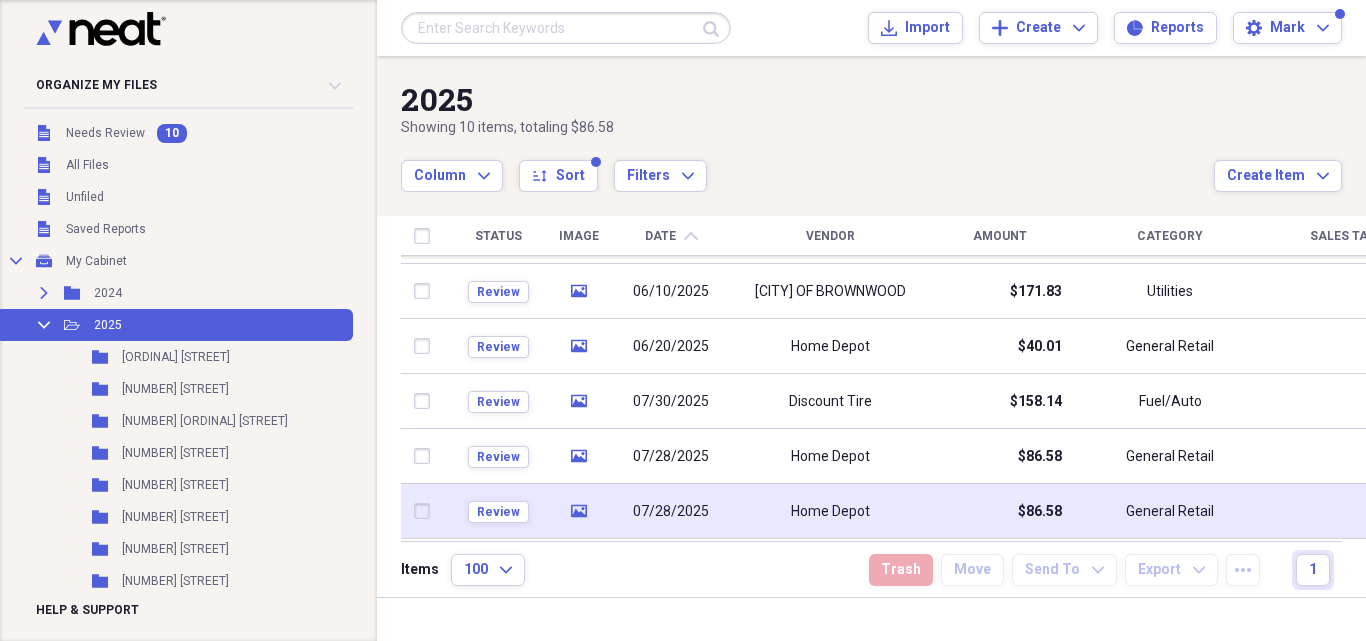 click on "07/28/2025" at bounding box center [671, 512] 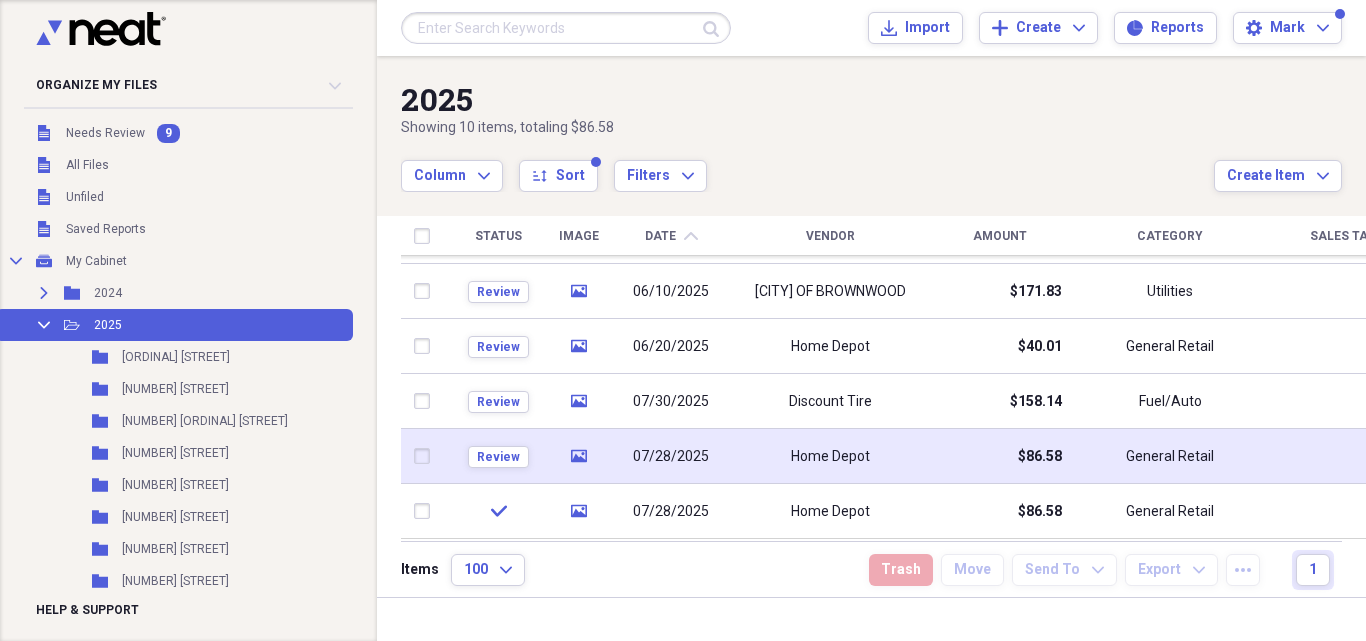 click on "Home Depot" at bounding box center [830, 457] 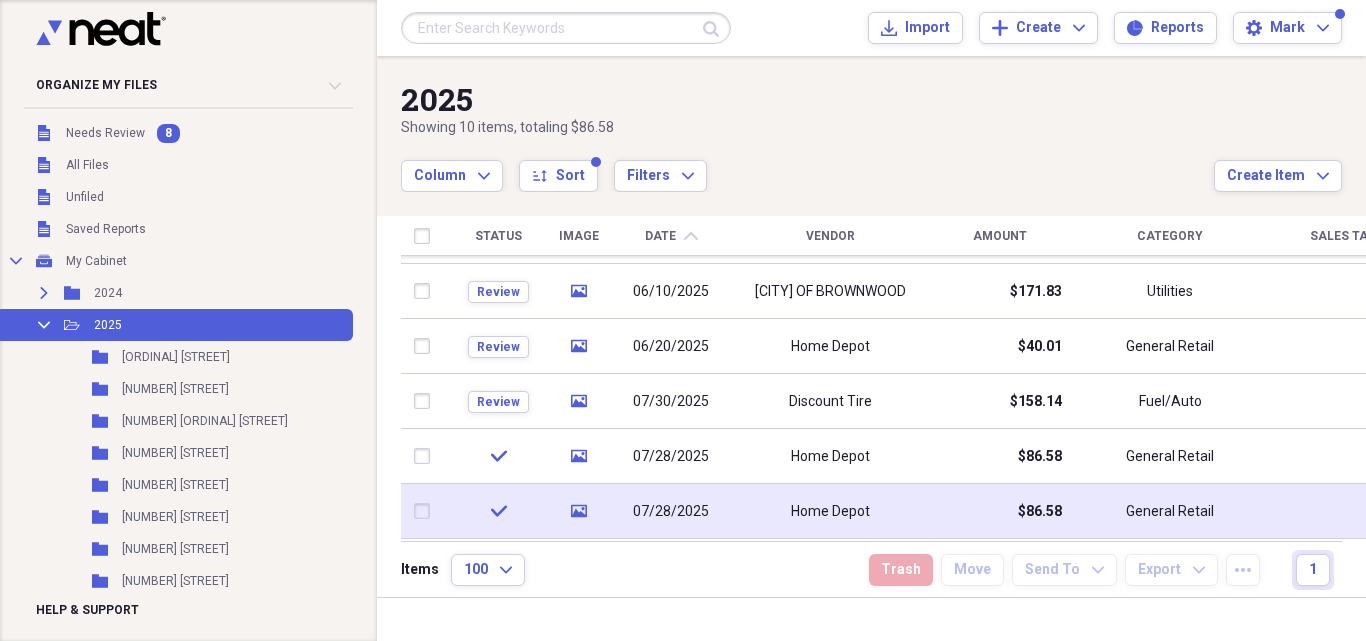 click on "Home Depot" at bounding box center (830, 512) 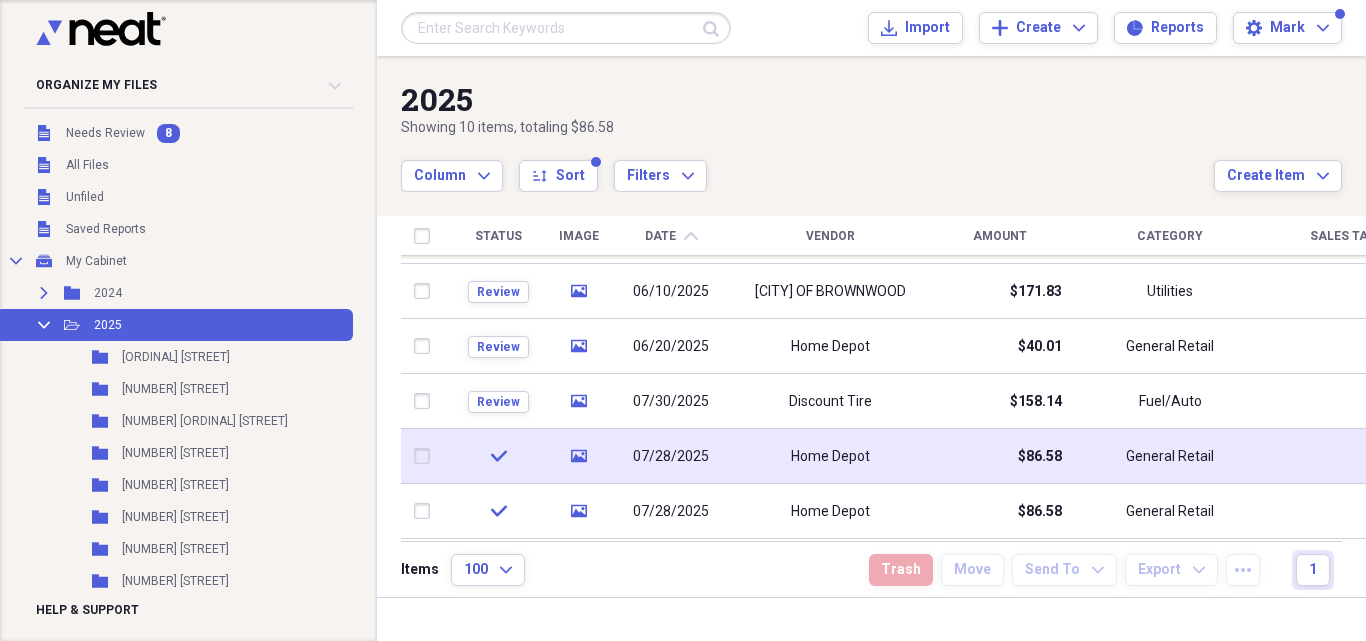 click on "Home Depot" at bounding box center [830, 456] 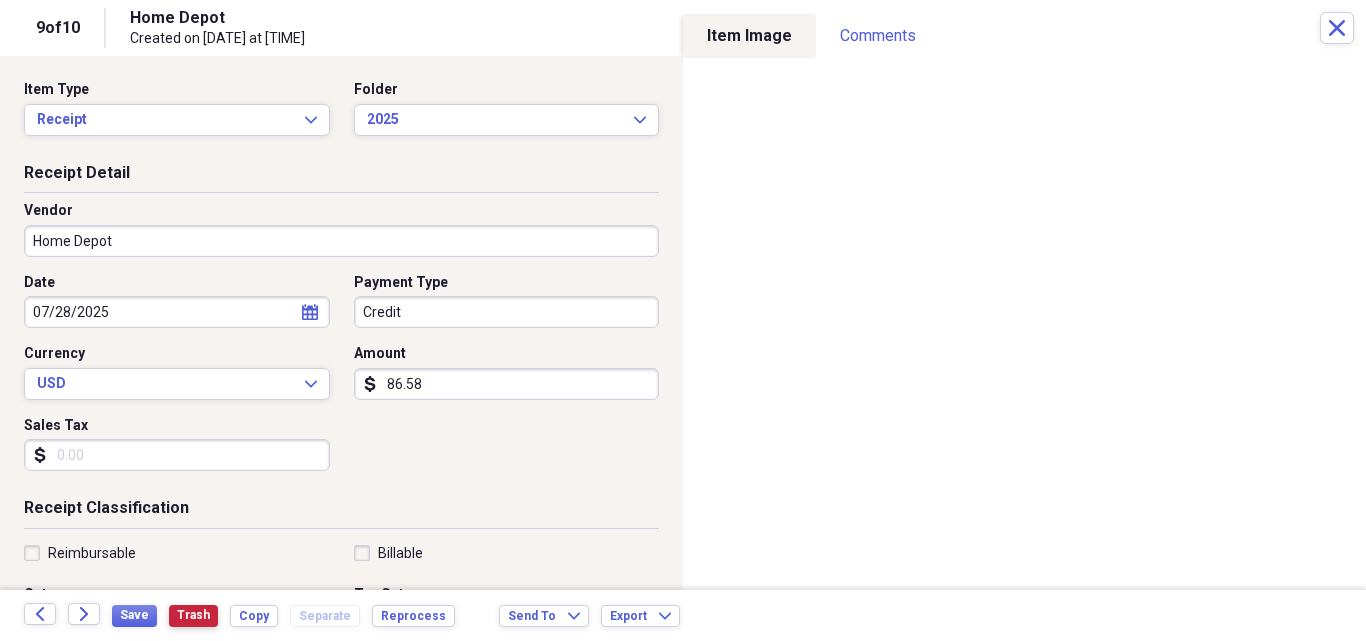 click on "Trash" at bounding box center [193, 615] 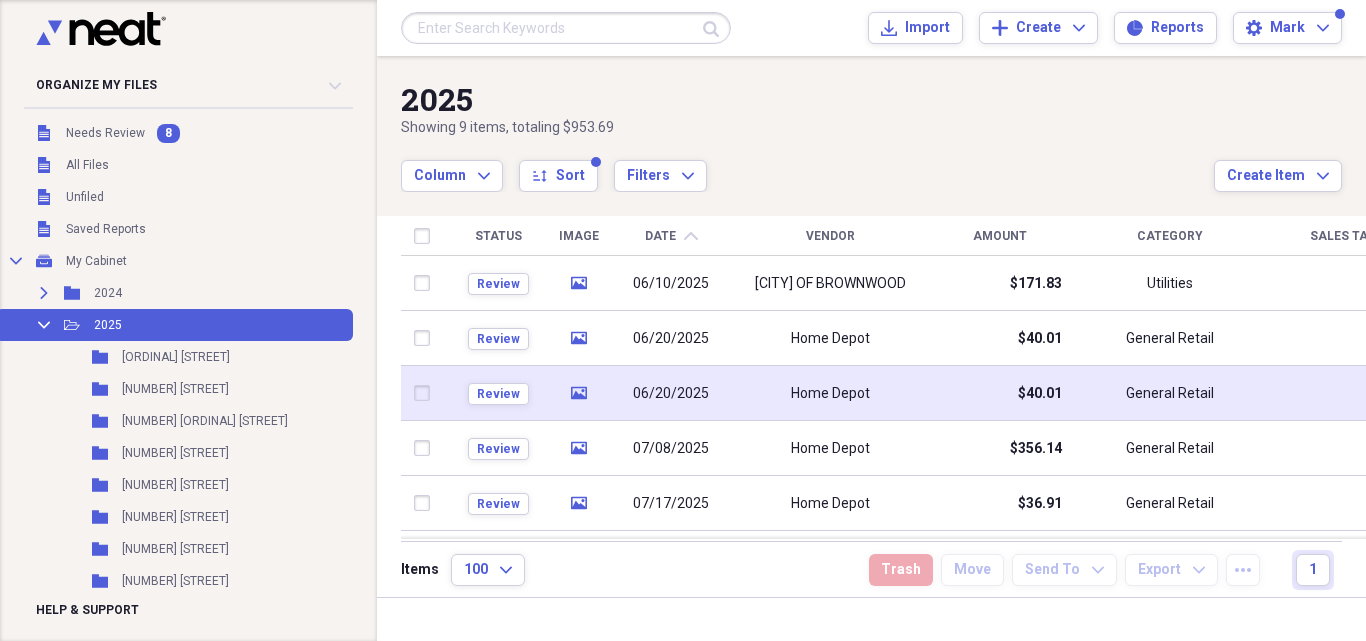 click at bounding box center [426, 393] 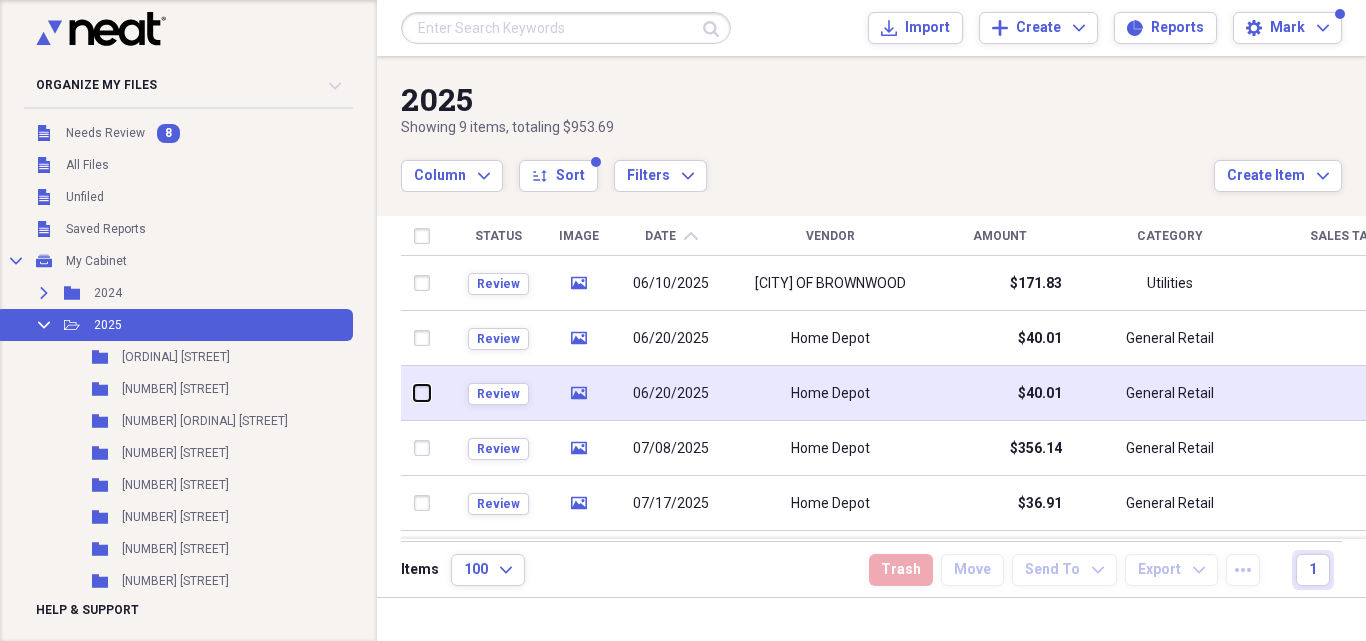 click at bounding box center [414, 393] 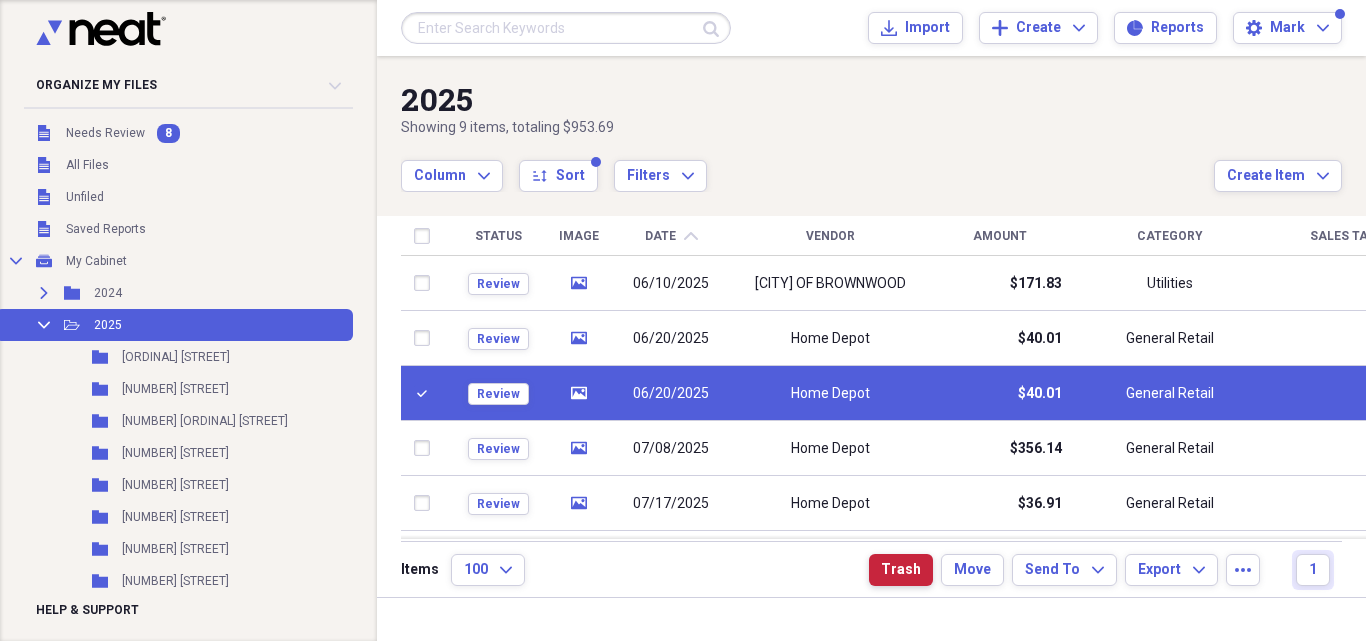 click on "Trash" at bounding box center (901, 570) 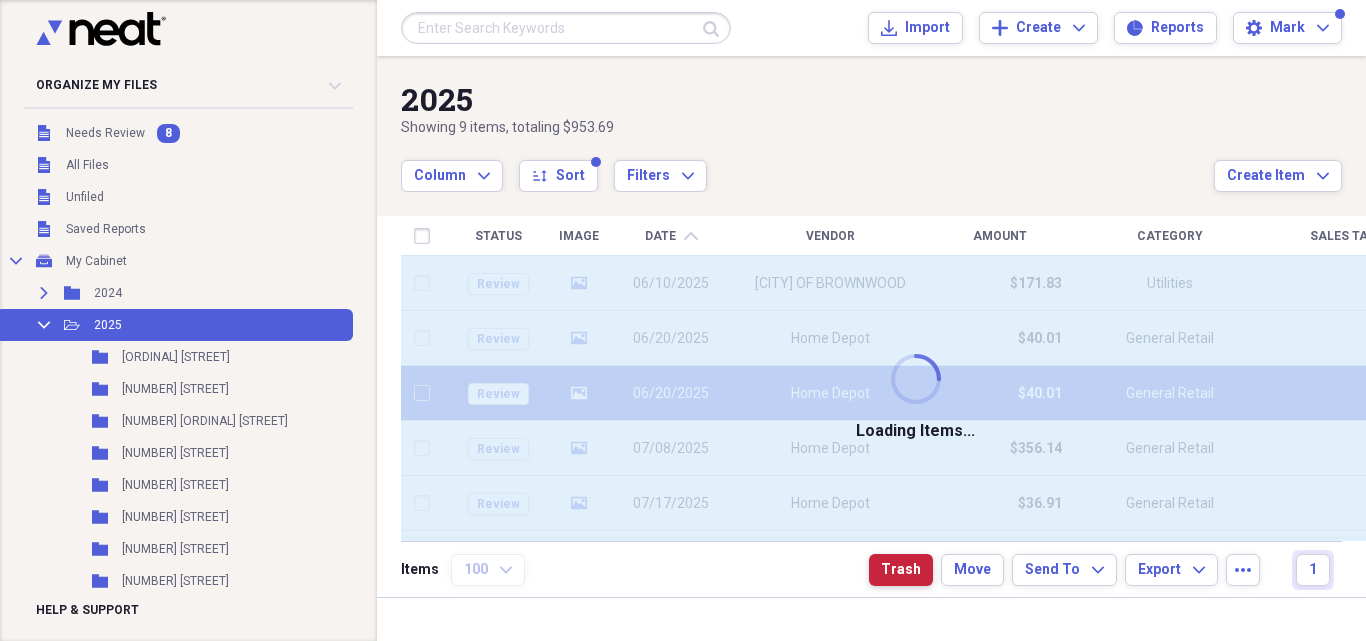 checkbox on "false" 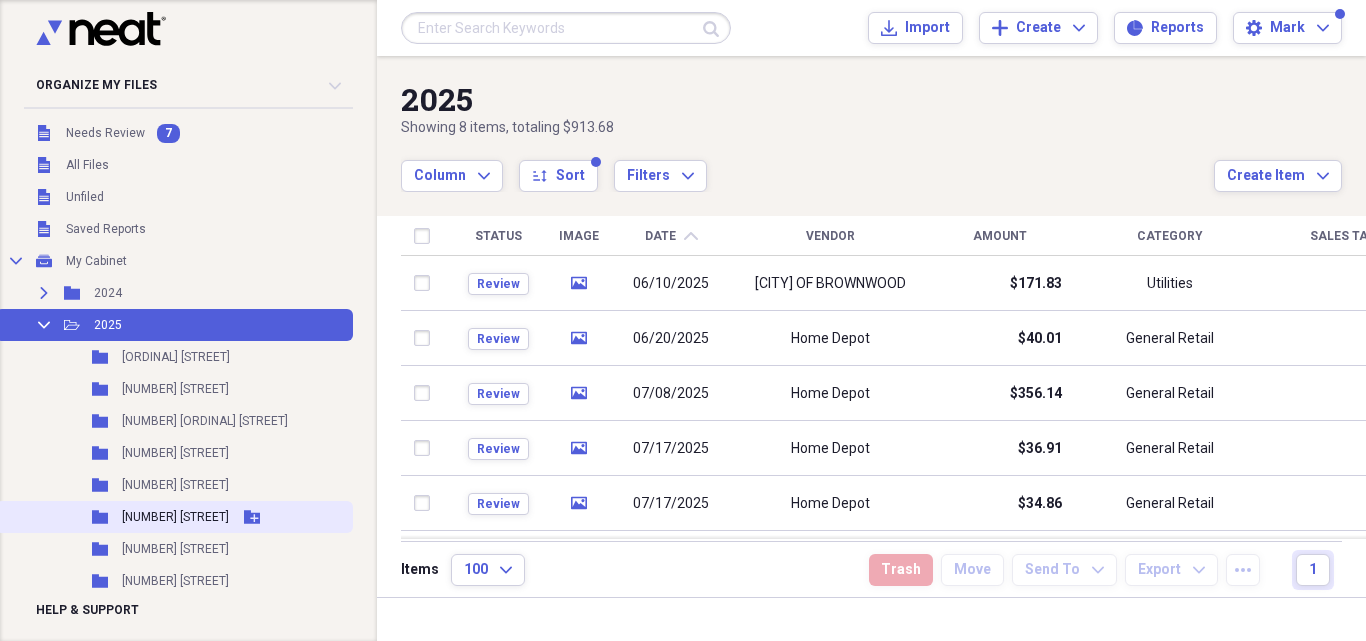 click on "[NUMBER] [STREET]" at bounding box center (175, 517) 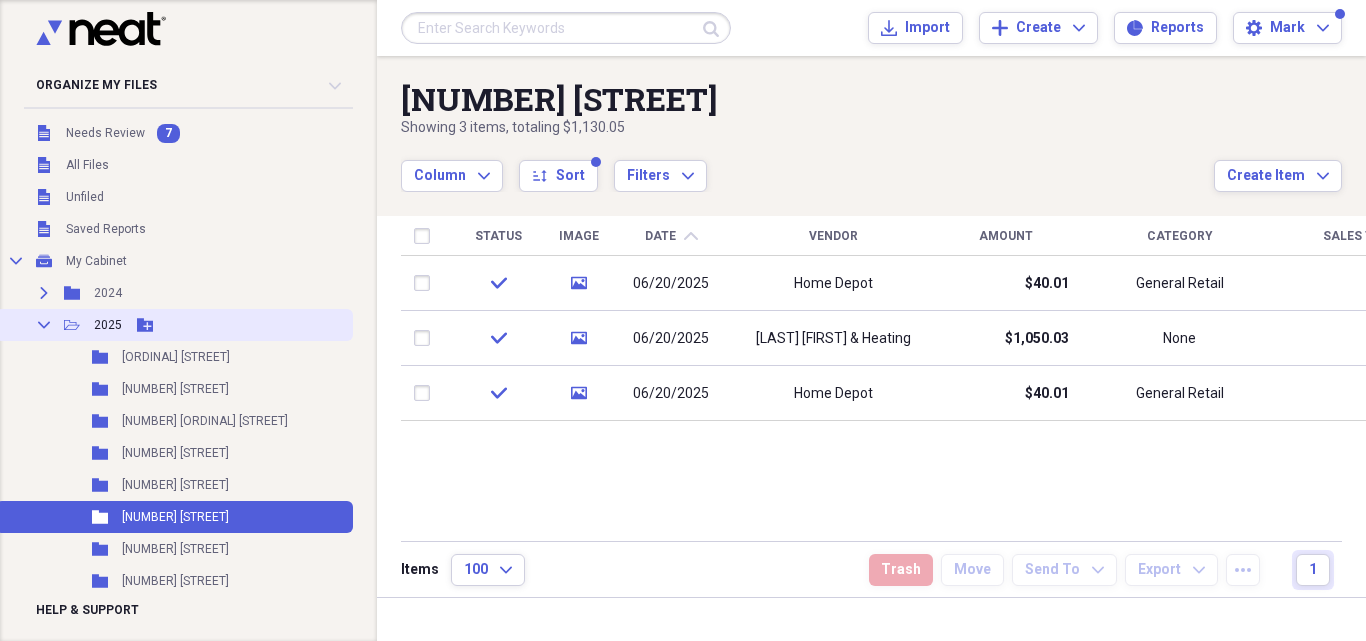 click on "2025" at bounding box center (108, 325) 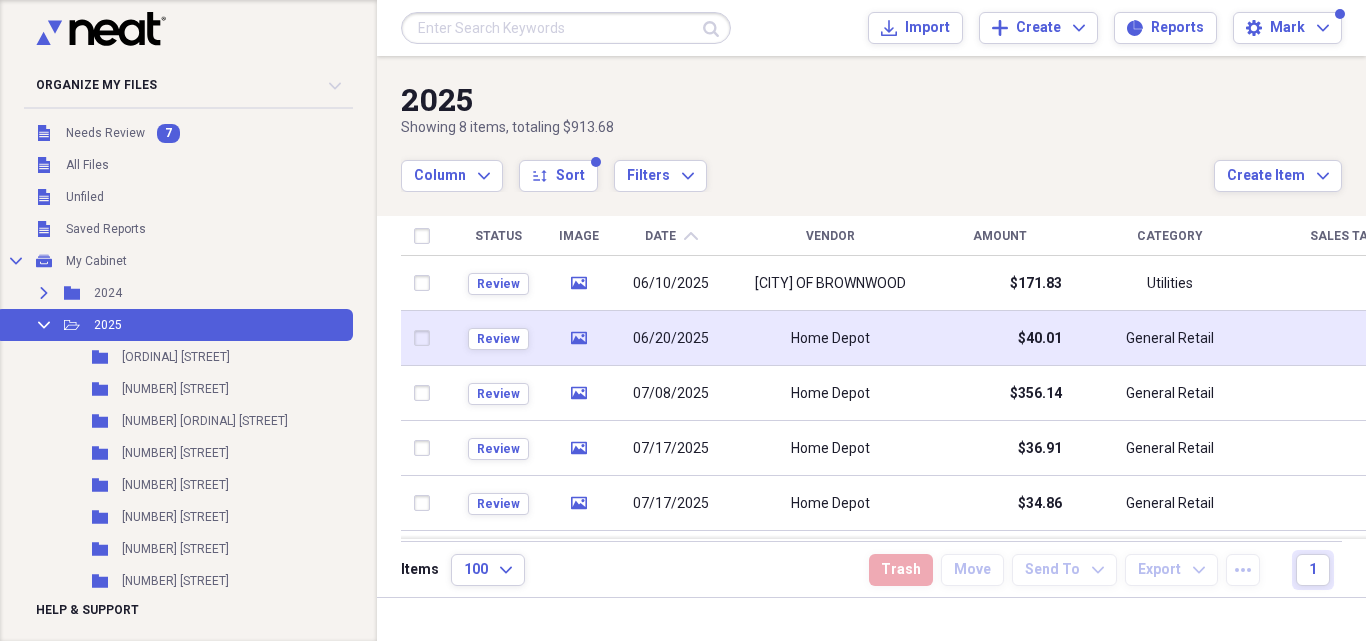 click on "Home Depot" at bounding box center [830, 338] 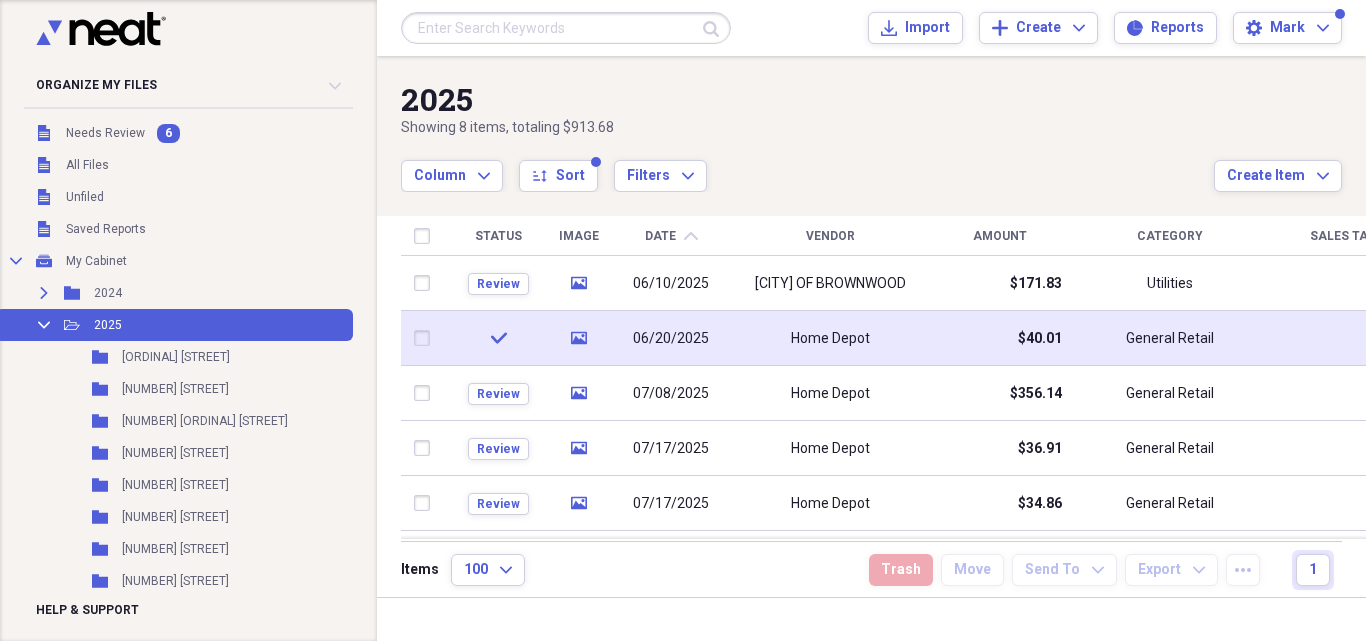 click at bounding box center (426, 338) 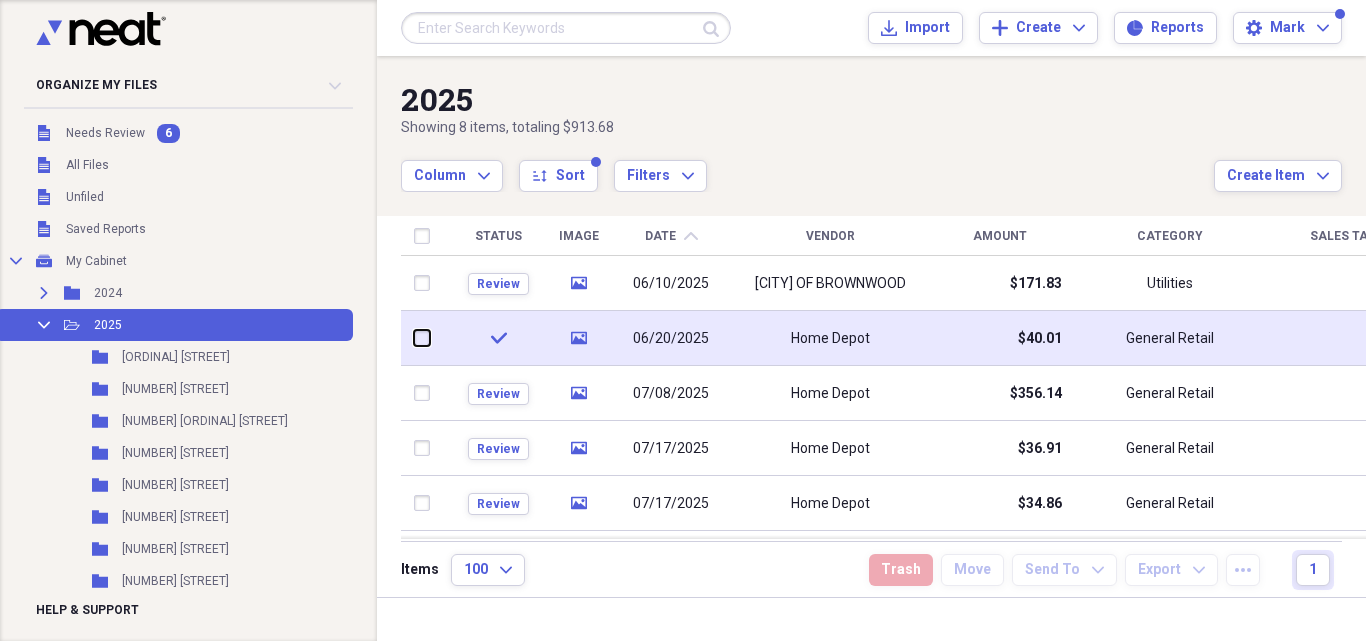 click at bounding box center (414, 338) 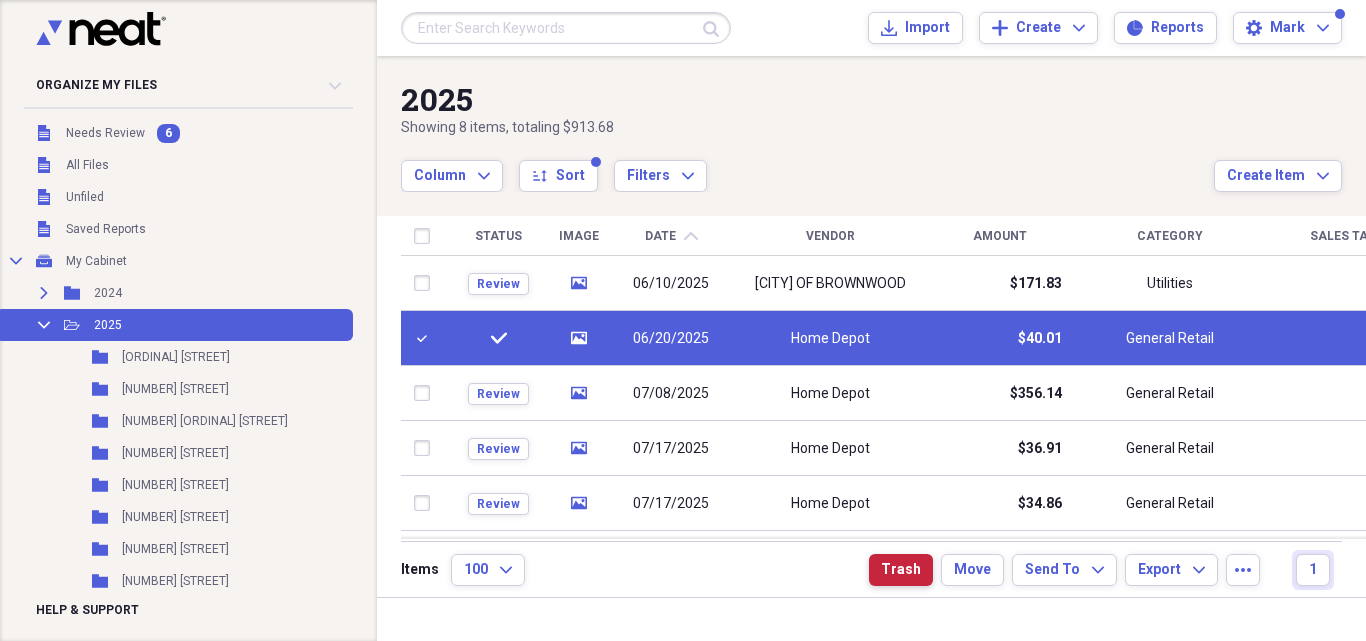 click on "Trash" at bounding box center [901, 570] 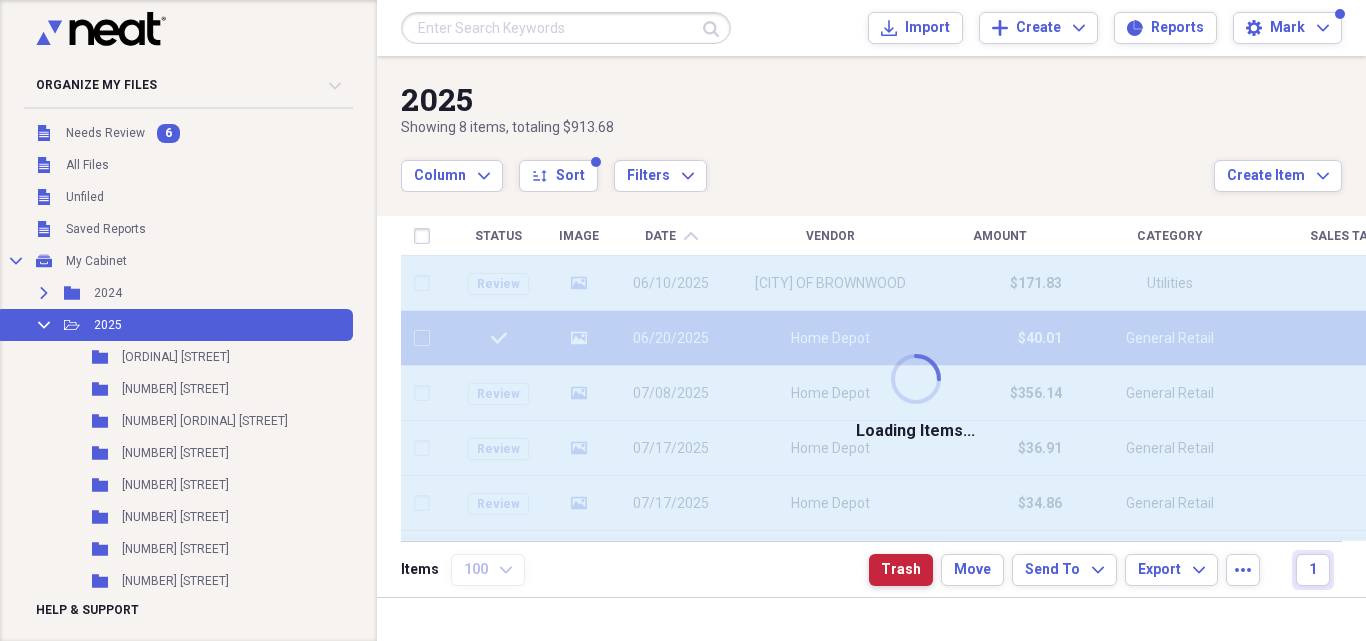 checkbox on "false" 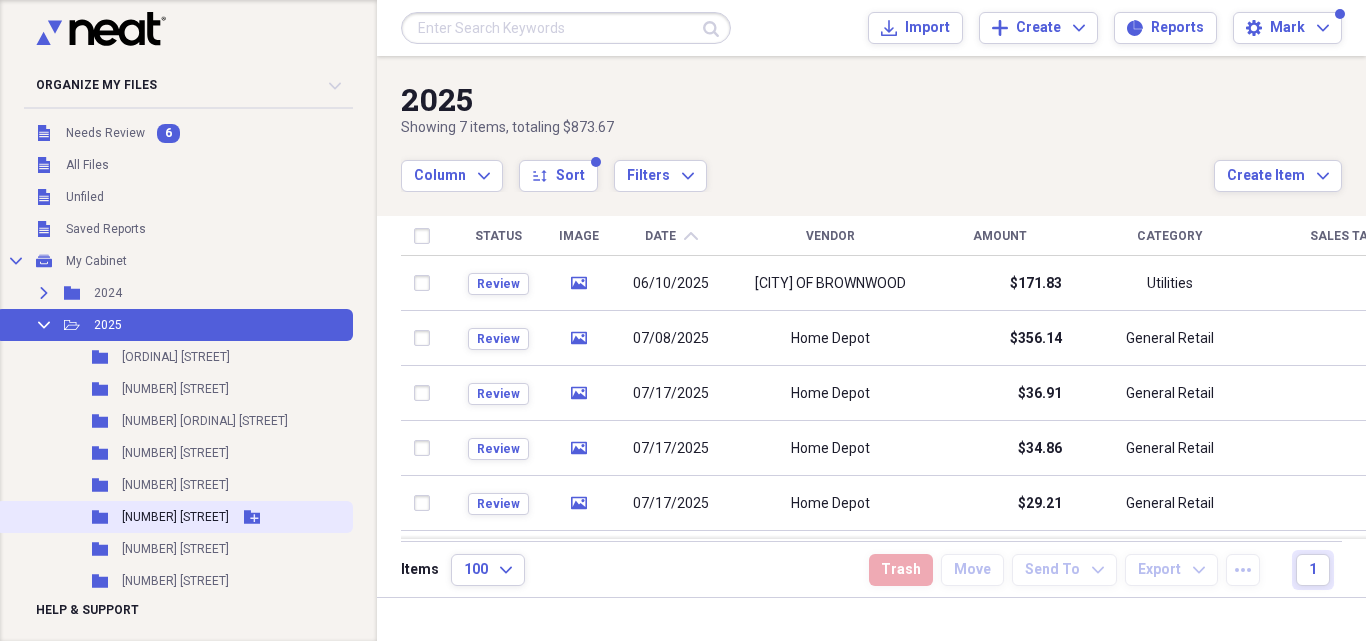 click on "[NUMBER] [STREET]" at bounding box center (175, 517) 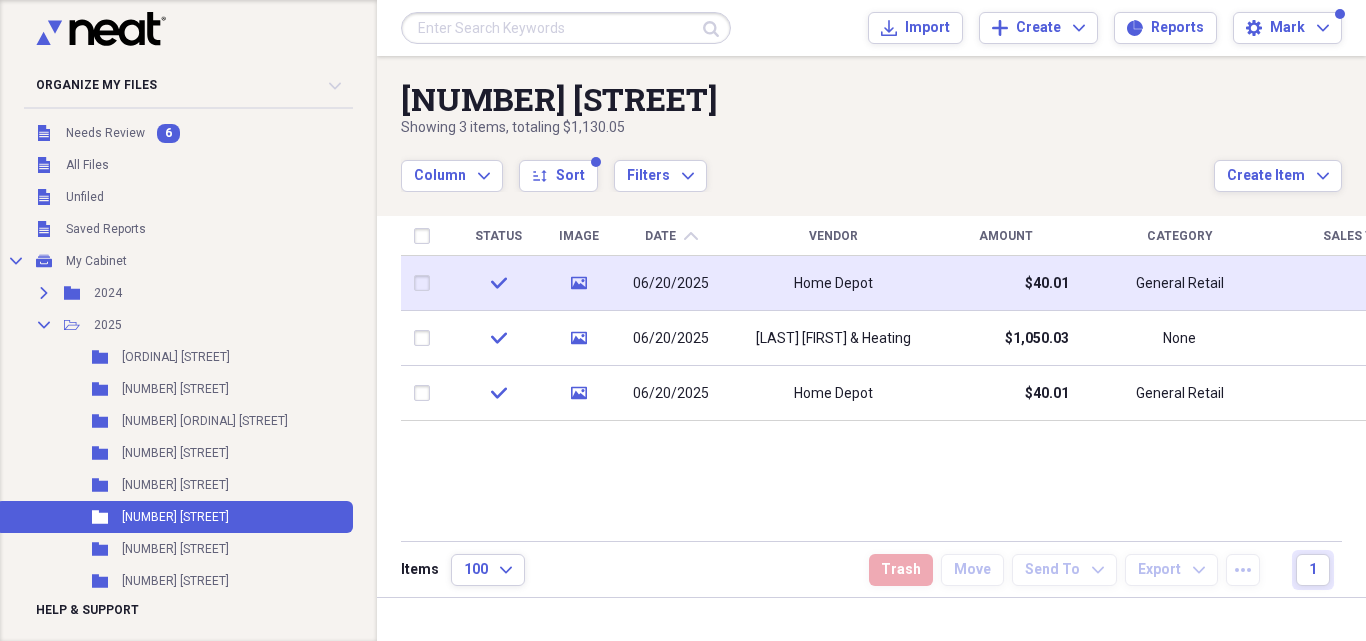 click on "06/20/2025" at bounding box center [671, 284] 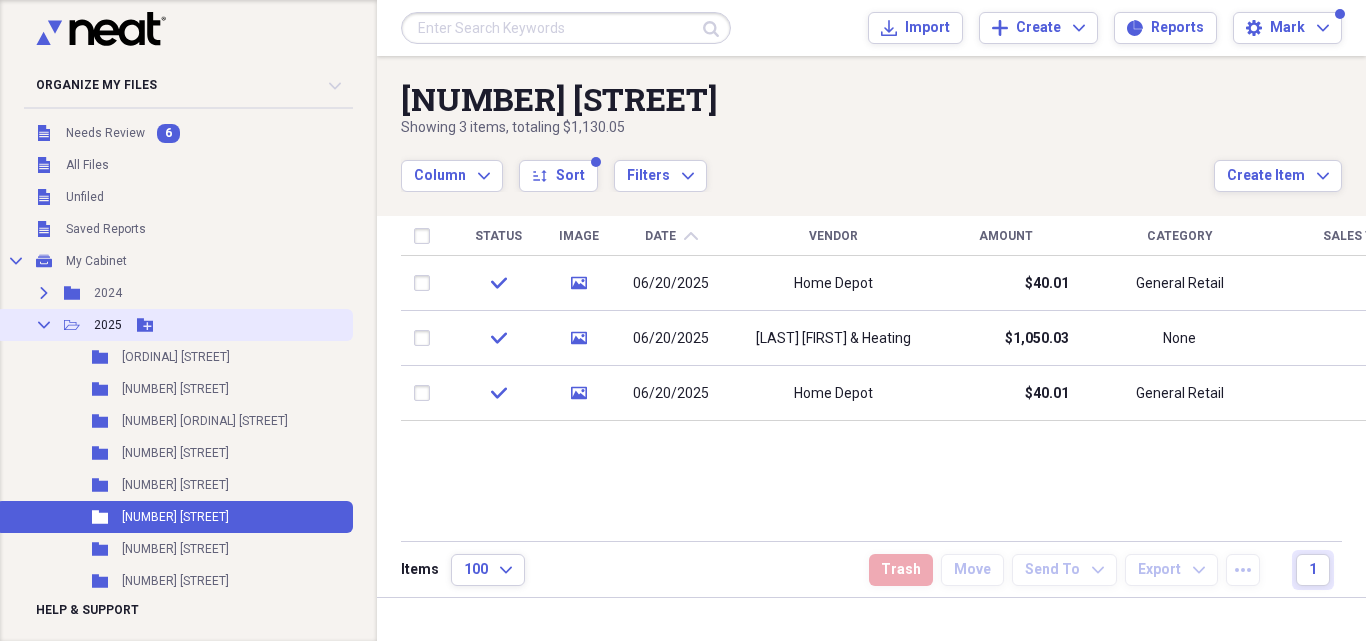 click on "2025" at bounding box center [108, 325] 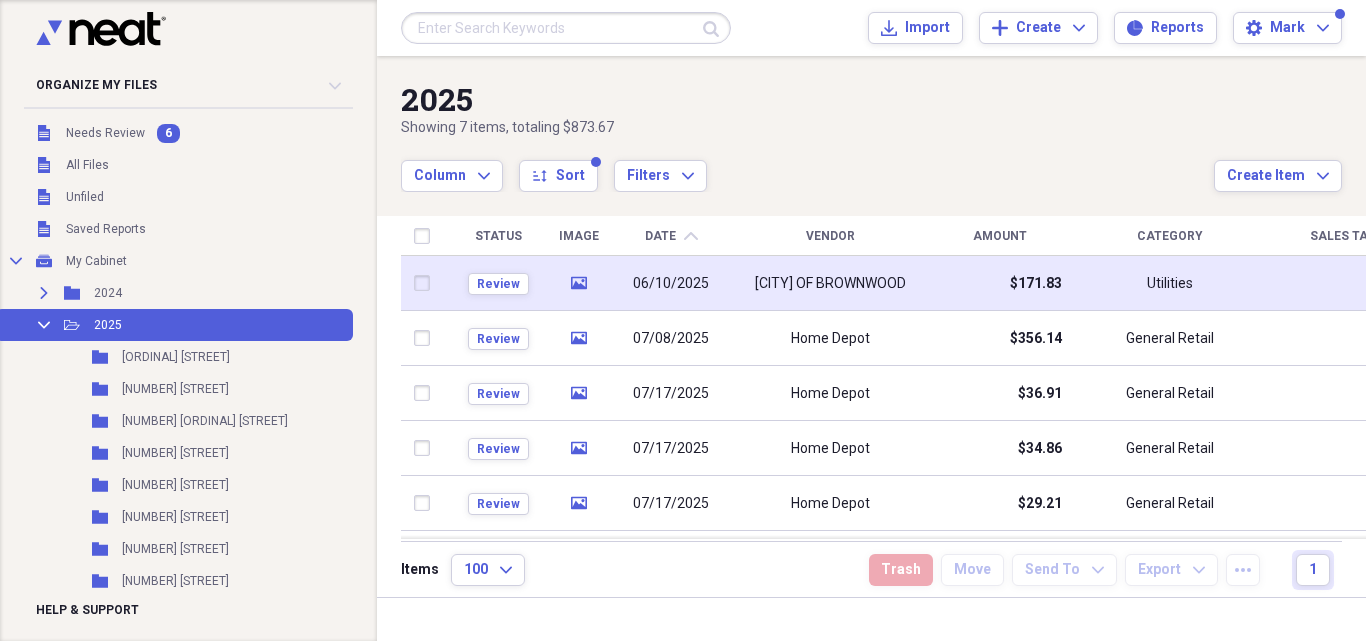 click on "[CITY] OF BROWNWOOD" at bounding box center [830, 284] 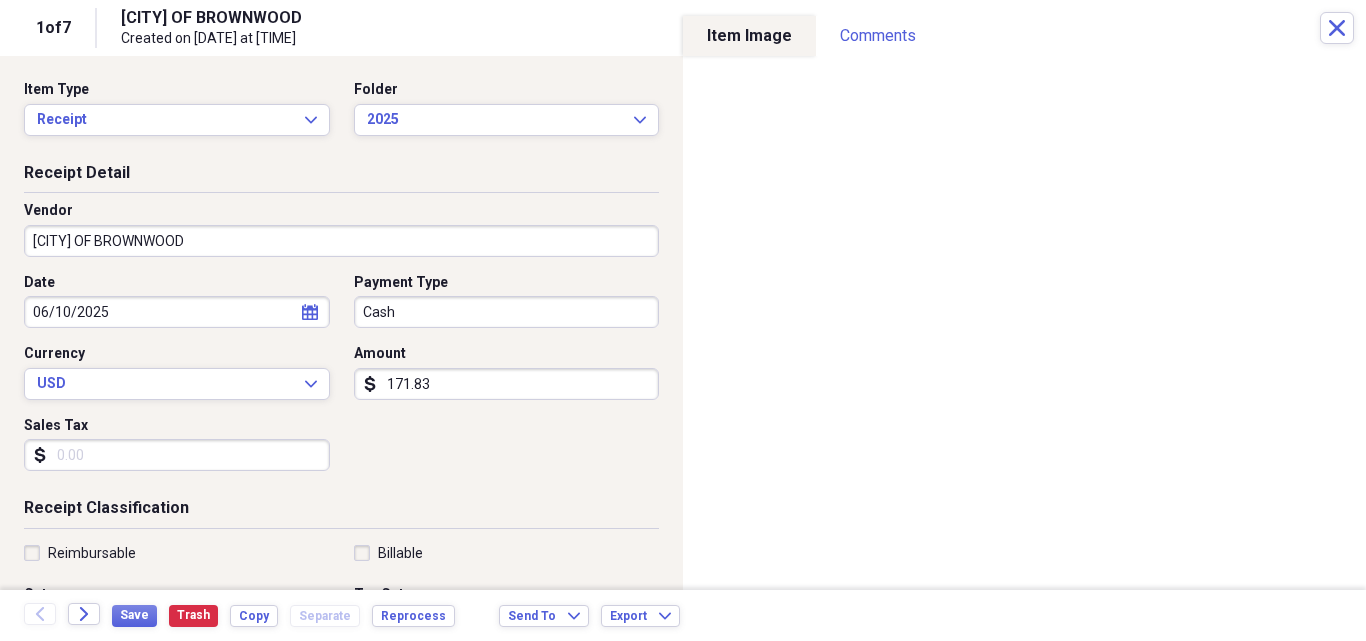 click on "Sales Tax" at bounding box center (177, 455) 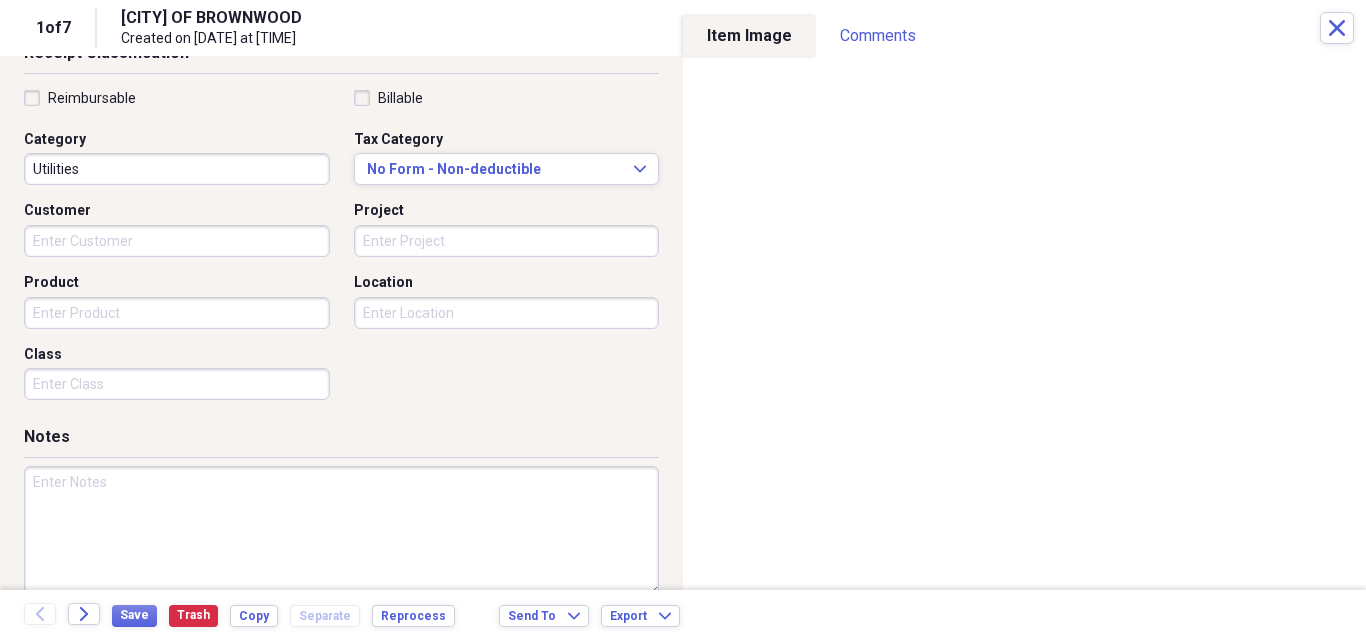 scroll, scrollTop: 487, scrollLeft: 0, axis: vertical 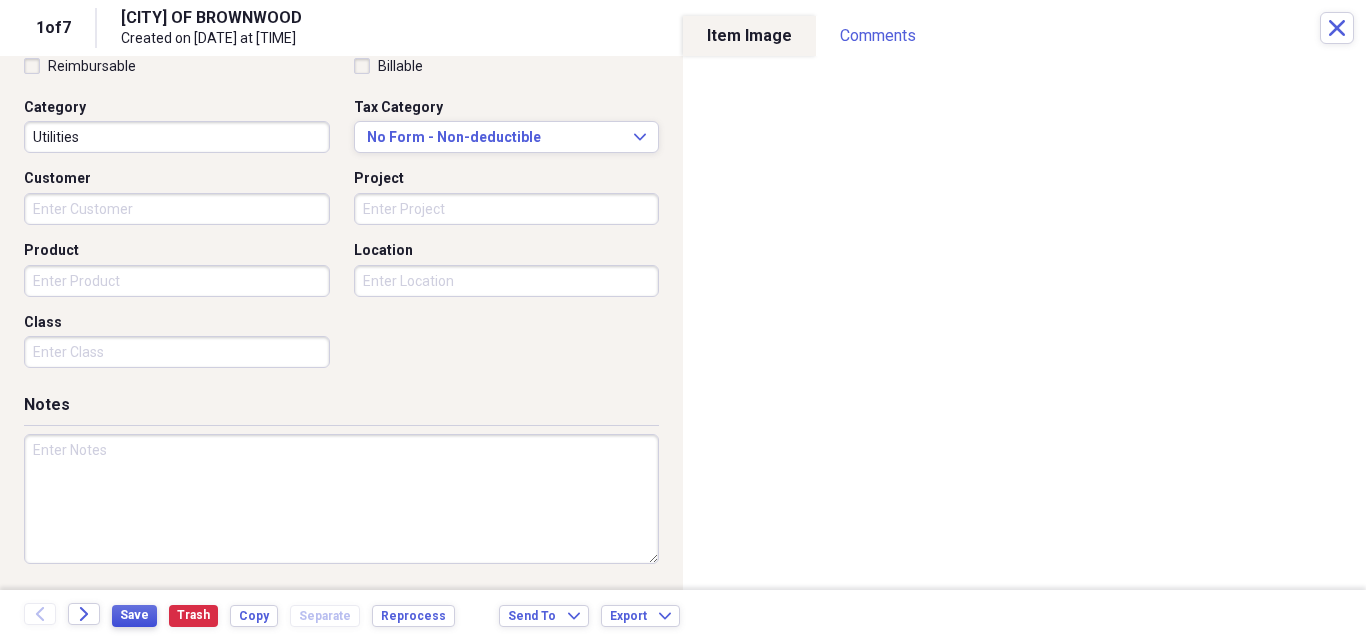 type on "2.15" 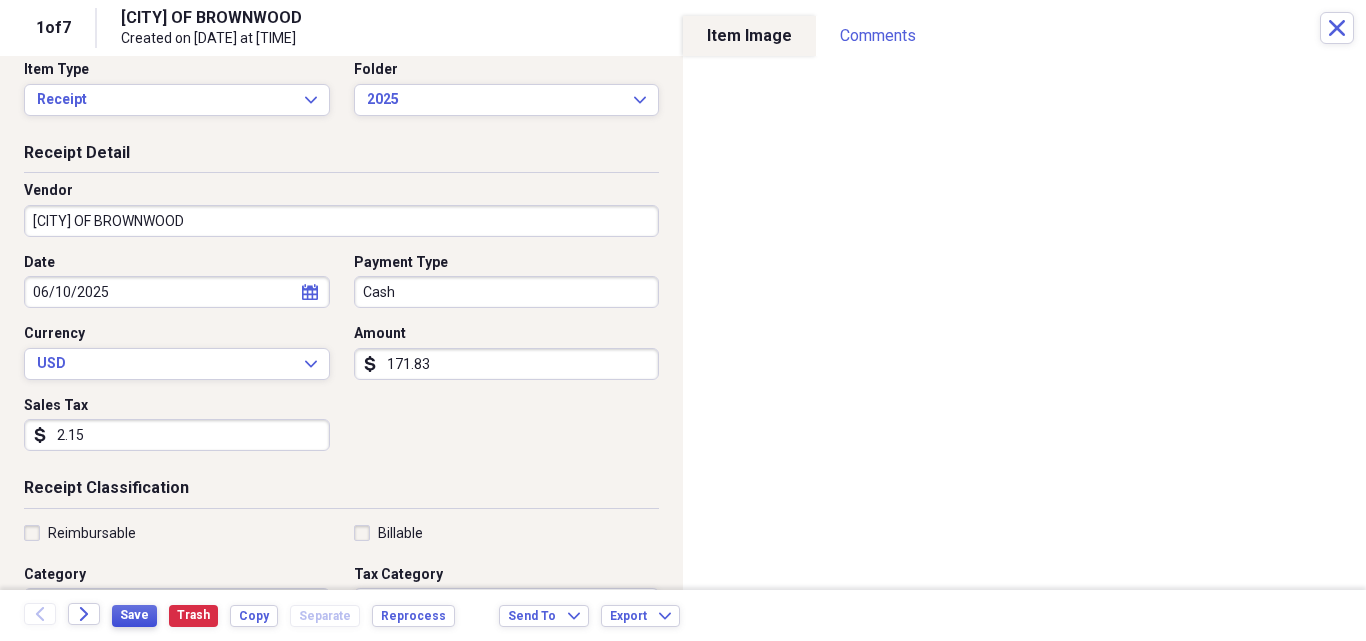 scroll, scrollTop: 0, scrollLeft: 0, axis: both 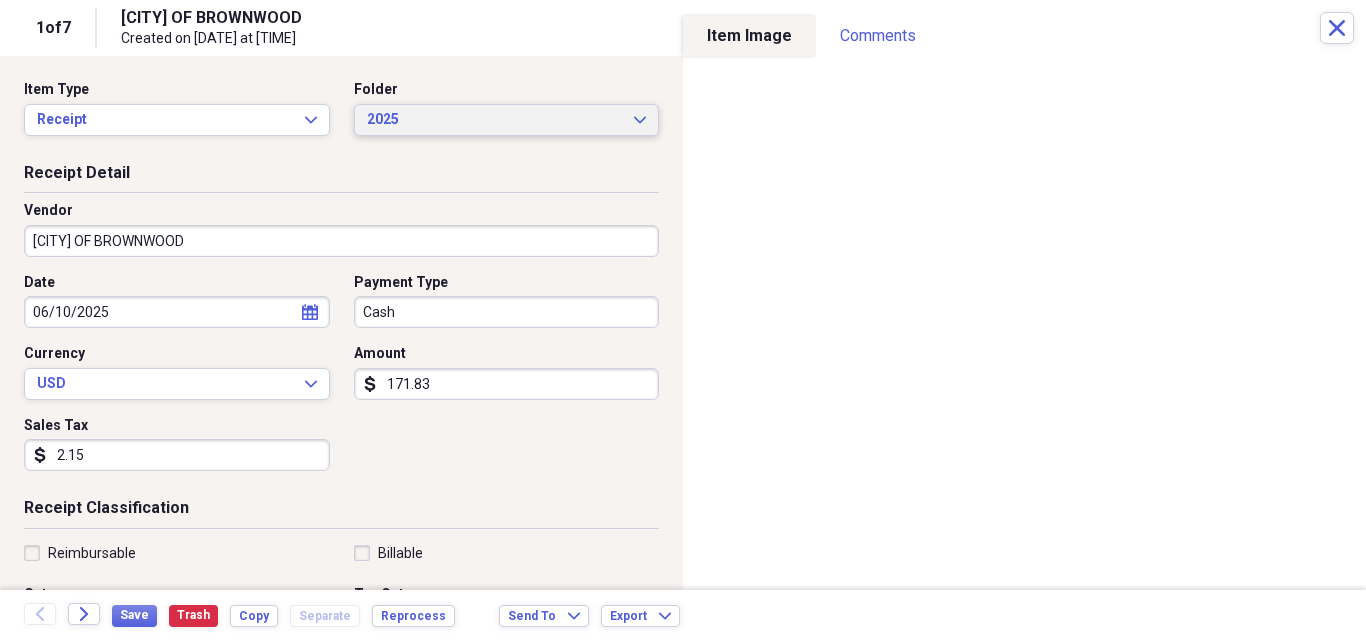 click on "Expand" 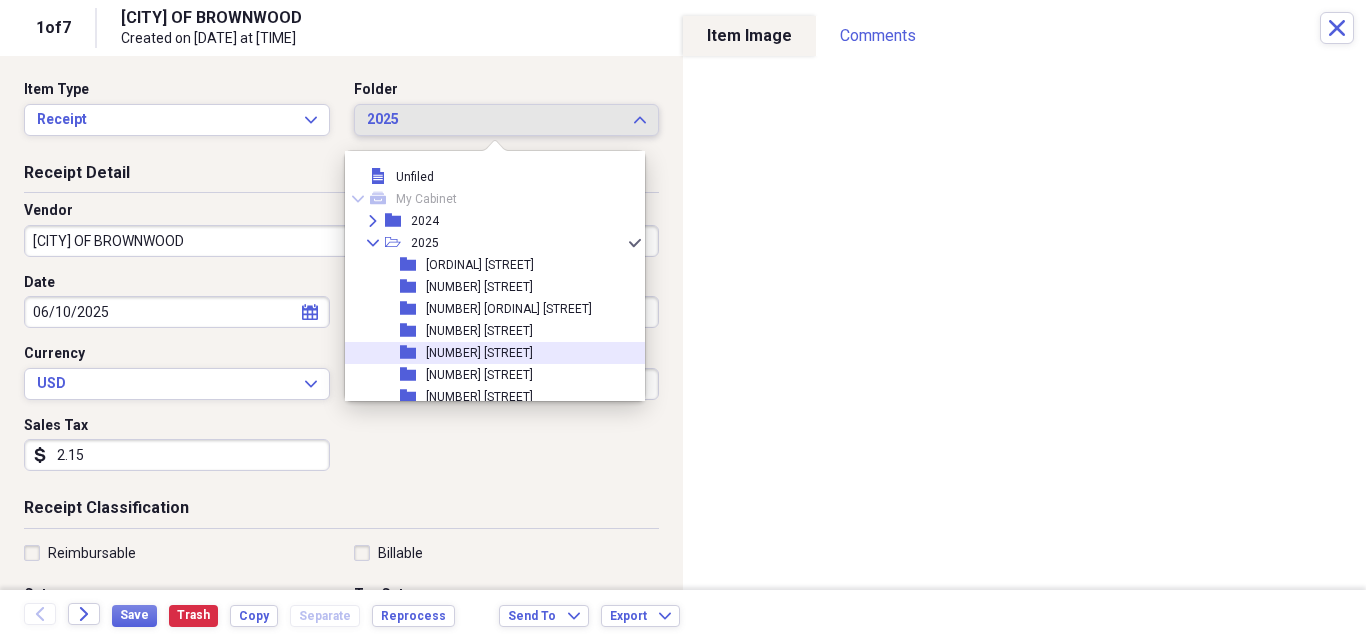 click on "[NUMBER] [STREET]" at bounding box center (479, 353) 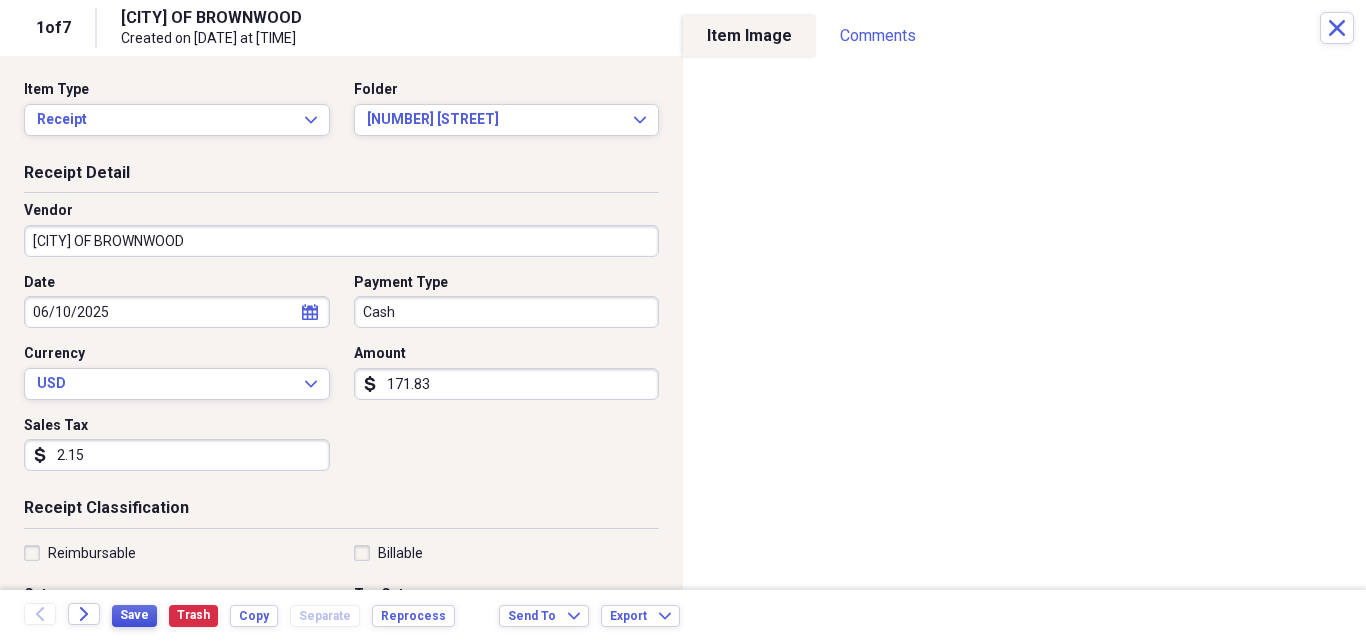 click on "Save" at bounding box center (134, 615) 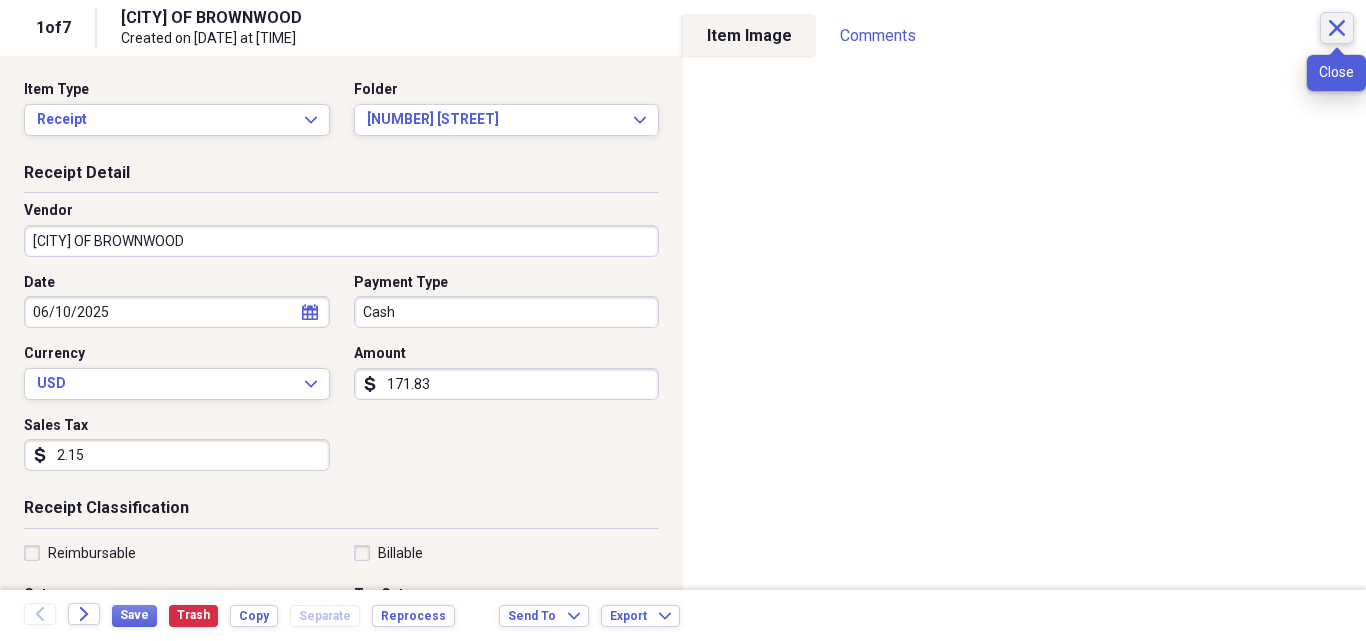 click on "Close" 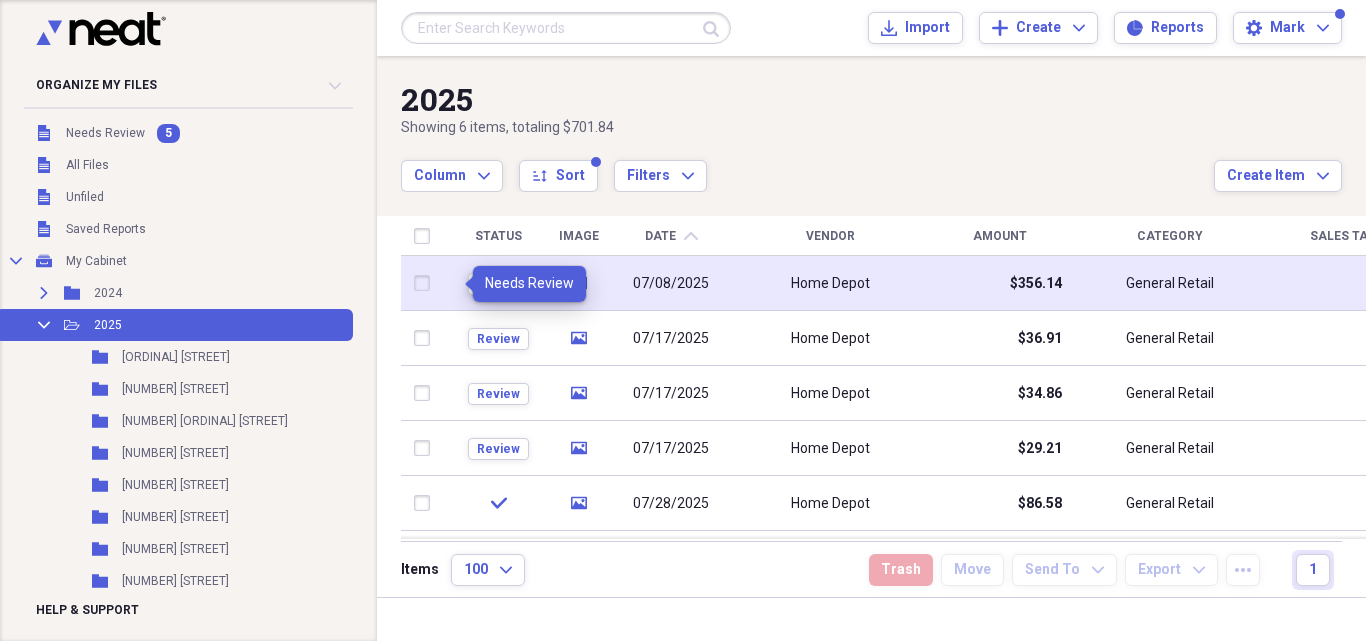 click on "Review" at bounding box center (498, 284) 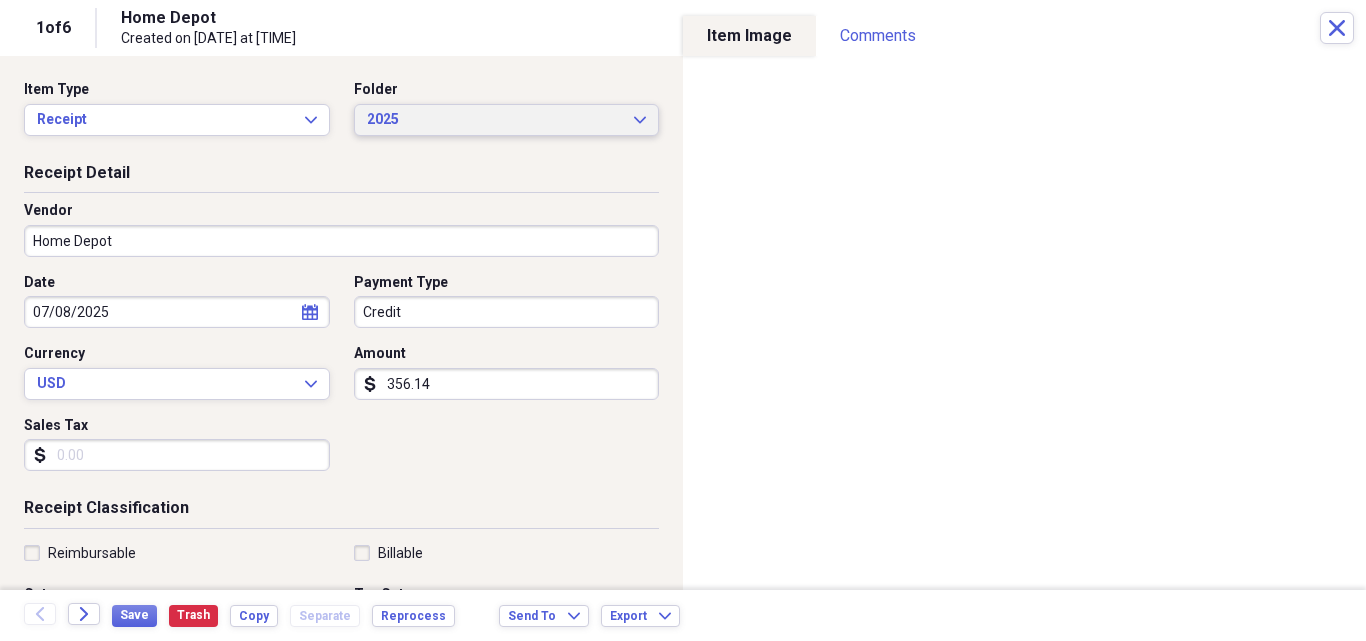 click on "Expand" 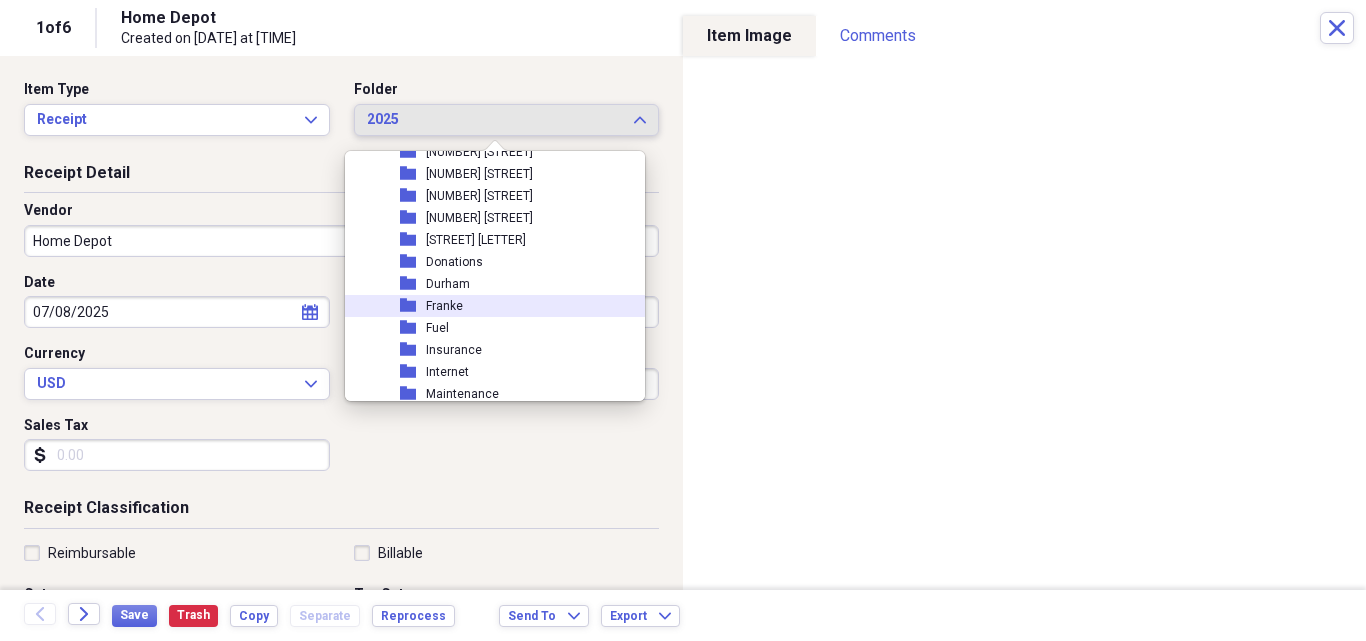 scroll, scrollTop: 513, scrollLeft: 0, axis: vertical 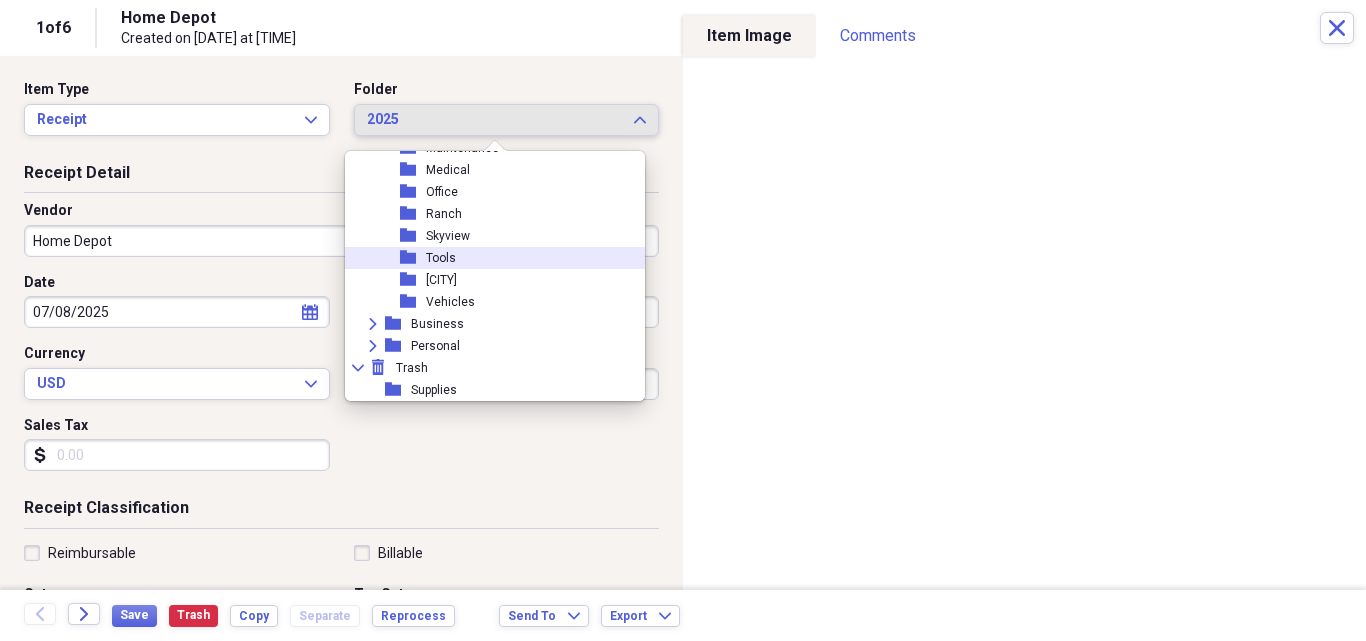 click on "Tools" at bounding box center [441, 258] 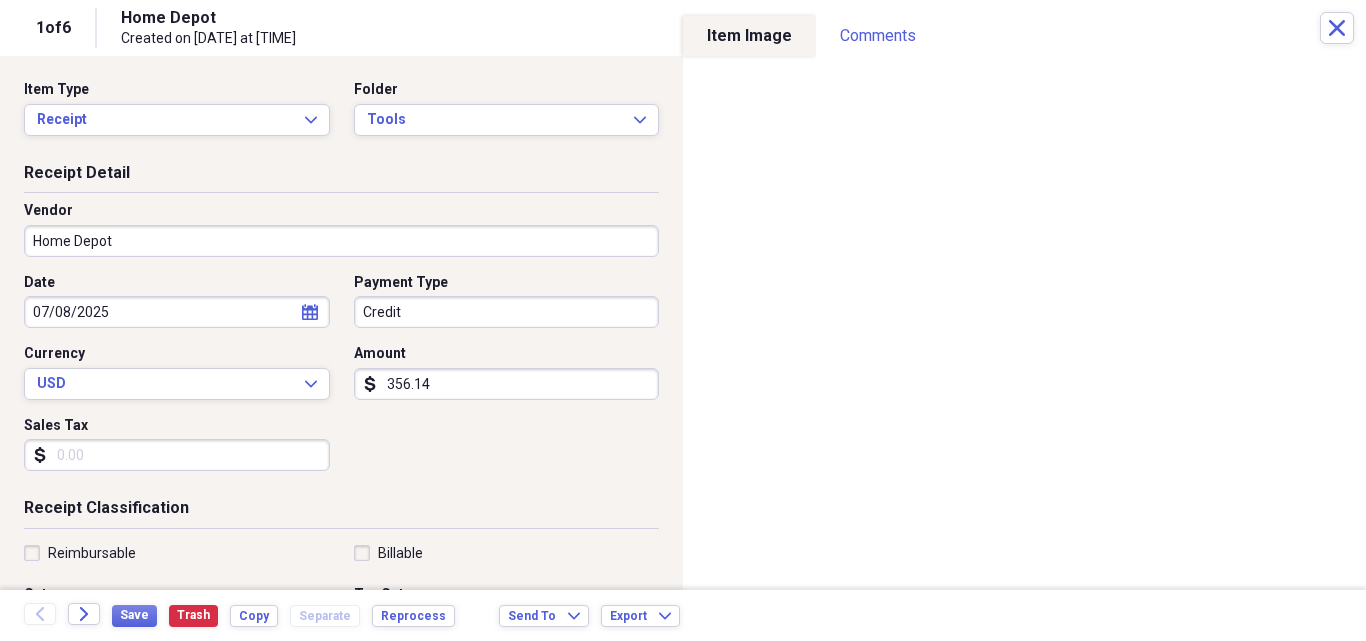 click on "Sales Tax" at bounding box center [177, 455] 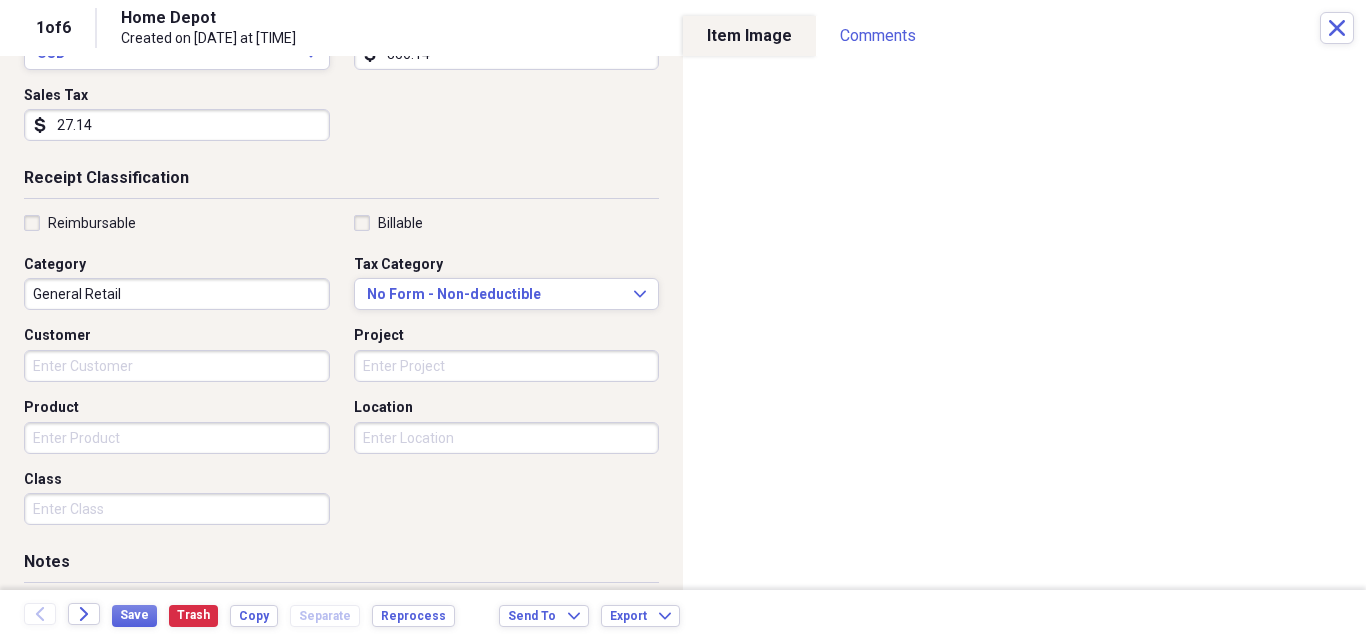 scroll, scrollTop: 487, scrollLeft: 0, axis: vertical 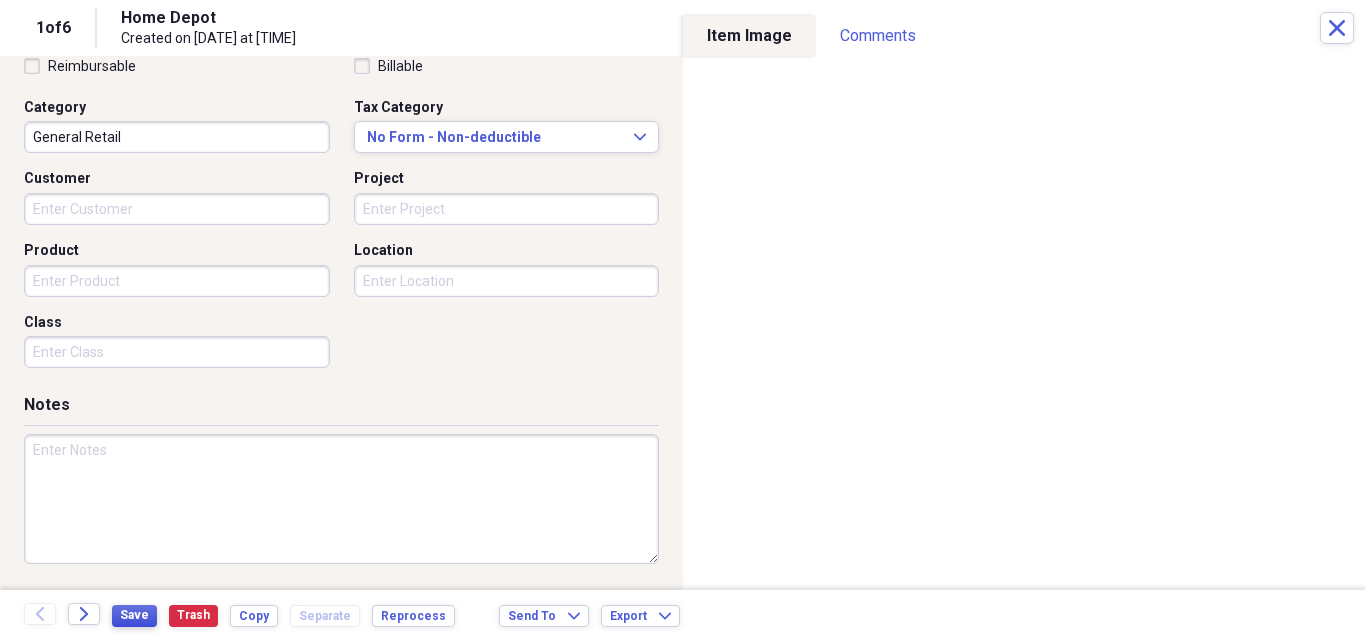 type on "27.14" 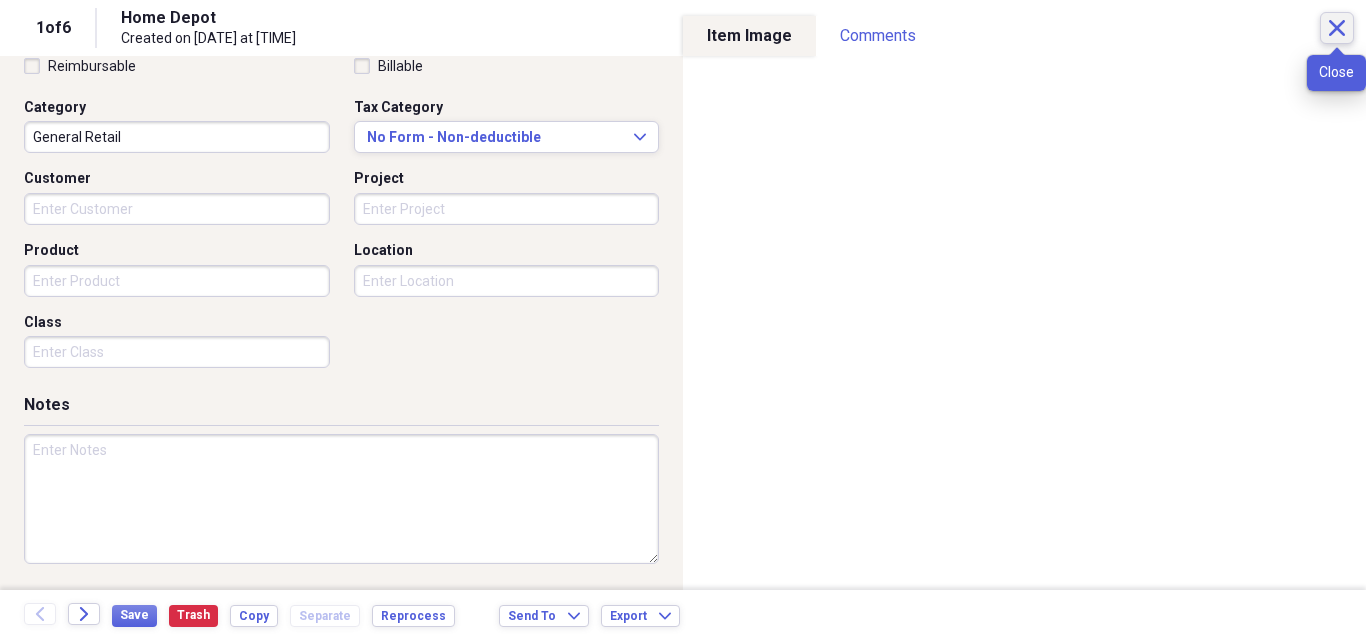click on "Close" 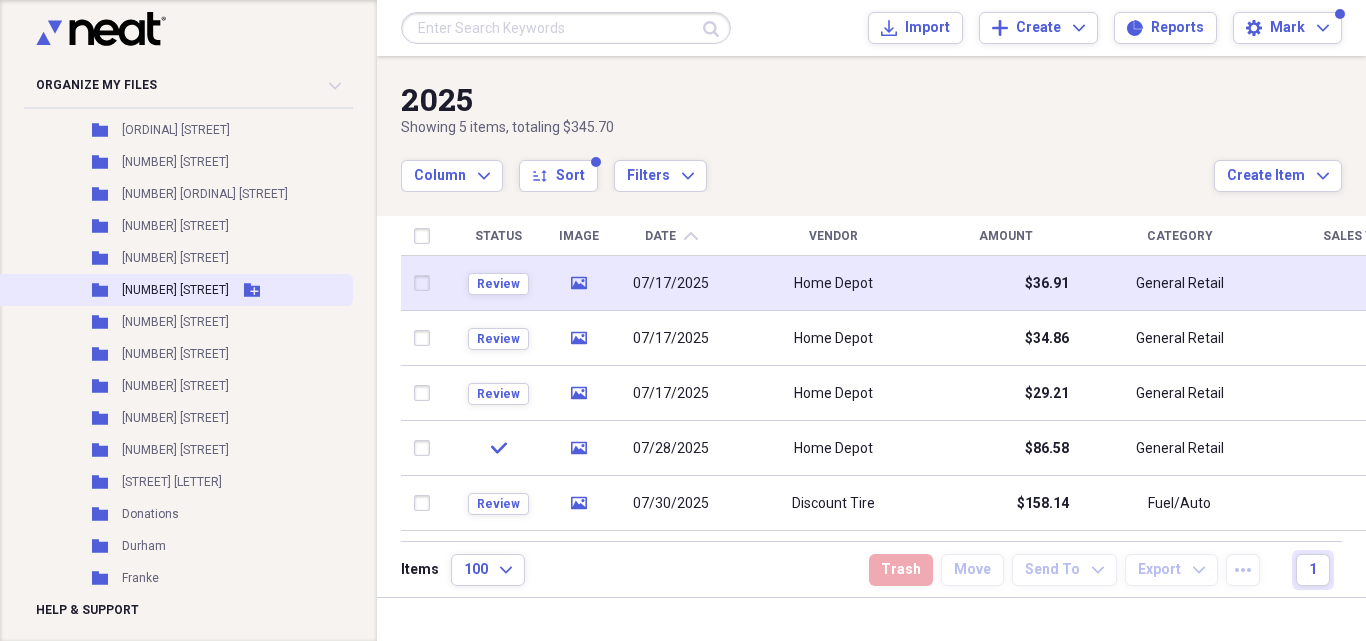 scroll, scrollTop: 533, scrollLeft: 0, axis: vertical 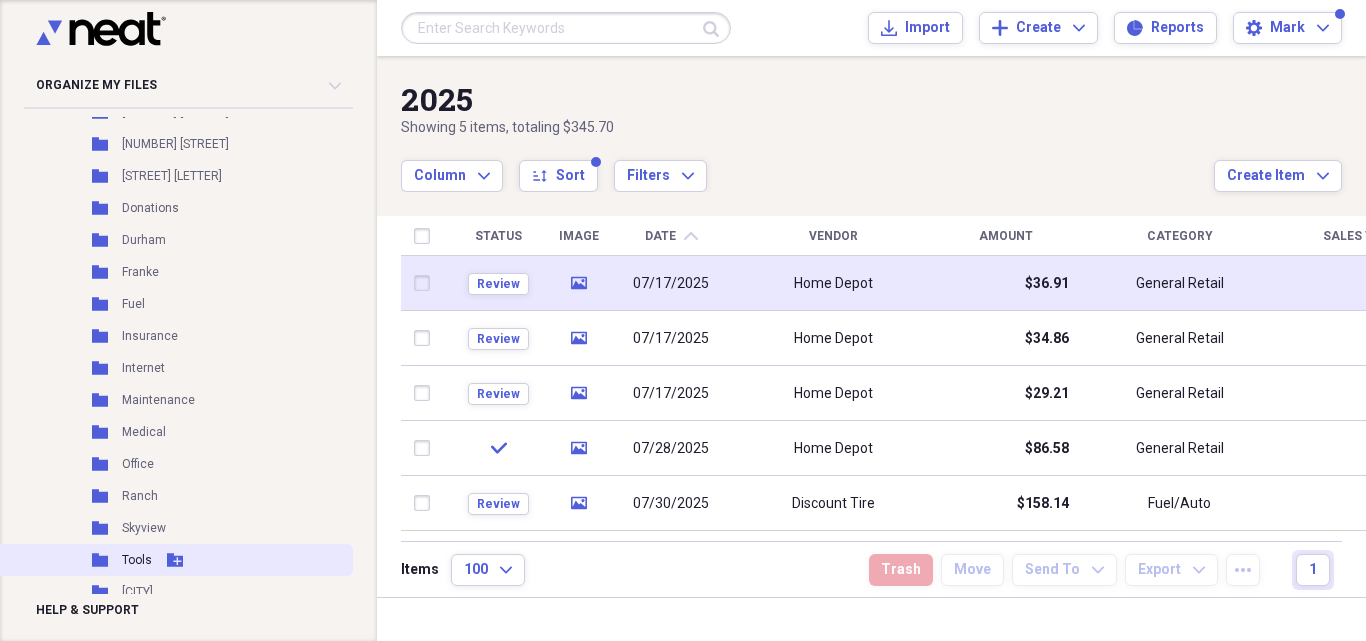 click on "Tools" at bounding box center [137, 560] 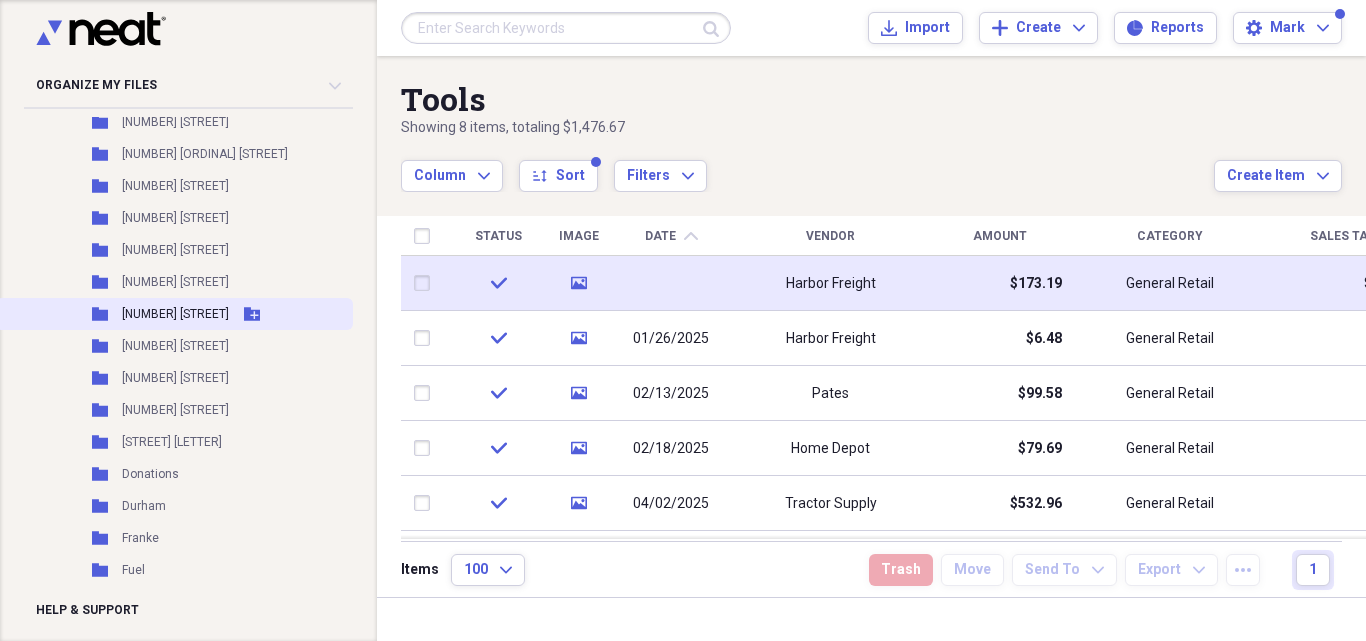 scroll, scrollTop: 0, scrollLeft: 0, axis: both 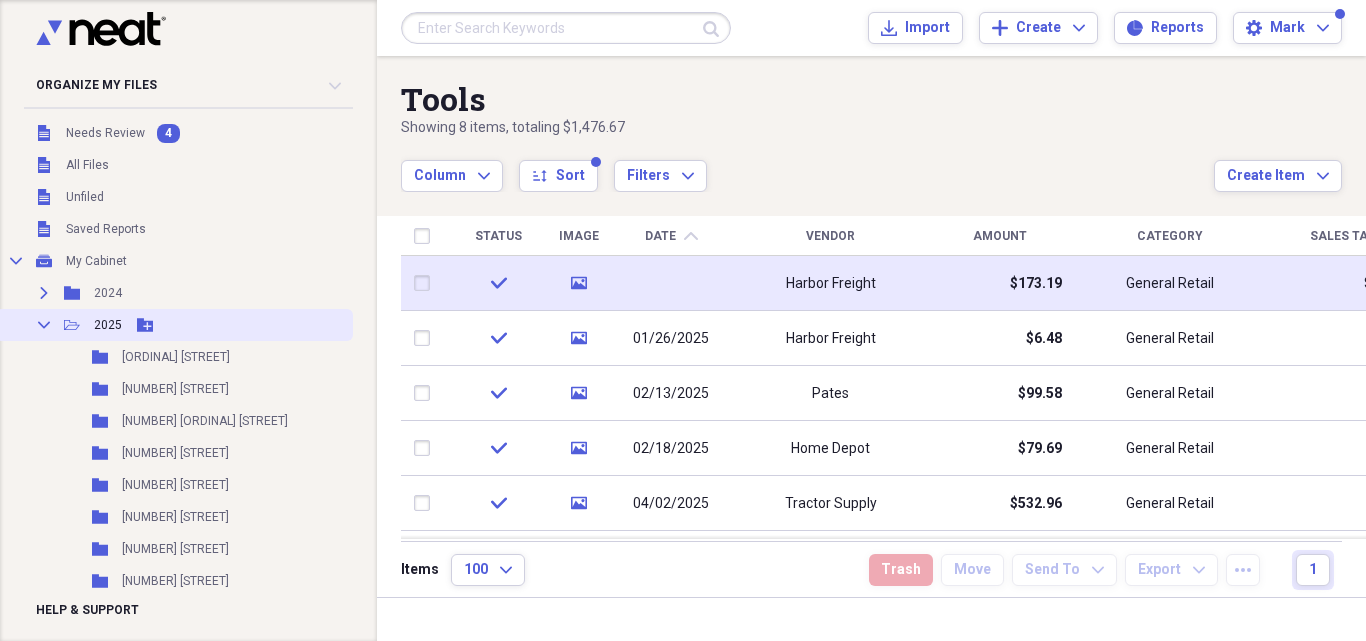 click on "2025" at bounding box center [108, 325] 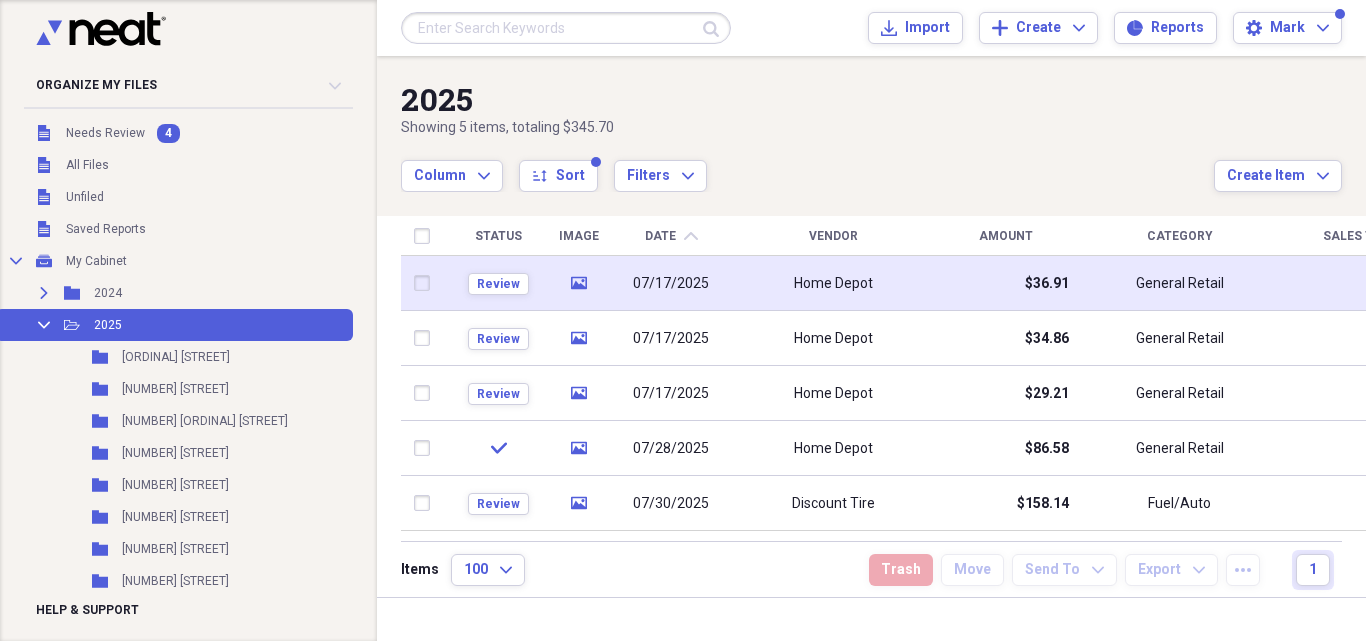 click on "07/17/2025" at bounding box center (671, 284) 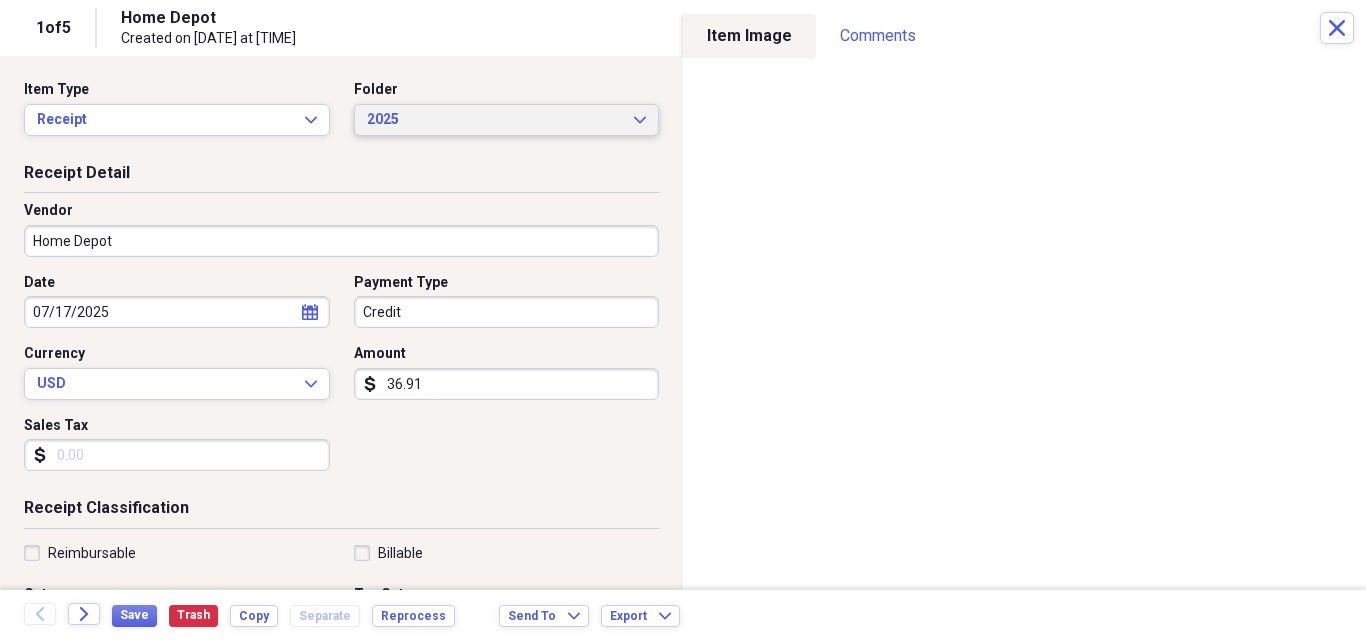 click on "Expand" 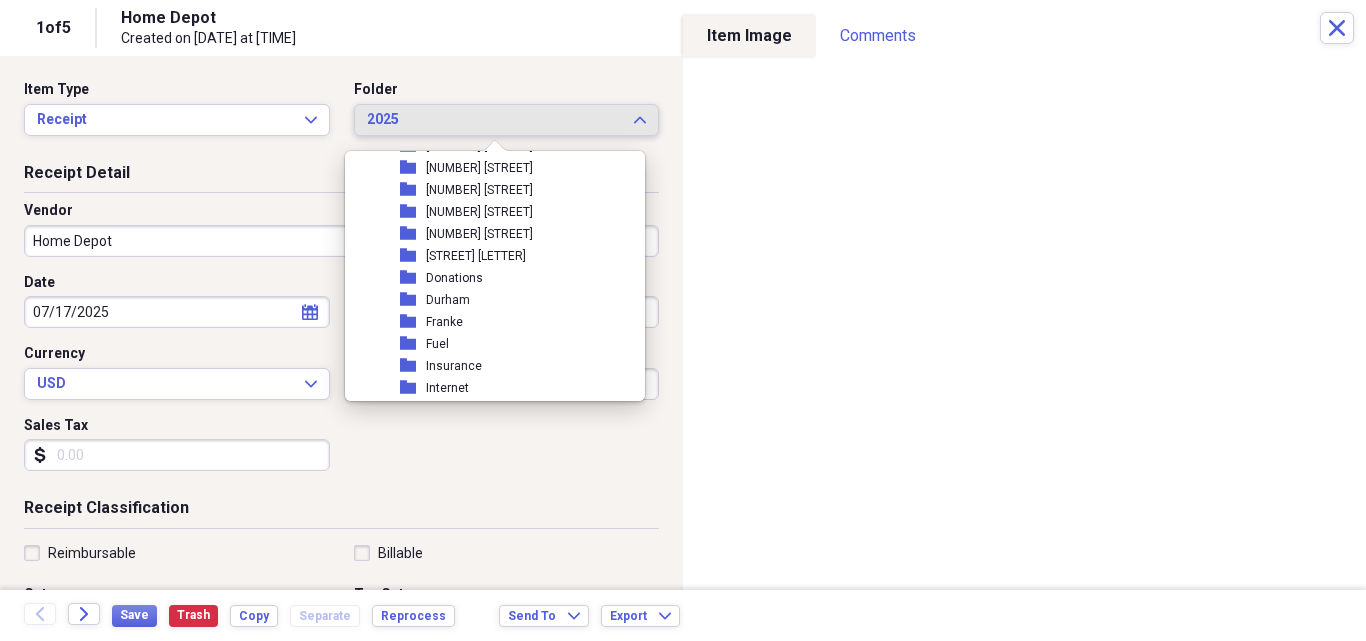 scroll, scrollTop: 267, scrollLeft: 0, axis: vertical 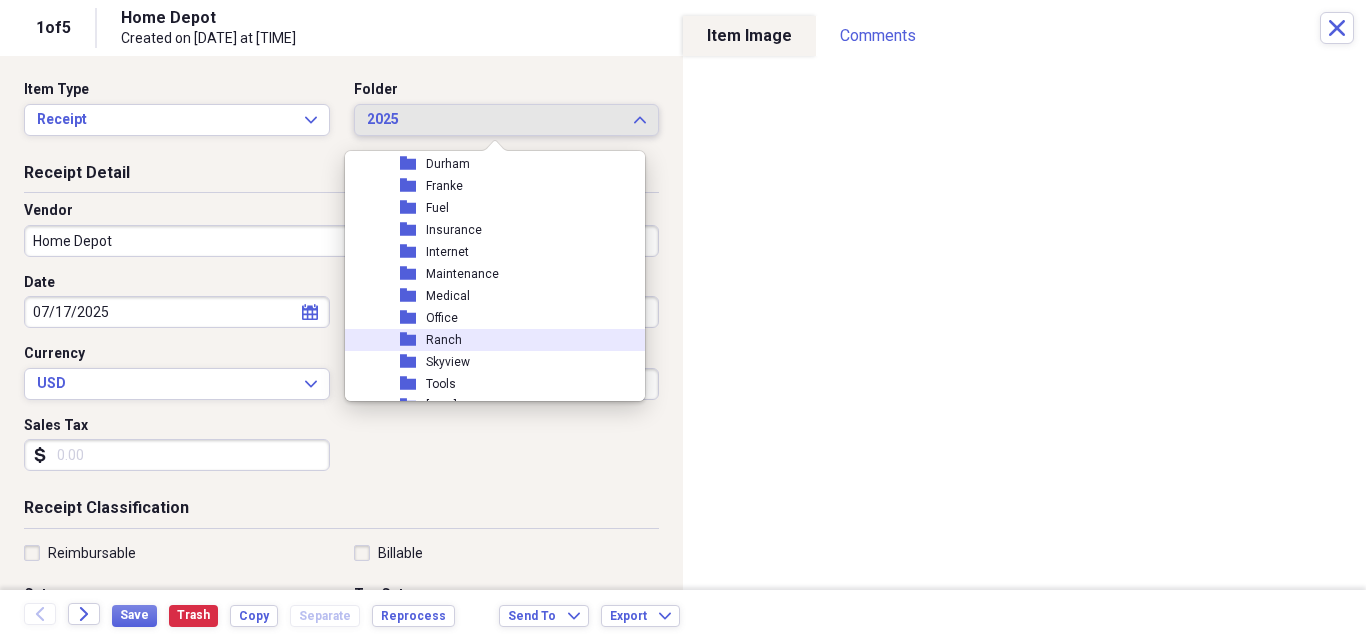 click on "Ranch" at bounding box center (444, 340) 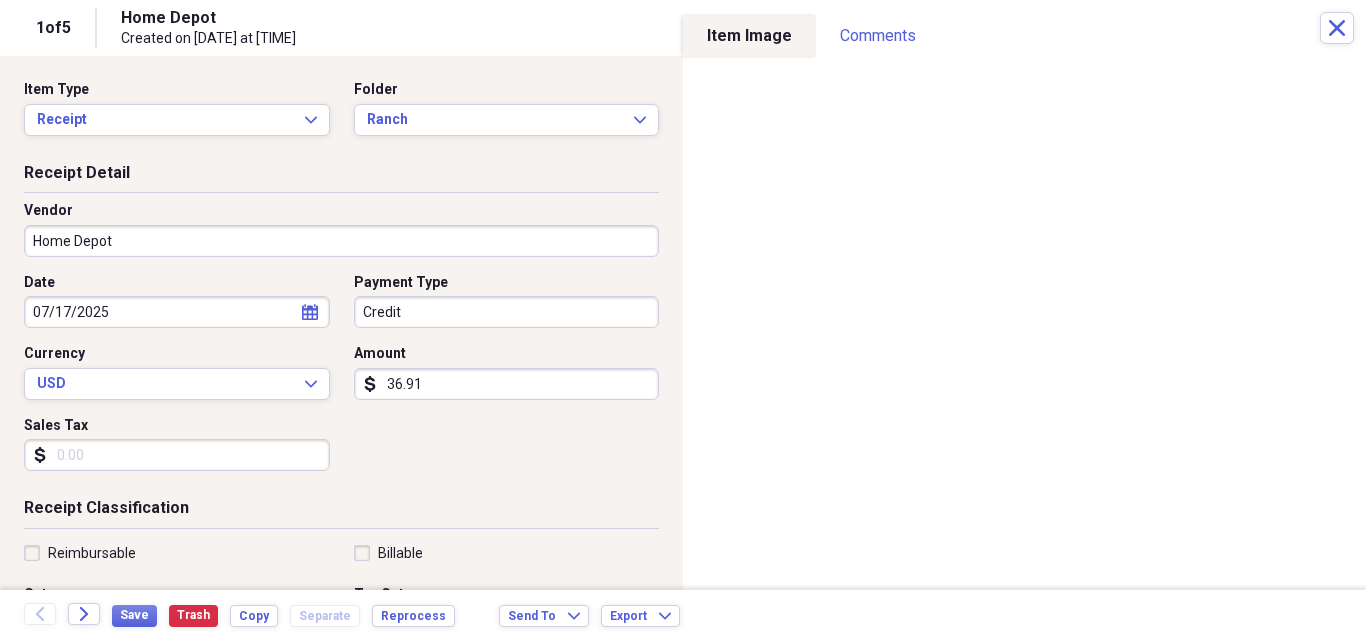 click on "Sales Tax" at bounding box center (177, 455) 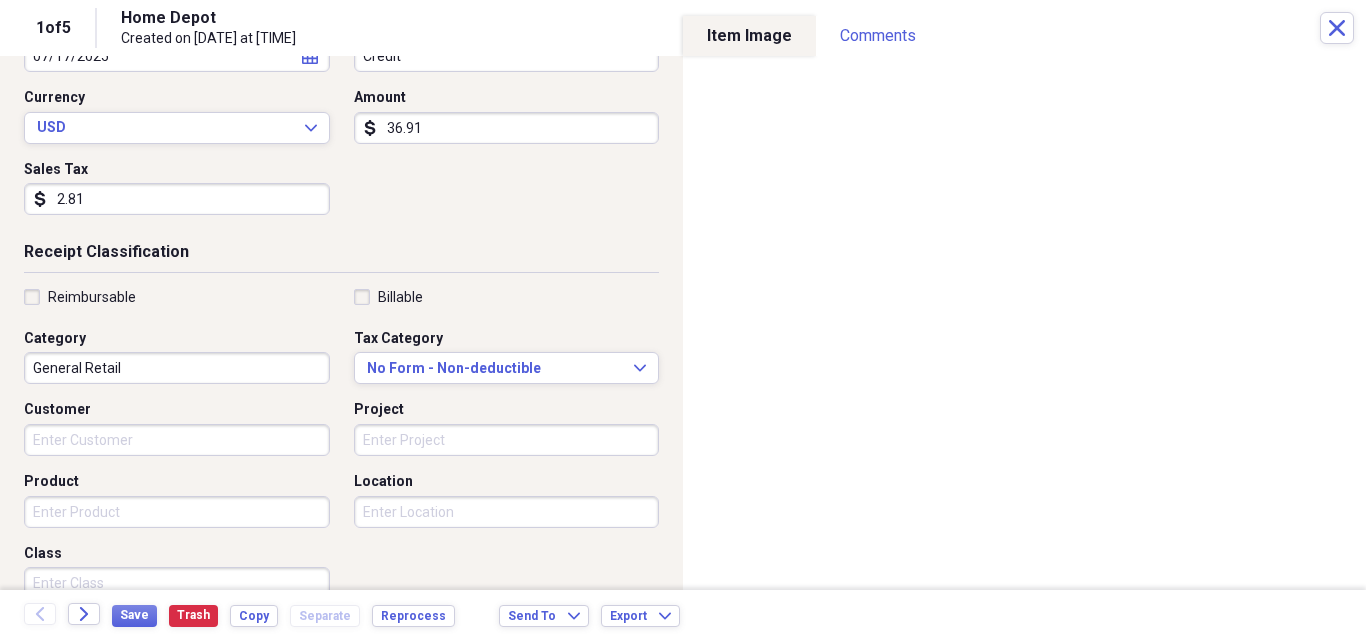 scroll, scrollTop: 487, scrollLeft: 0, axis: vertical 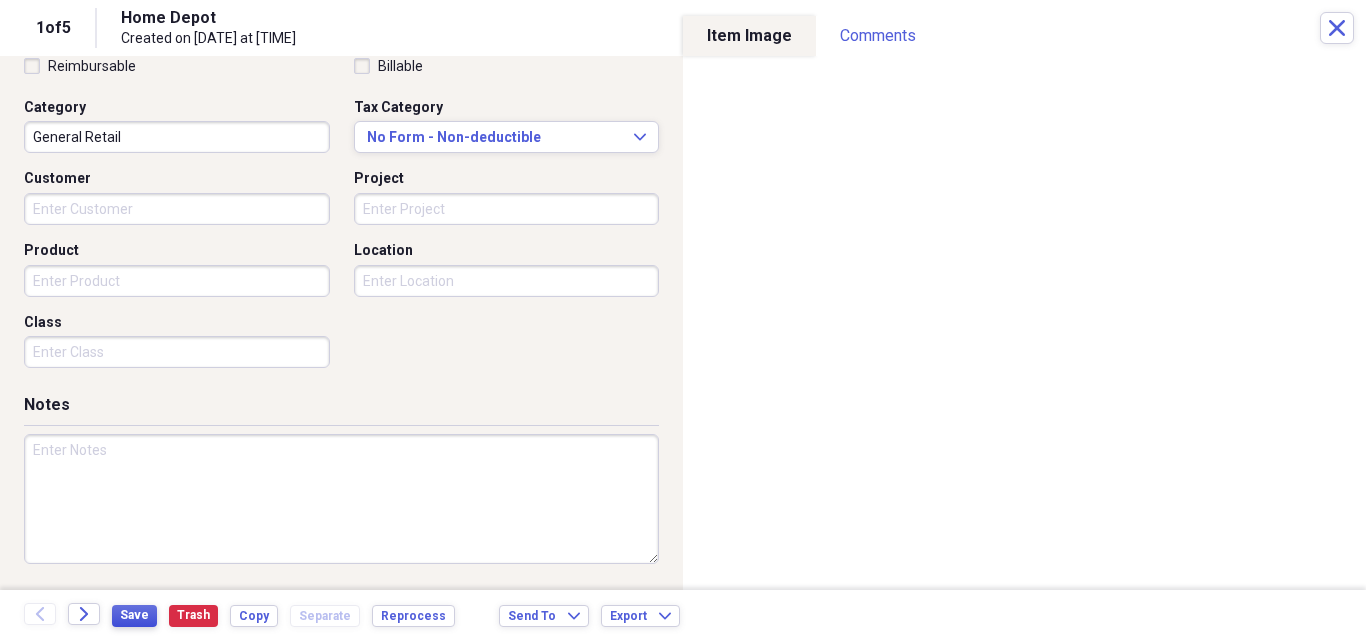 type on "2.81" 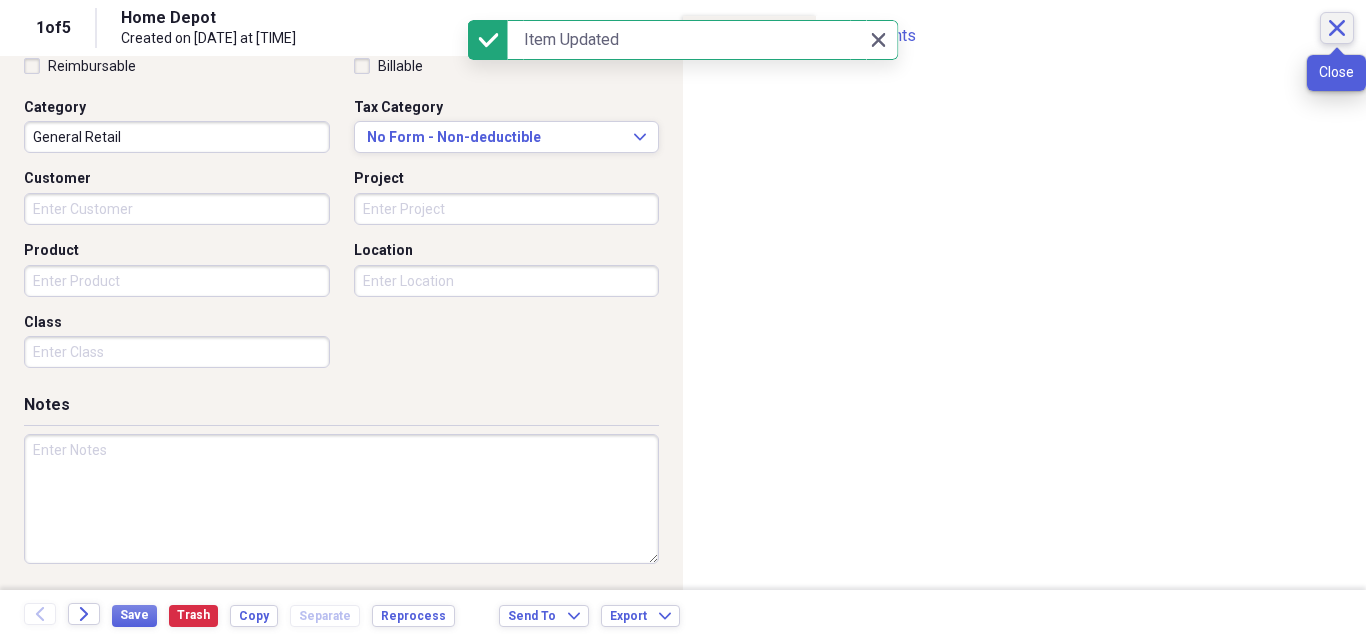 click 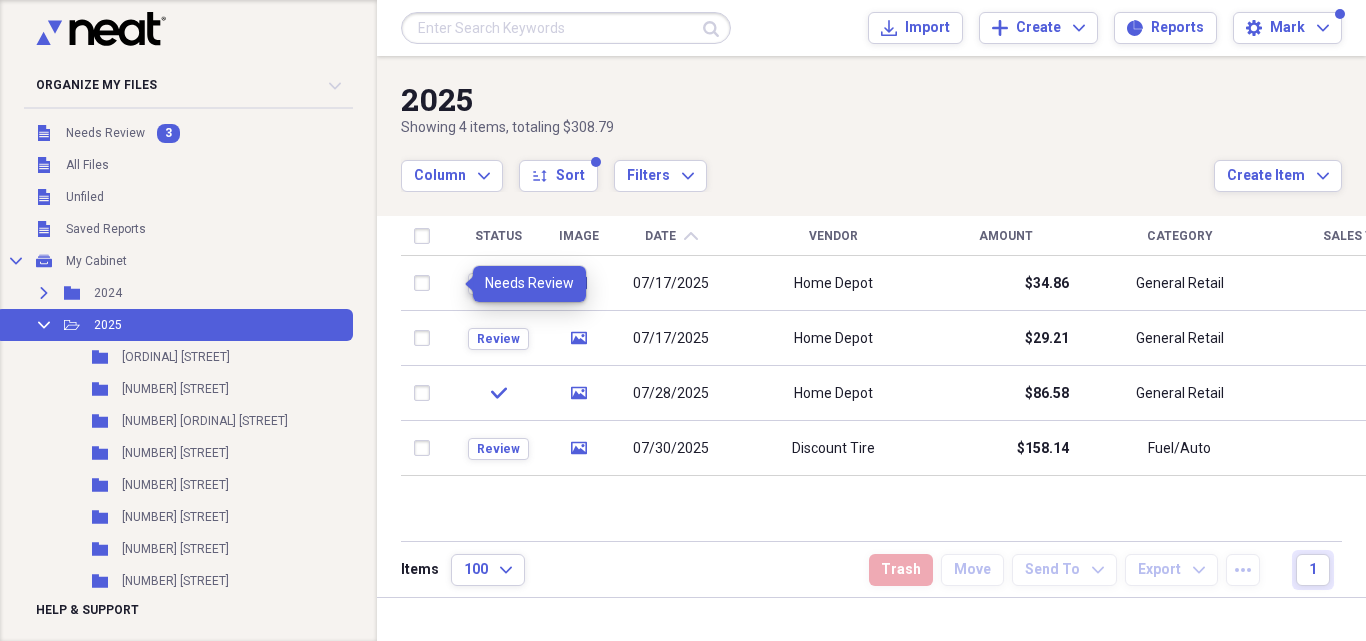 click on "Review" at bounding box center [498, 284] 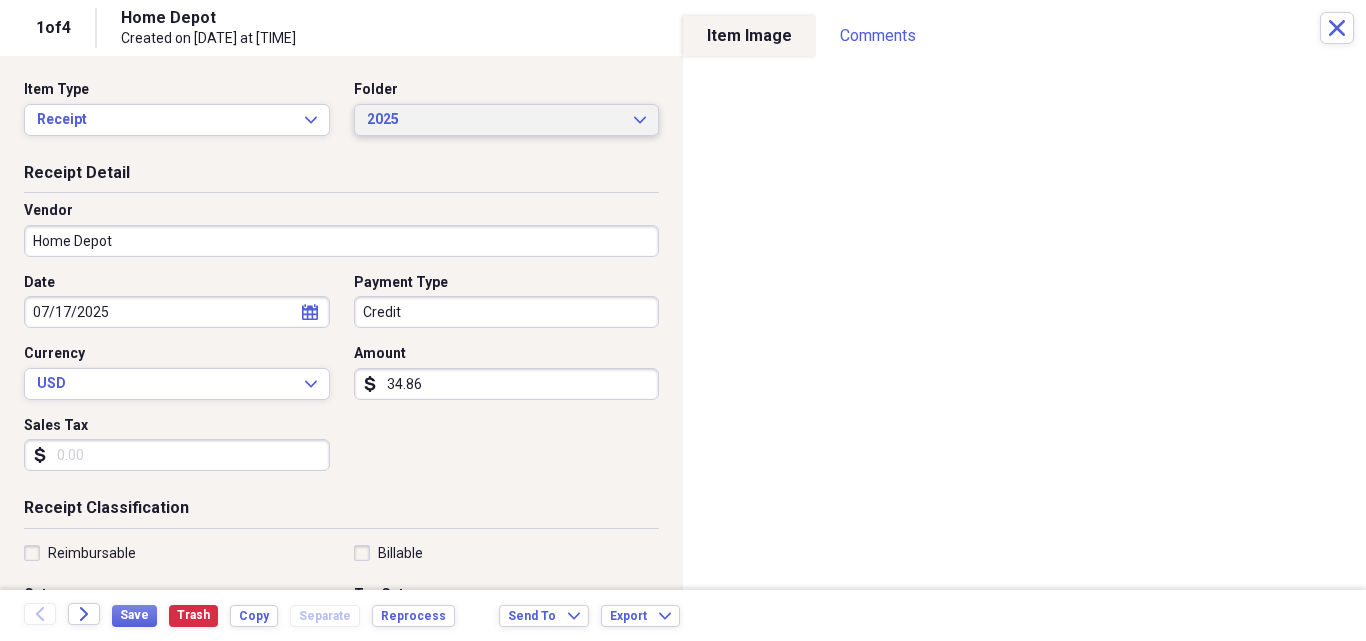 click on "Expand" 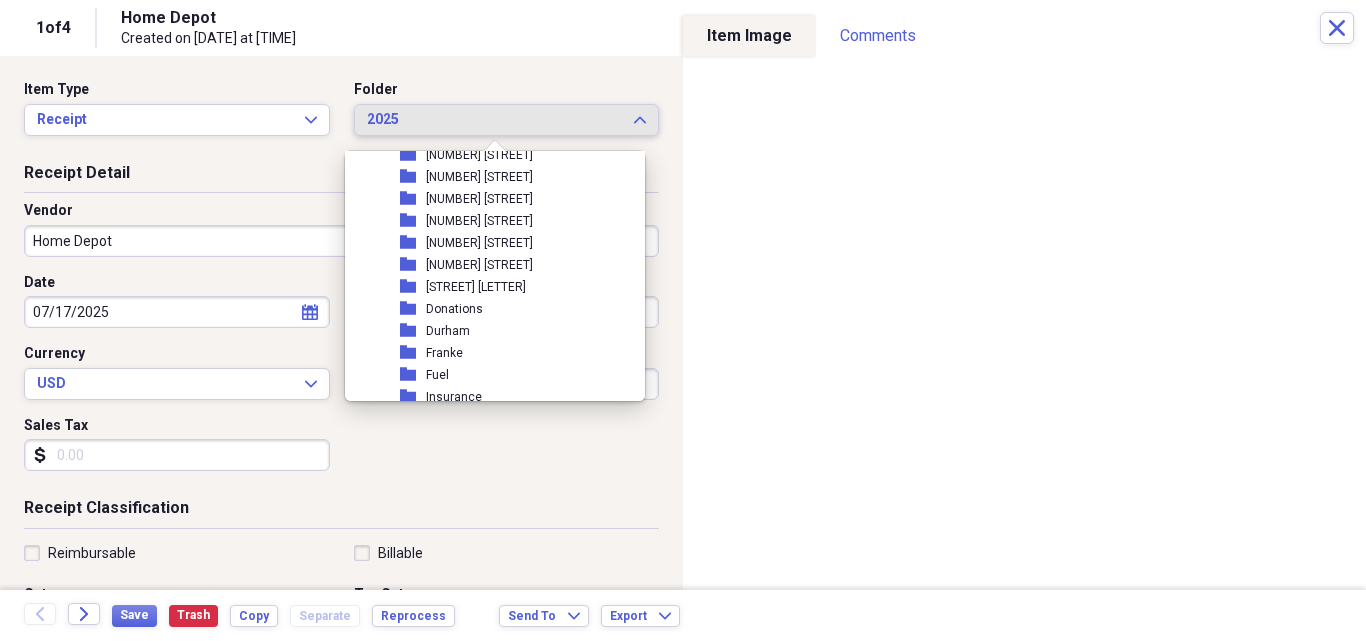 scroll, scrollTop: 267, scrollLeft: 0, axis: vertical 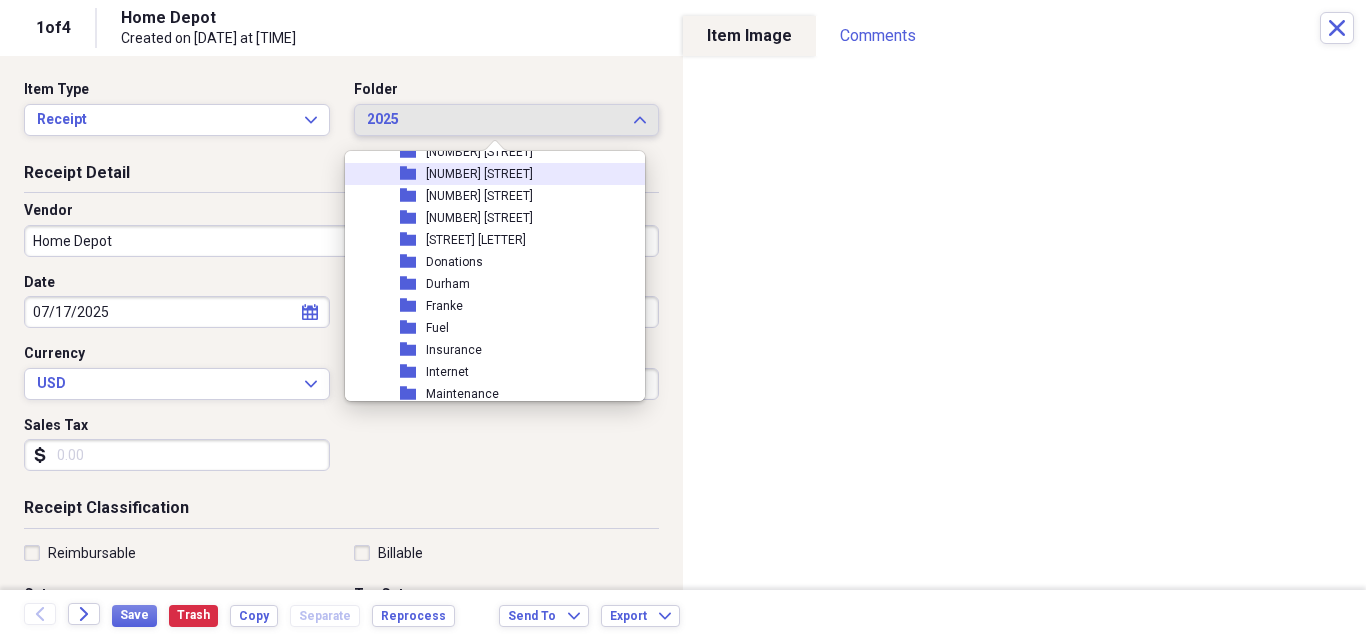 click on "[NUMBER] [STREET]" at bounding box center [479, 174] 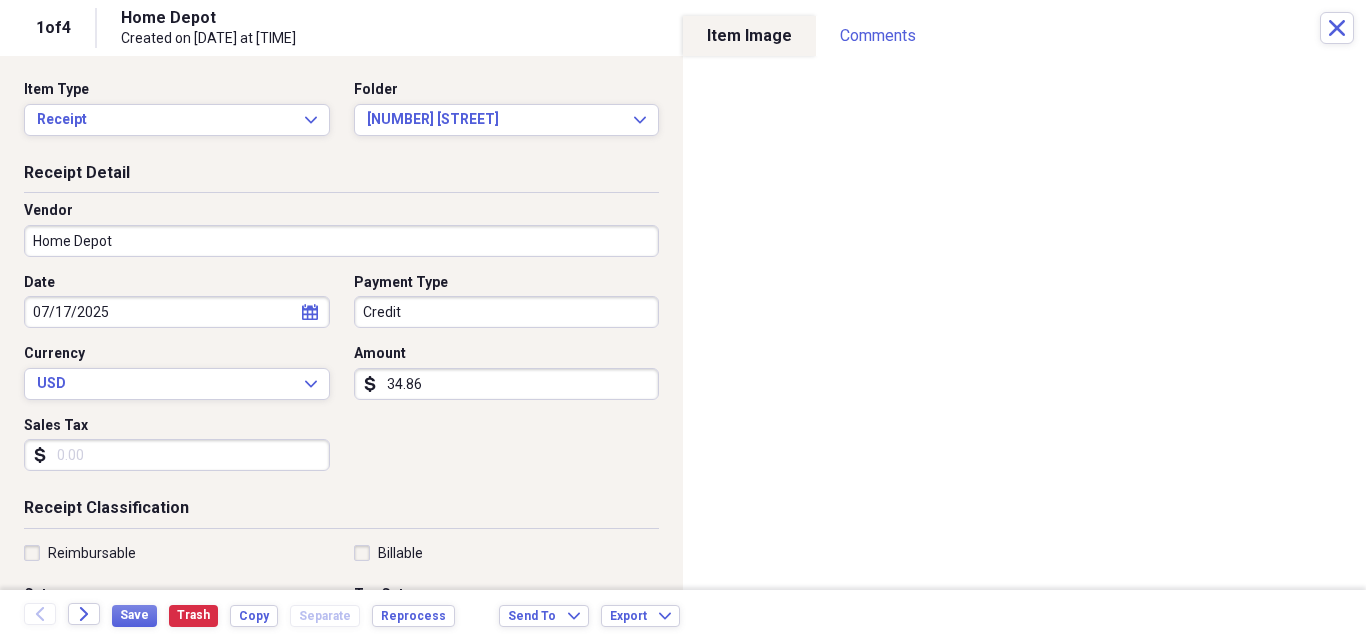 click on "Sales Tax" at bounding box center [177, 455] 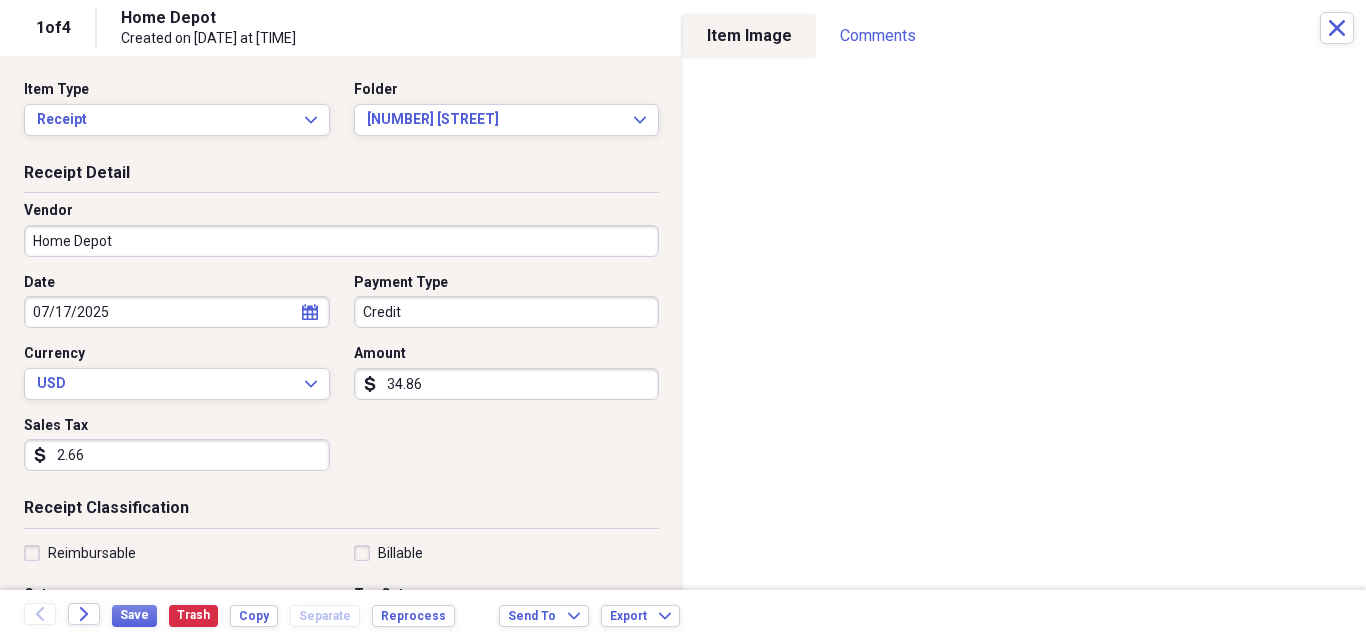 scroll, scrollTop: 267, scrollLeft: 0, axis: vertical 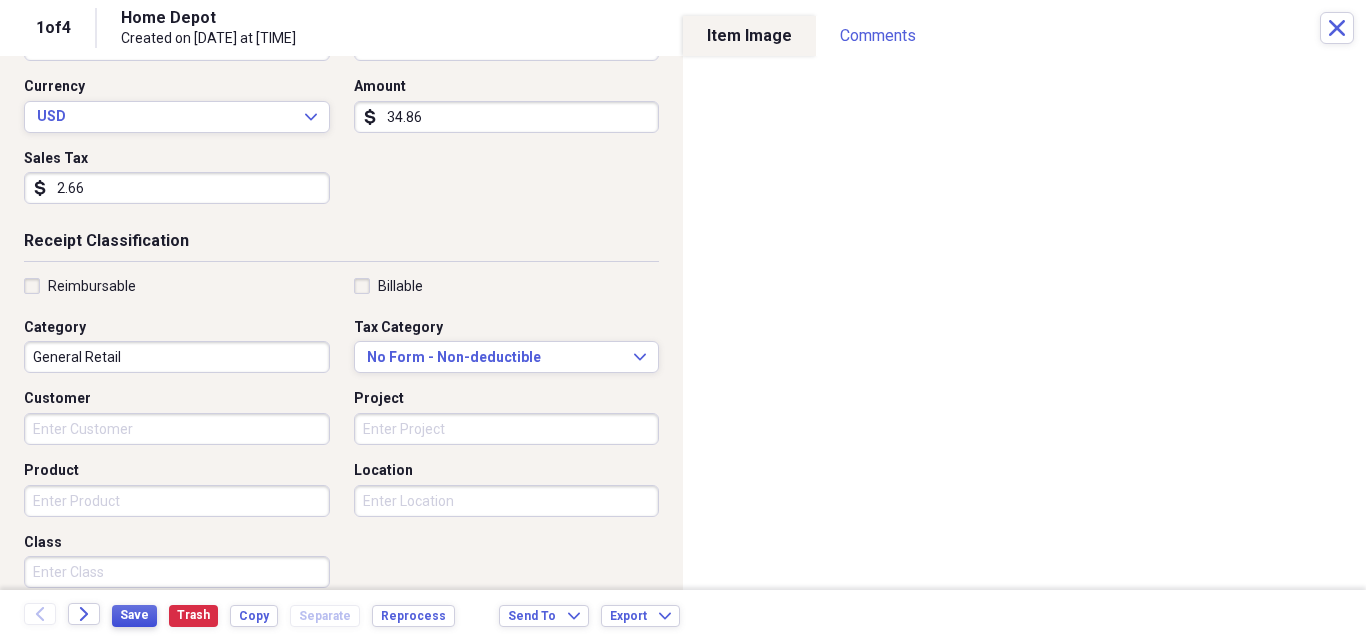 type on "2.66" 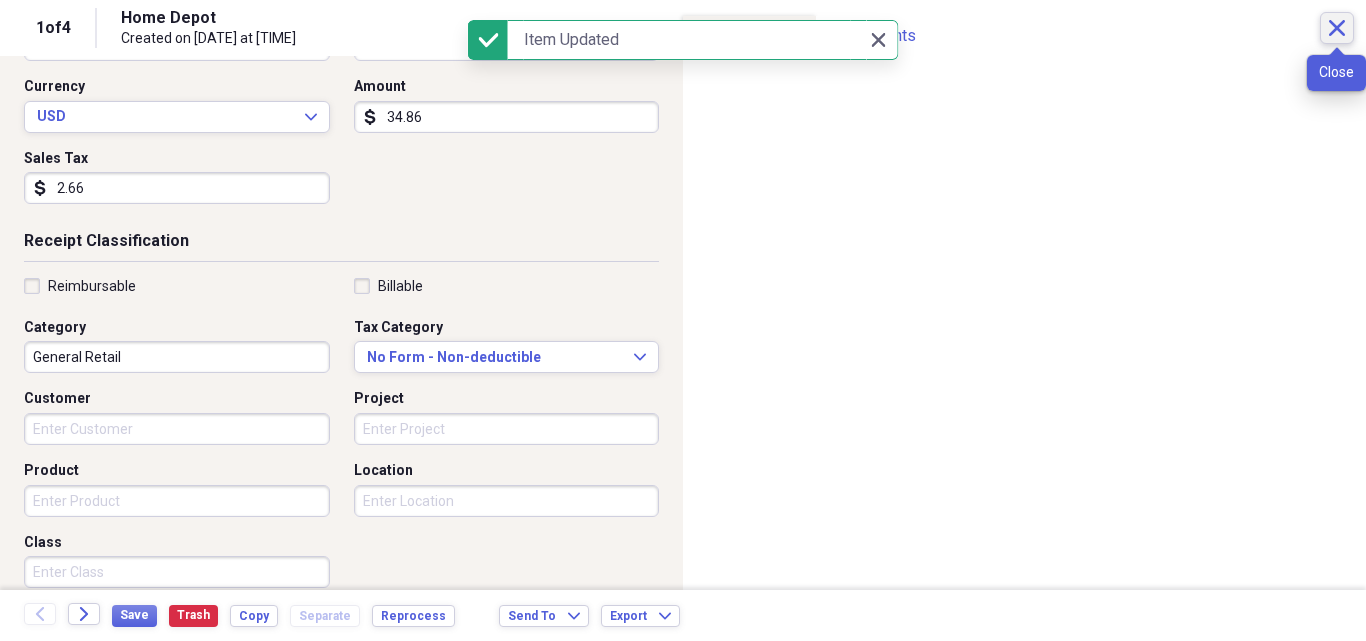 click on "Close" 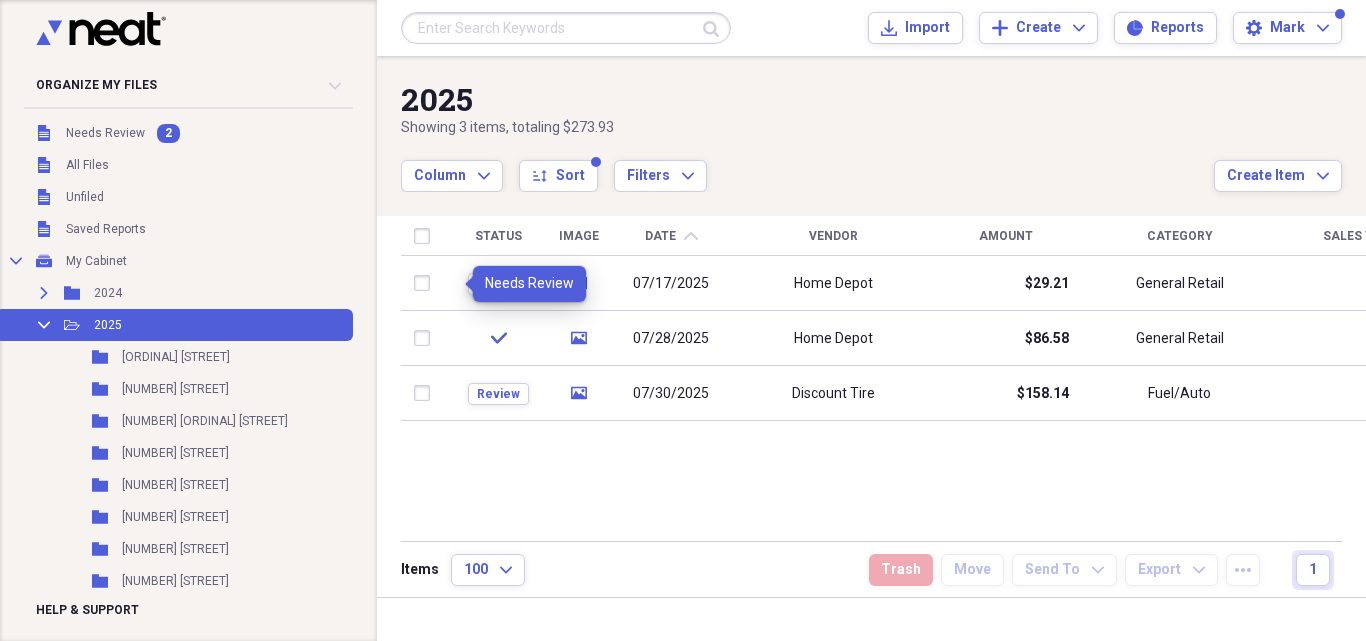 click on "Review" at bounding box center [498, 284] 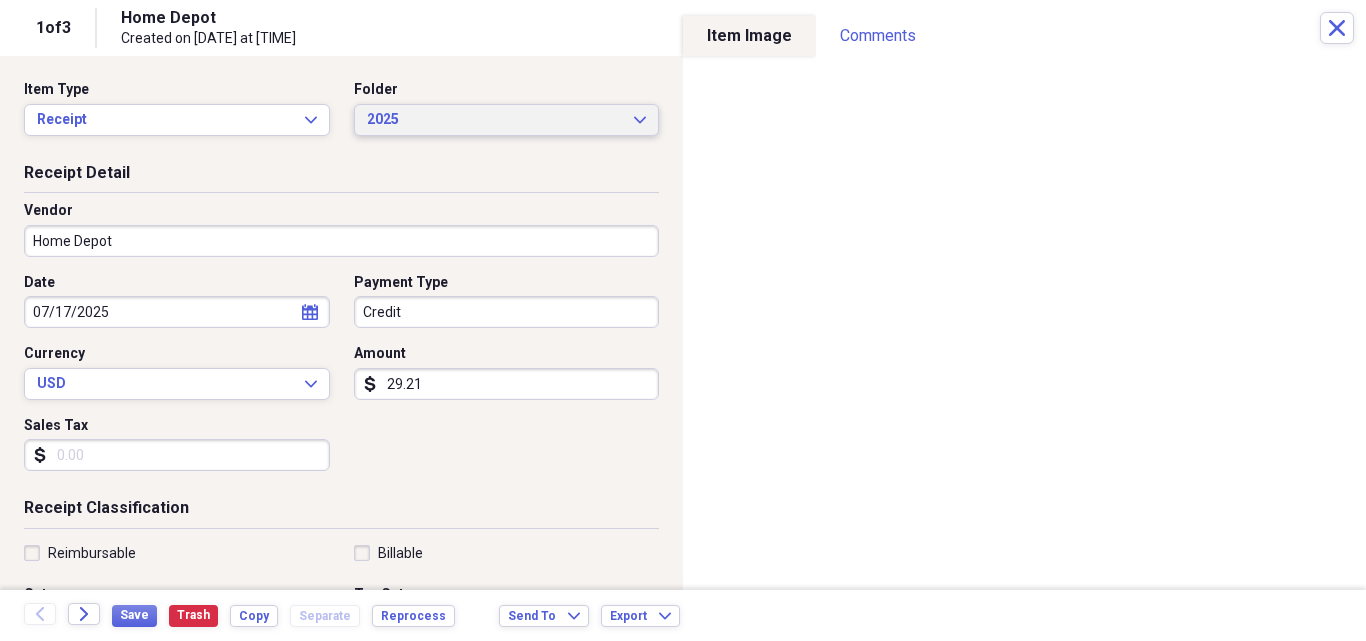 click on "Expand" 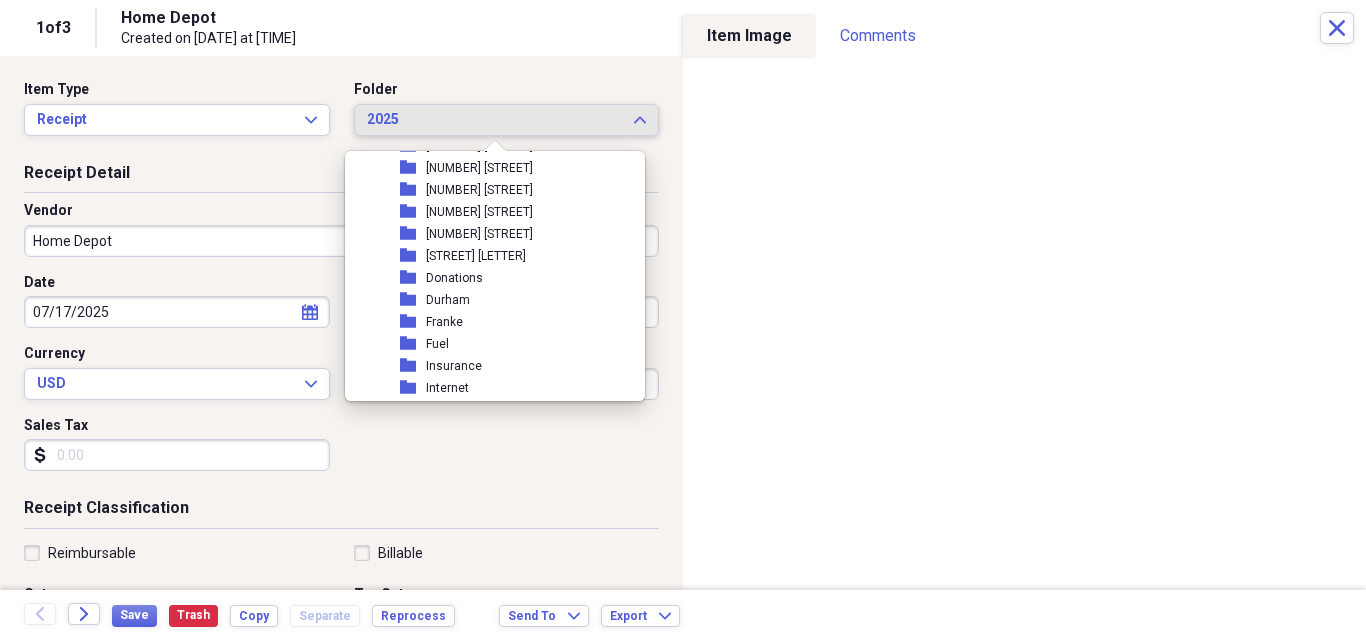 scroll, scrollTop: 267, scrollLeft: 0, axis: vertical 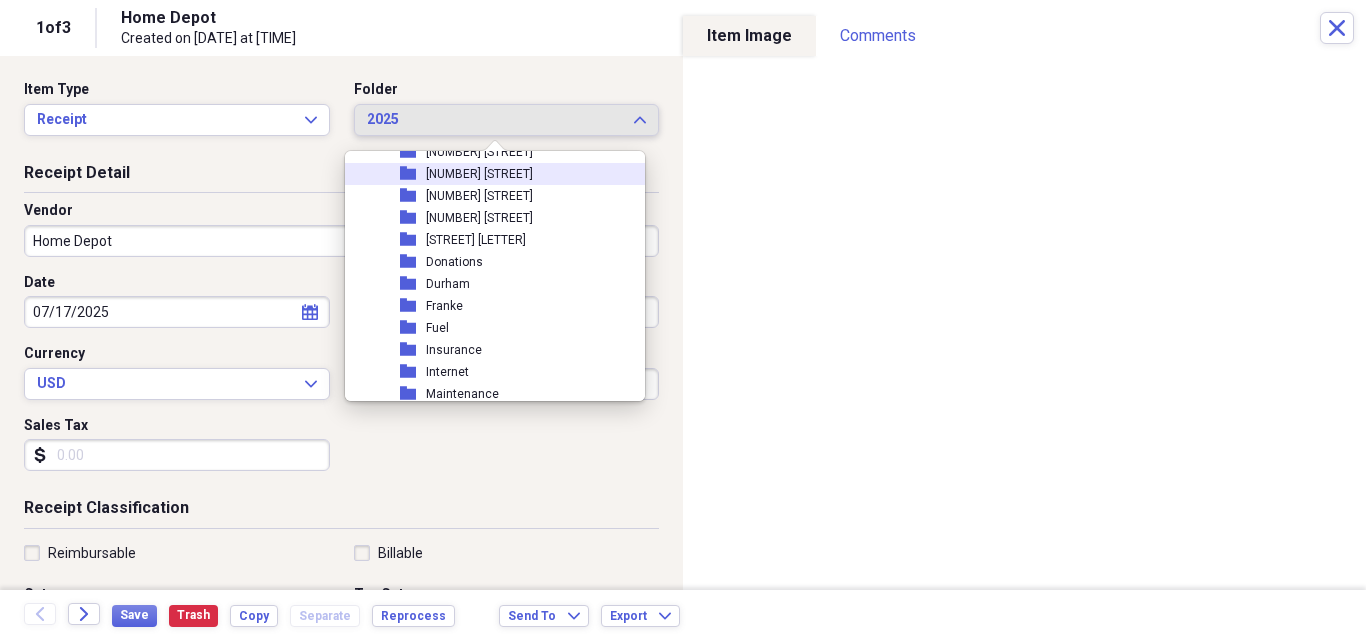 click on "[NUMBER] [STREET]" at bounding box center [479, 174] 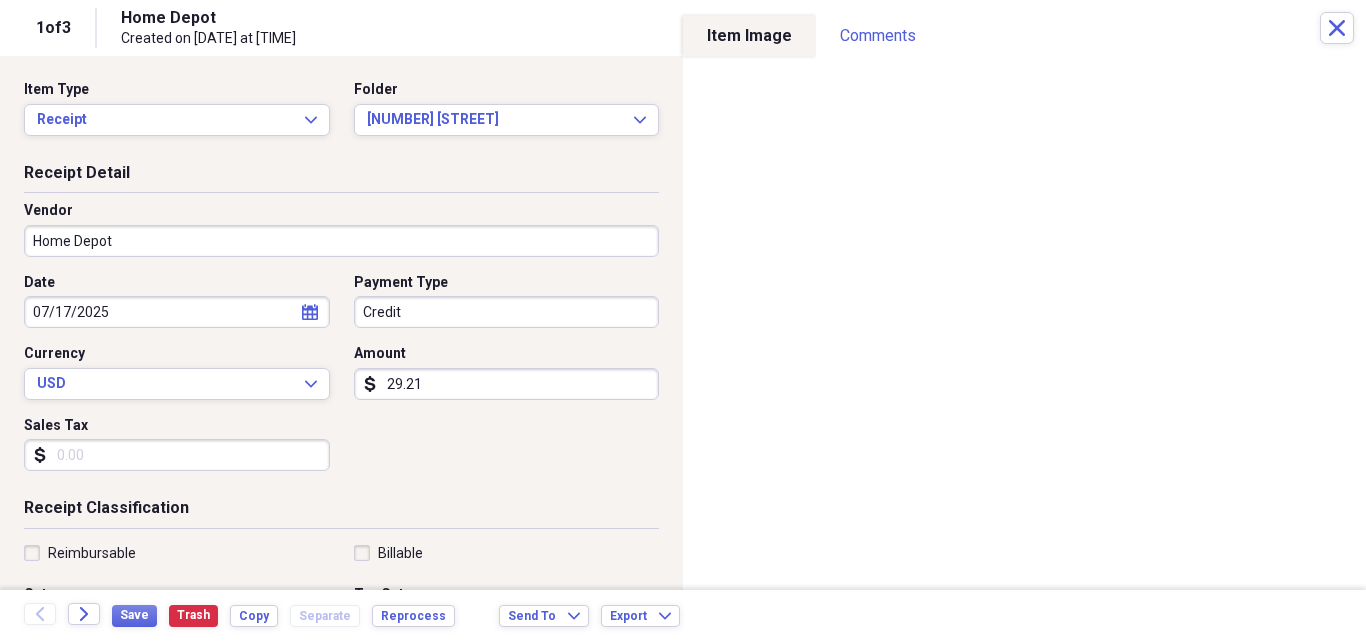 click on "Sales Tax" at bounding box center [177, 455] 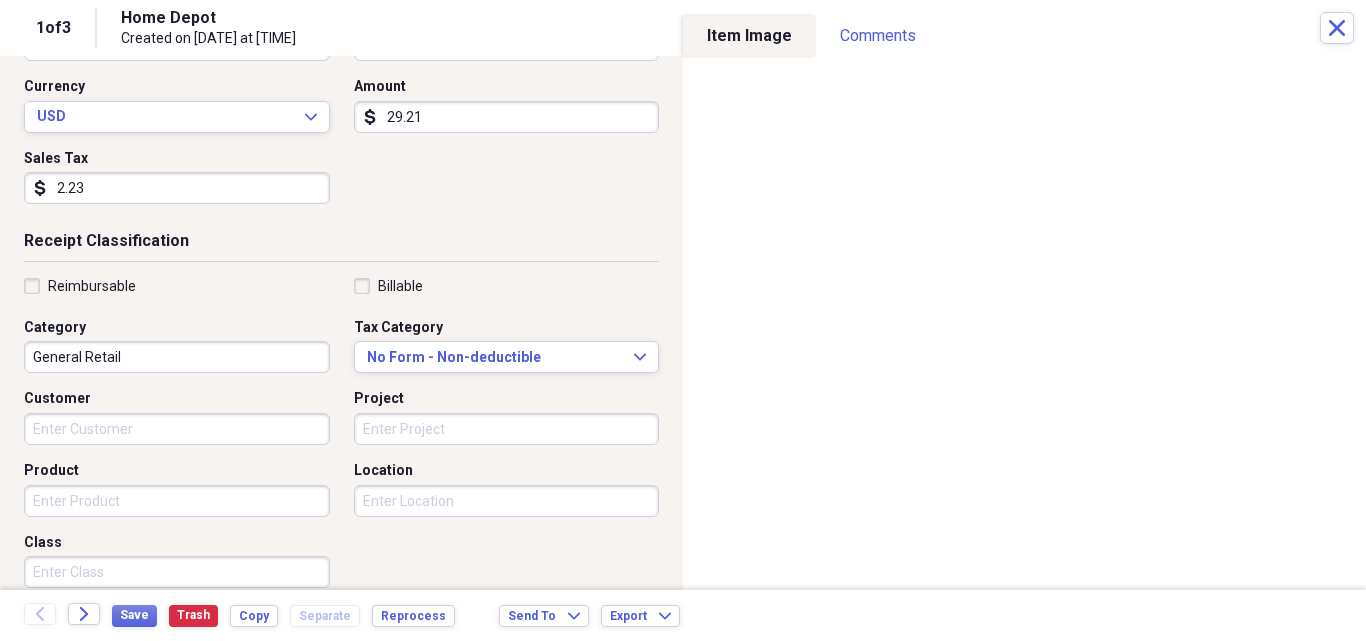 scroll, scrollTop: 0, scrollLeft: 0, axis: both 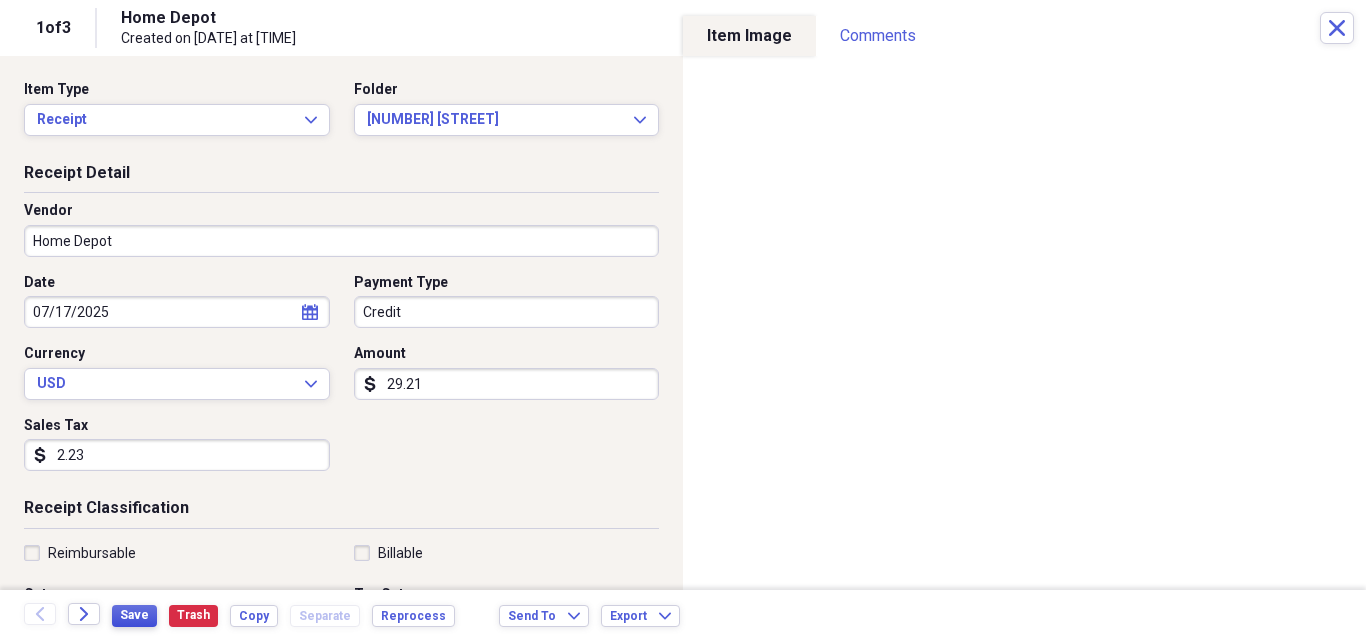 type on "2.23" 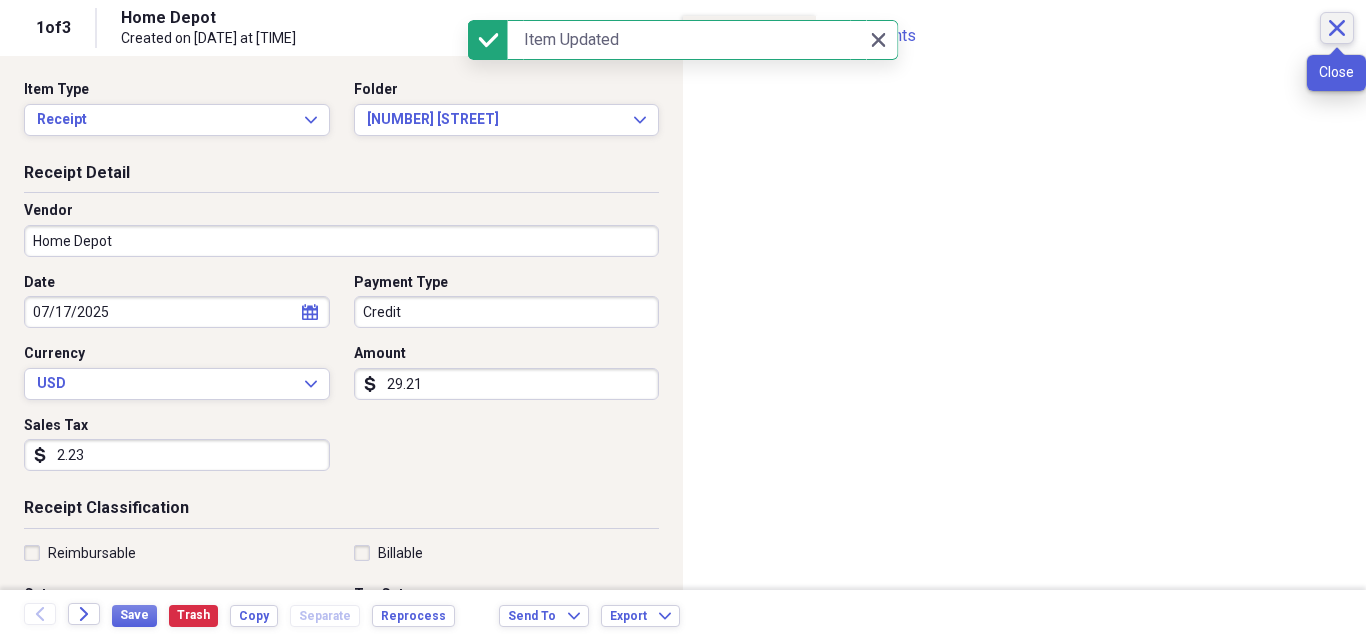 click on "Close" 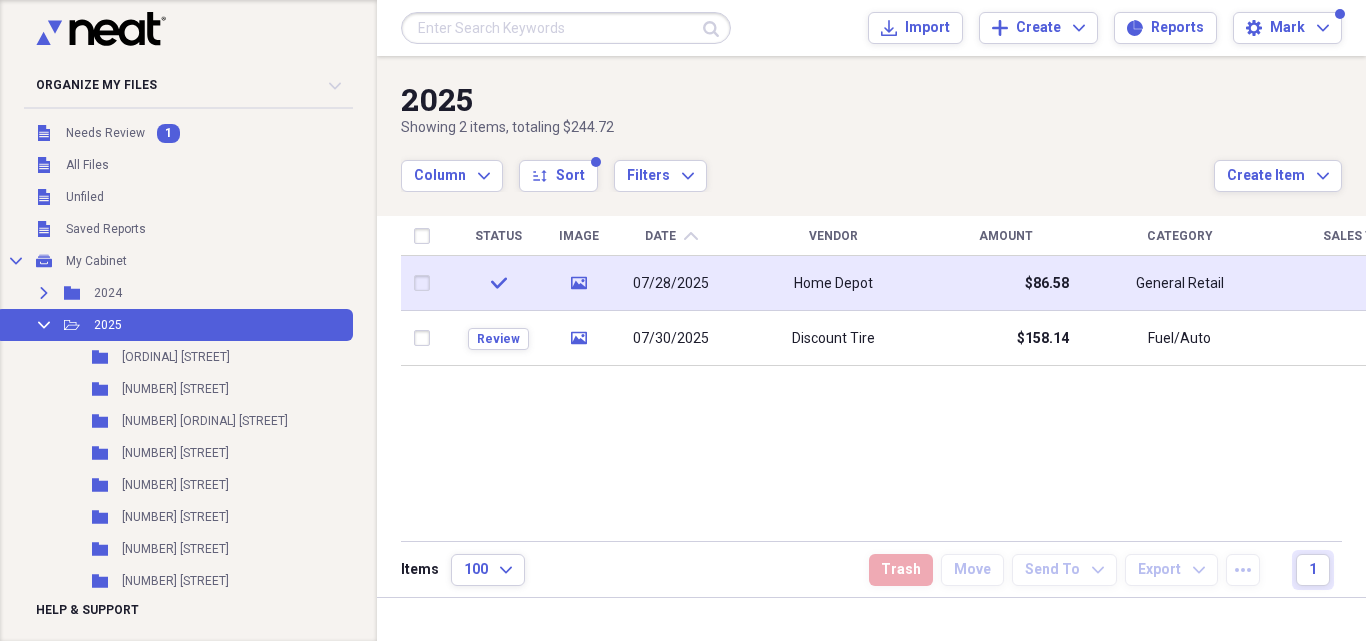 click on "Home Depot" at bounding box center (833, 284) 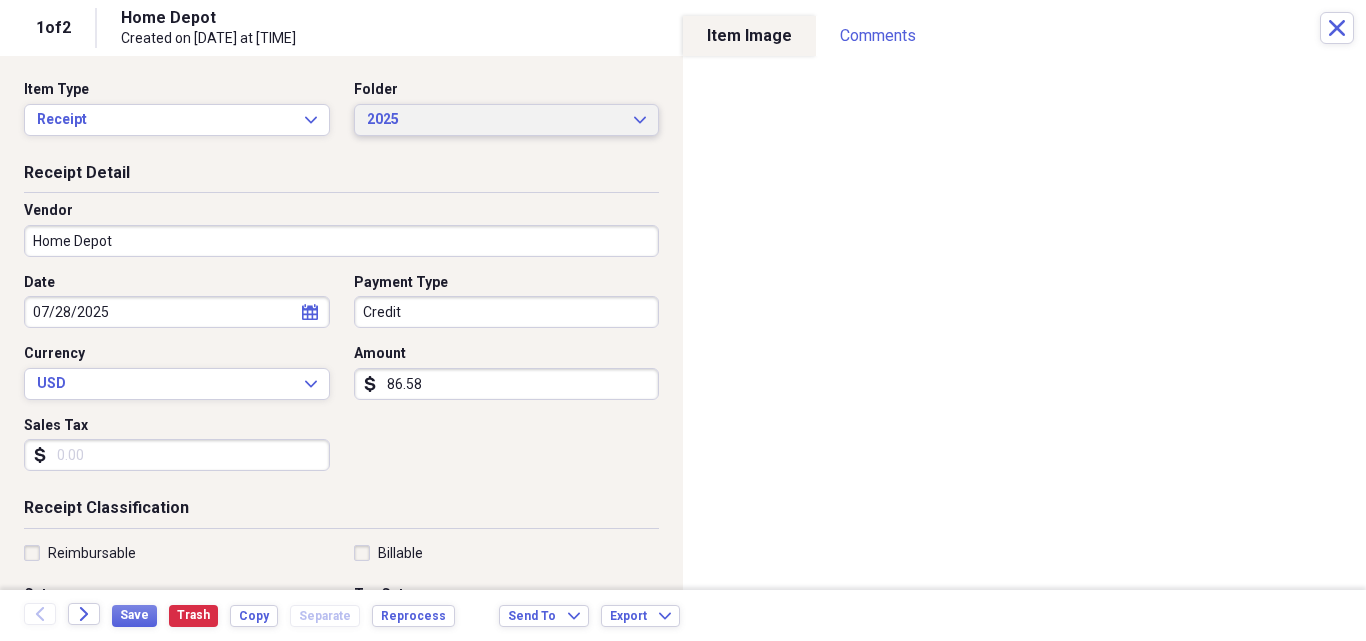 click on "2025 Expand" at bounding box center (507, 120) 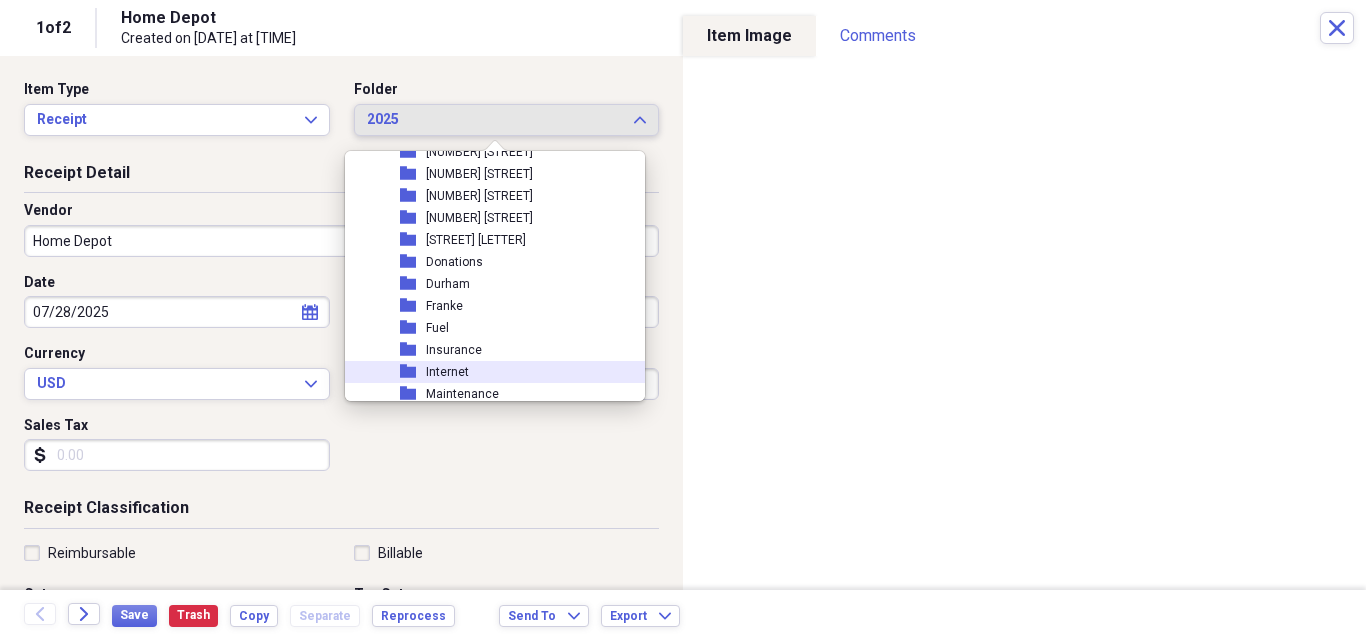scroll, scrollTop: 513, scrollLeft: 0, axis: vertical 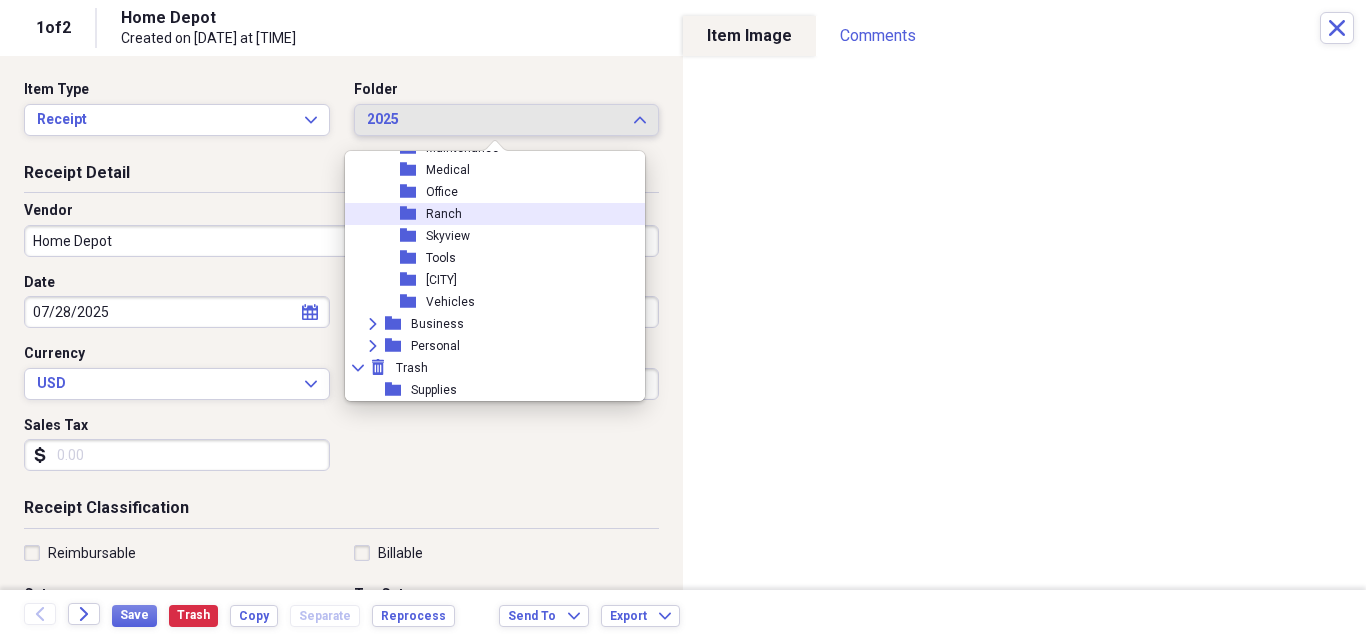 click on "Ranch" at bounding box center [444, 214] 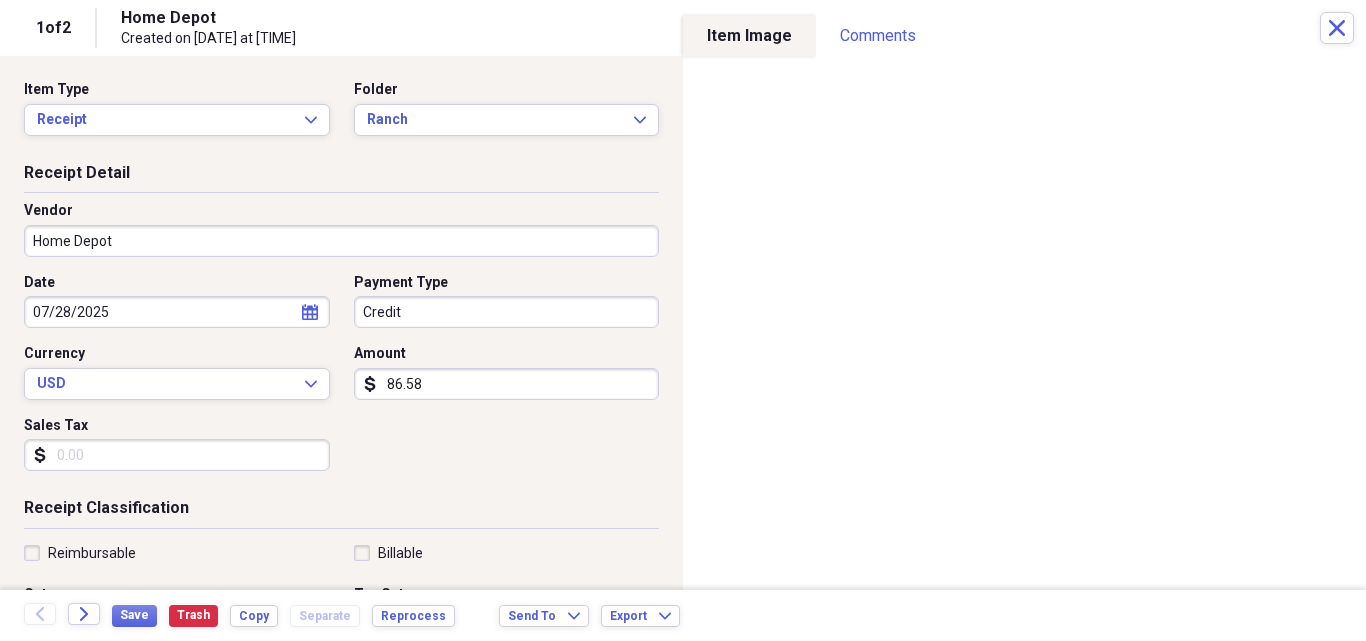 click on "Sales Tax" at bounding box center [177, 455] 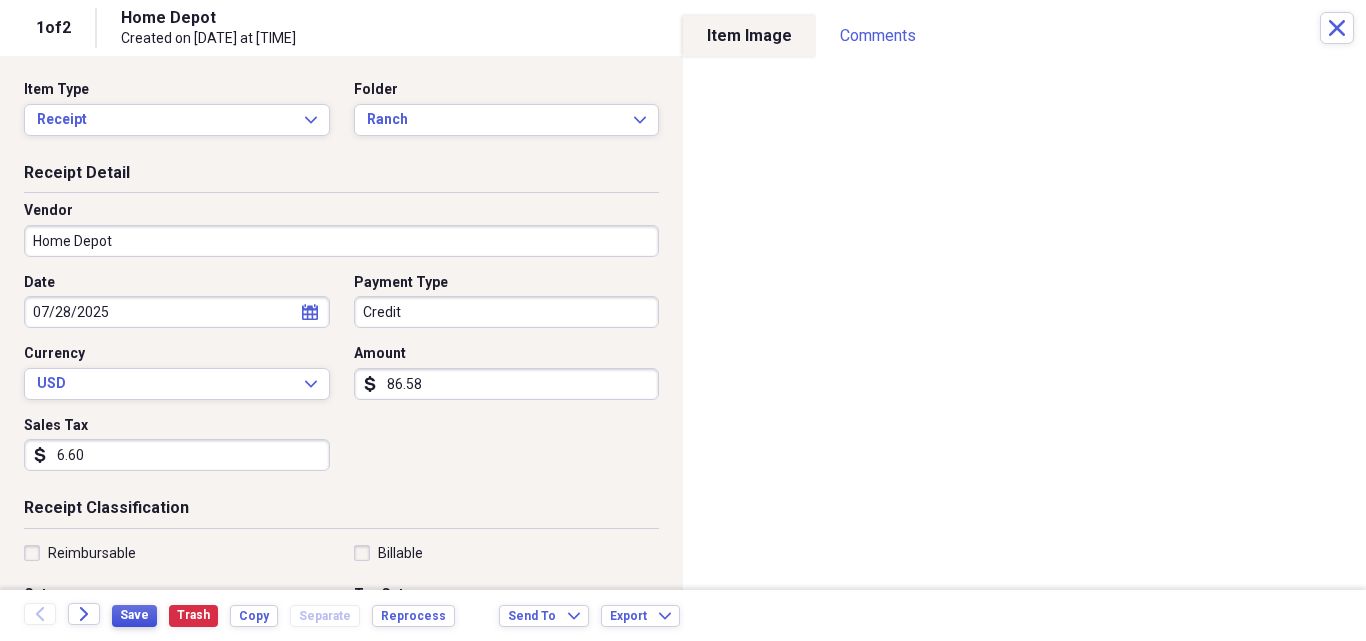 type on "6.60" 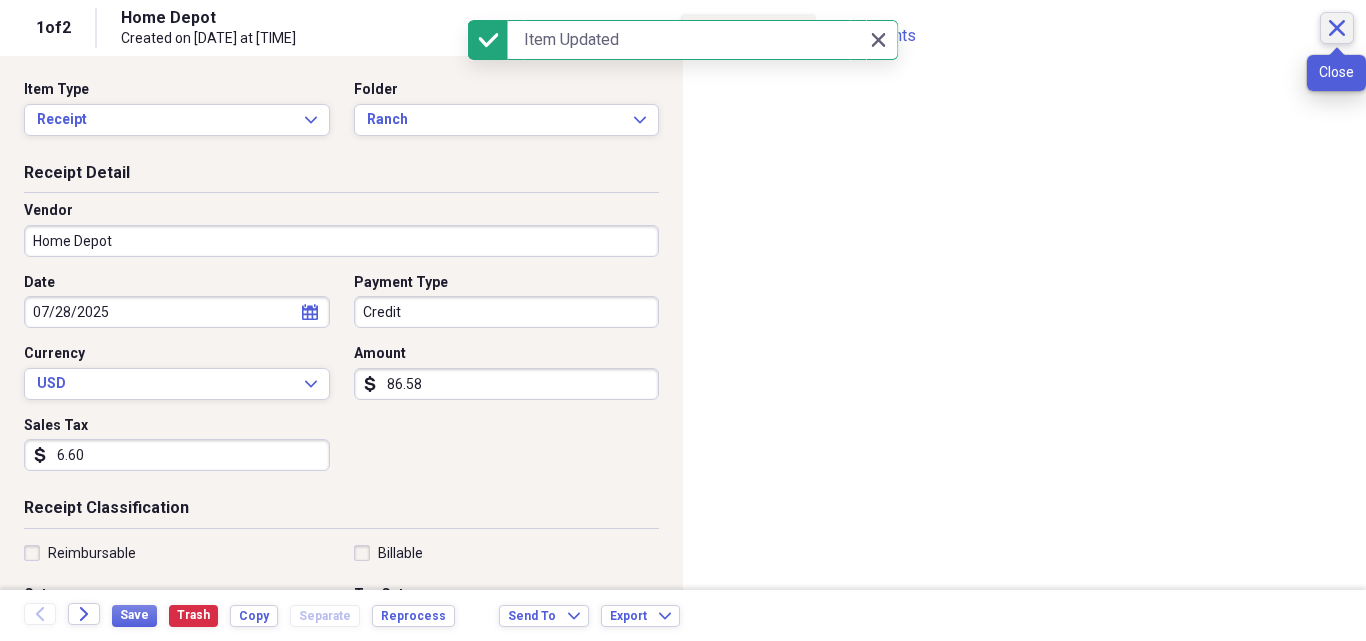 click 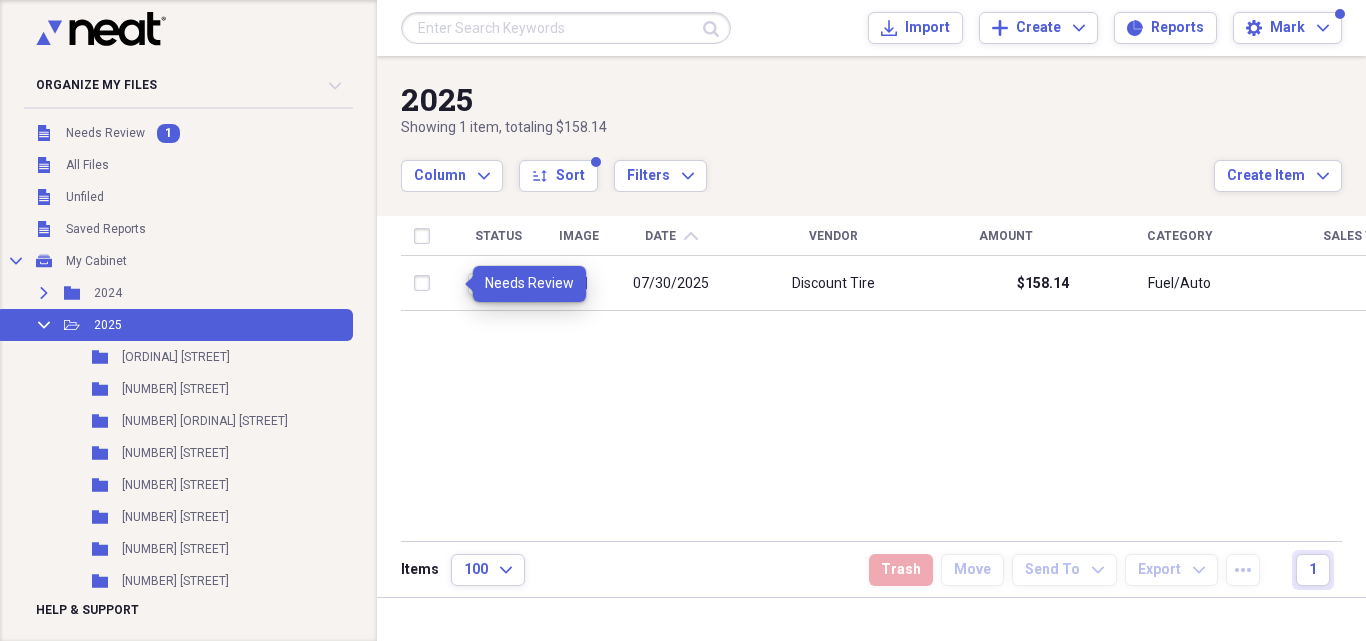 click on "Review" at bounding box center [498, 284] 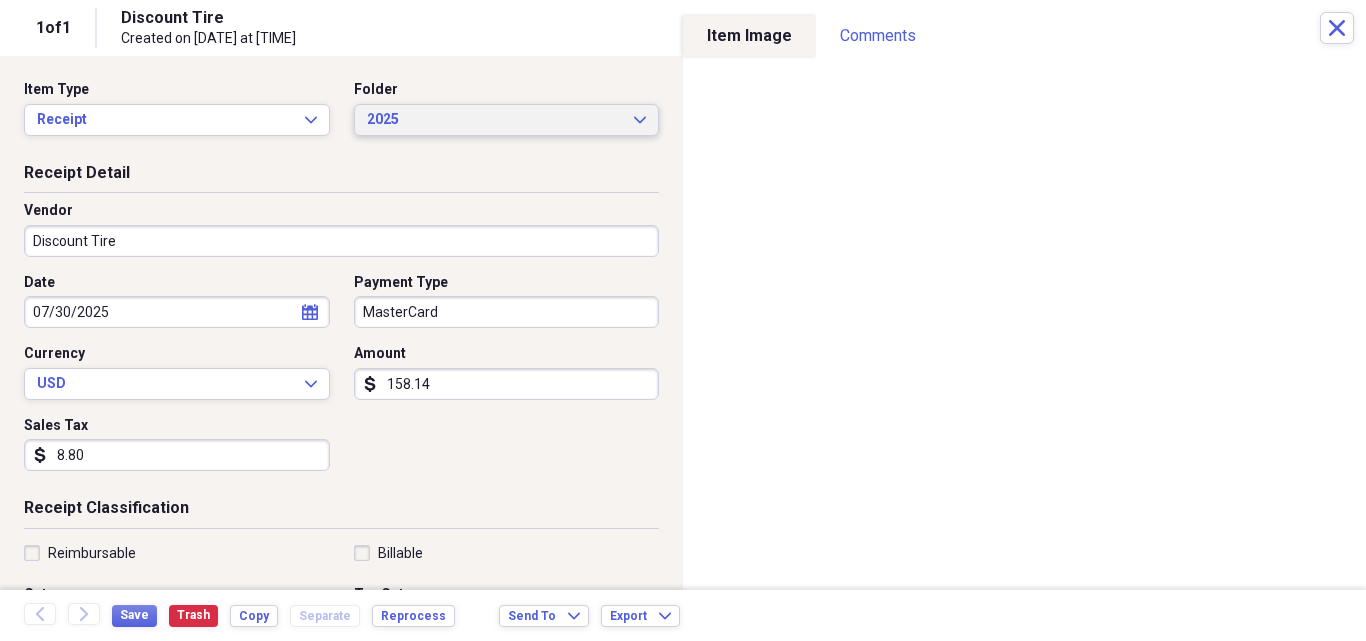 click on "2025 Expand" at bounding box center (507, 120) 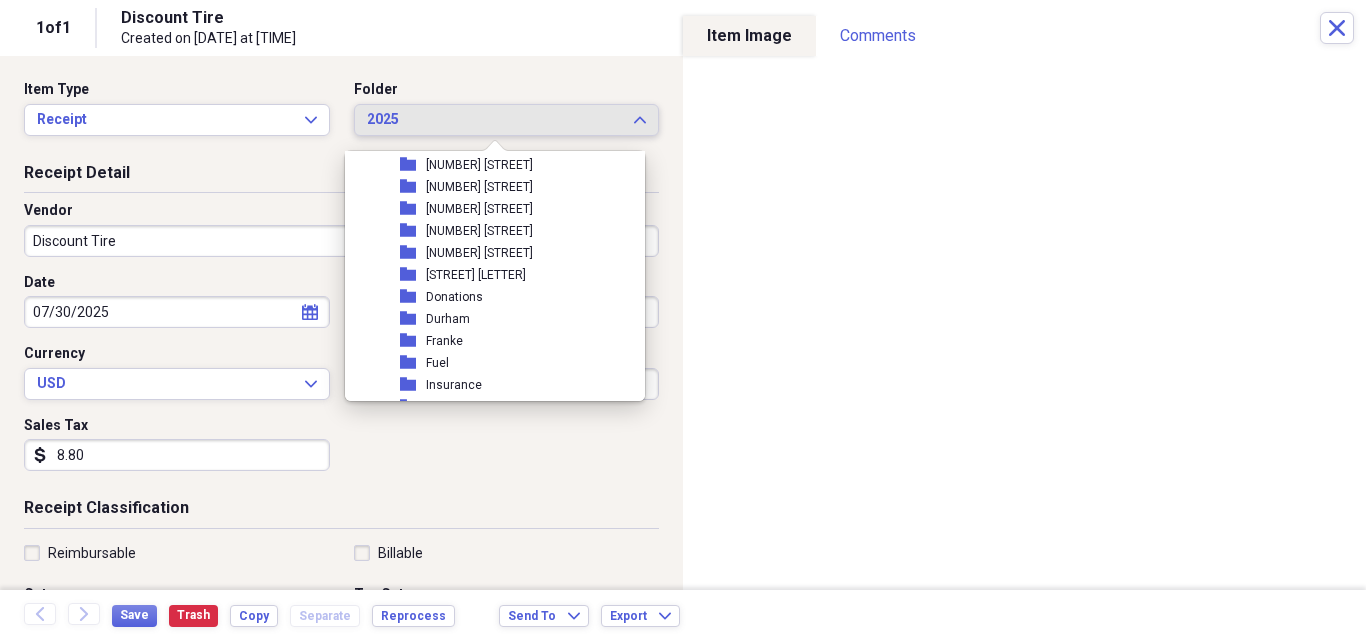 scroll, scrollTop: 267, scrollLeft: 0, axis: vertical 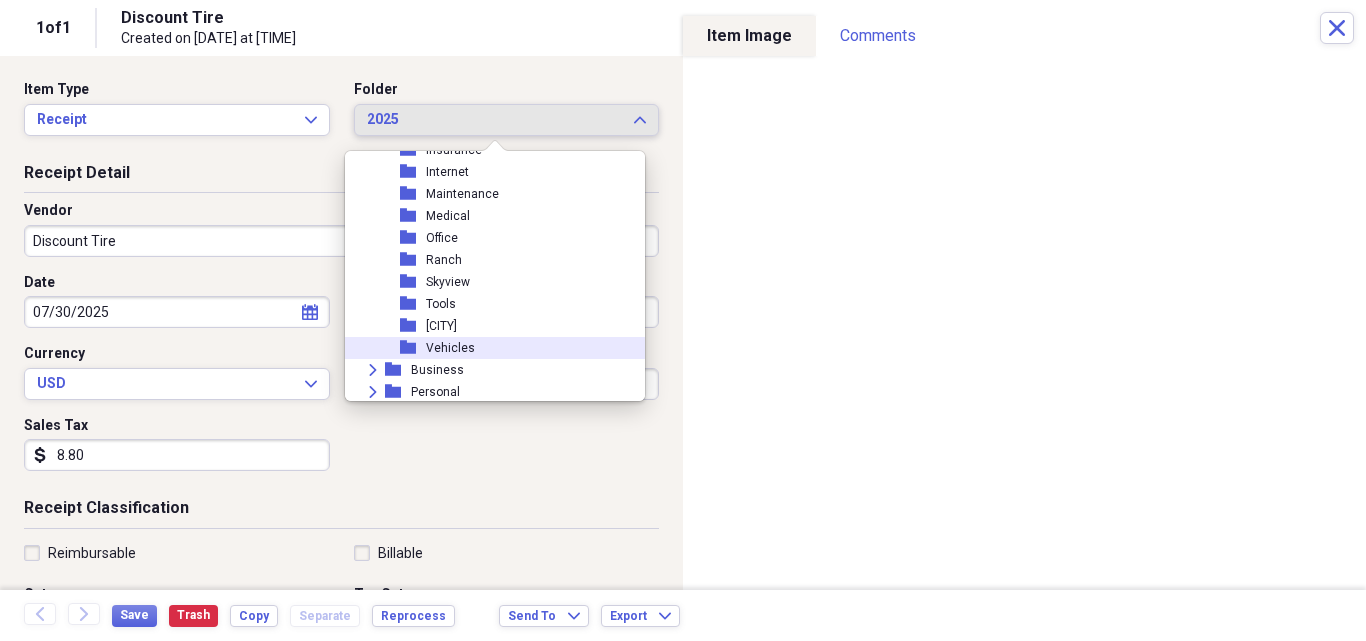 click on "Vehicles" at bounding box center (450, 348) 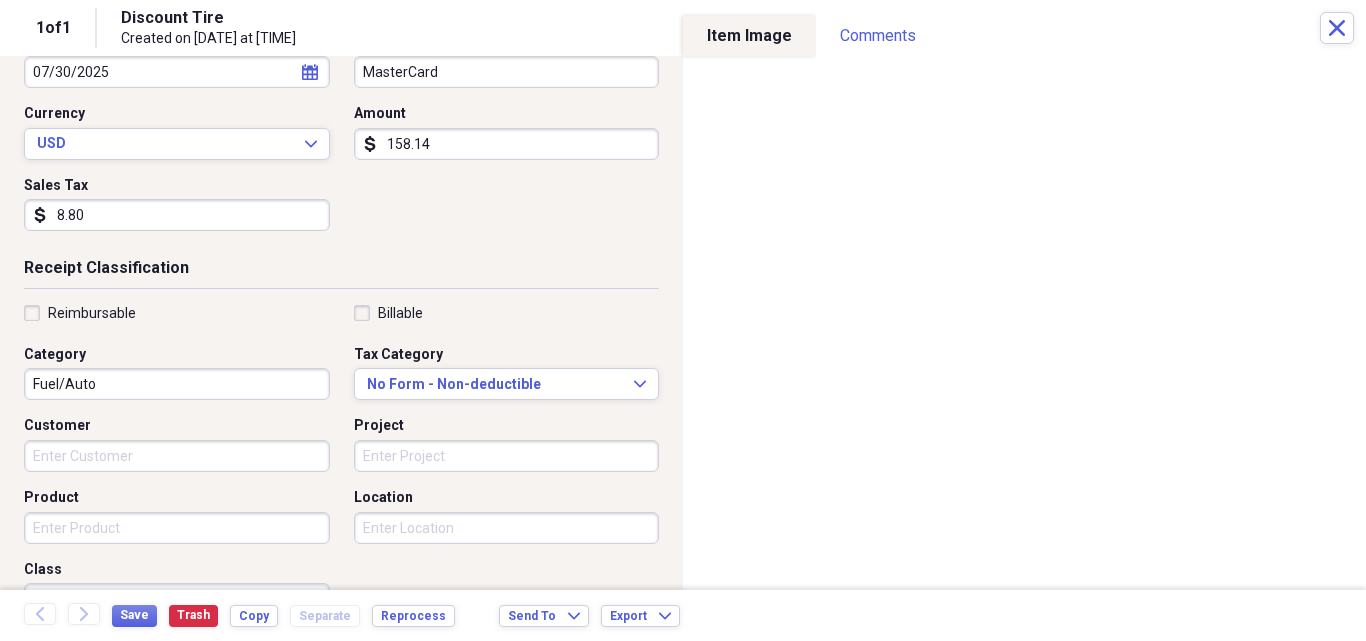 scroll, scrollTop: 267, scrollLeft: 0, axis: vertical 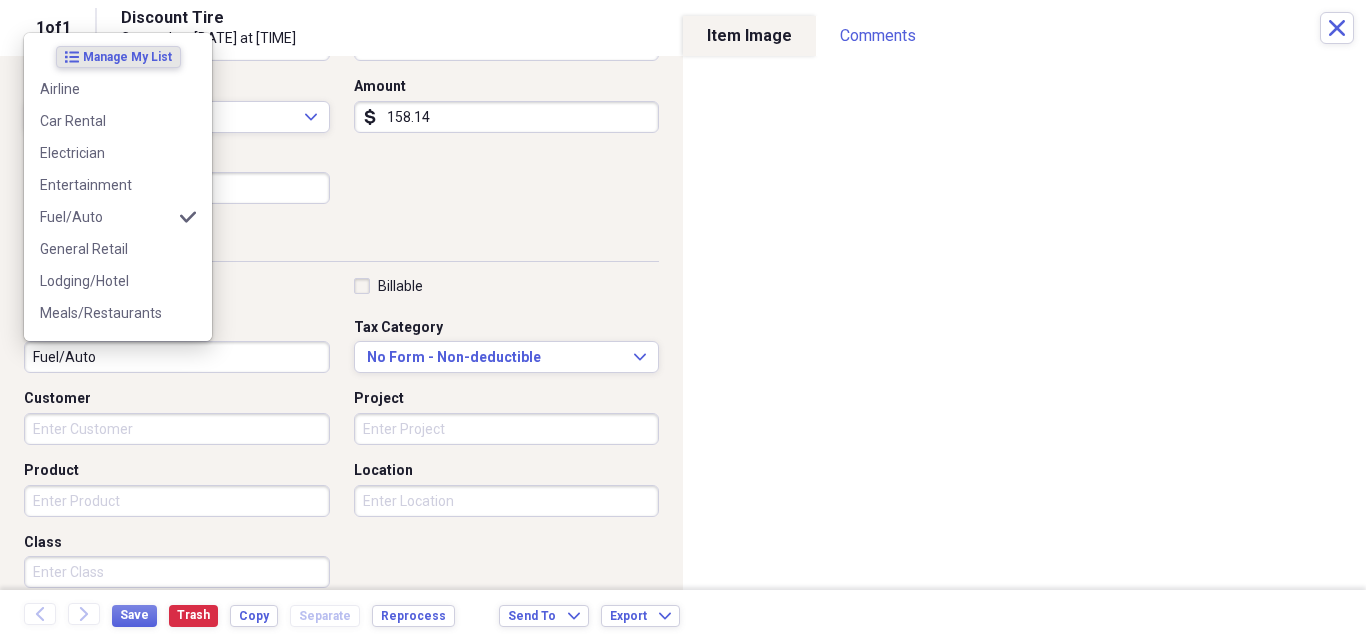 click on "Fuel/Auto" at bounding box center [177, 357] 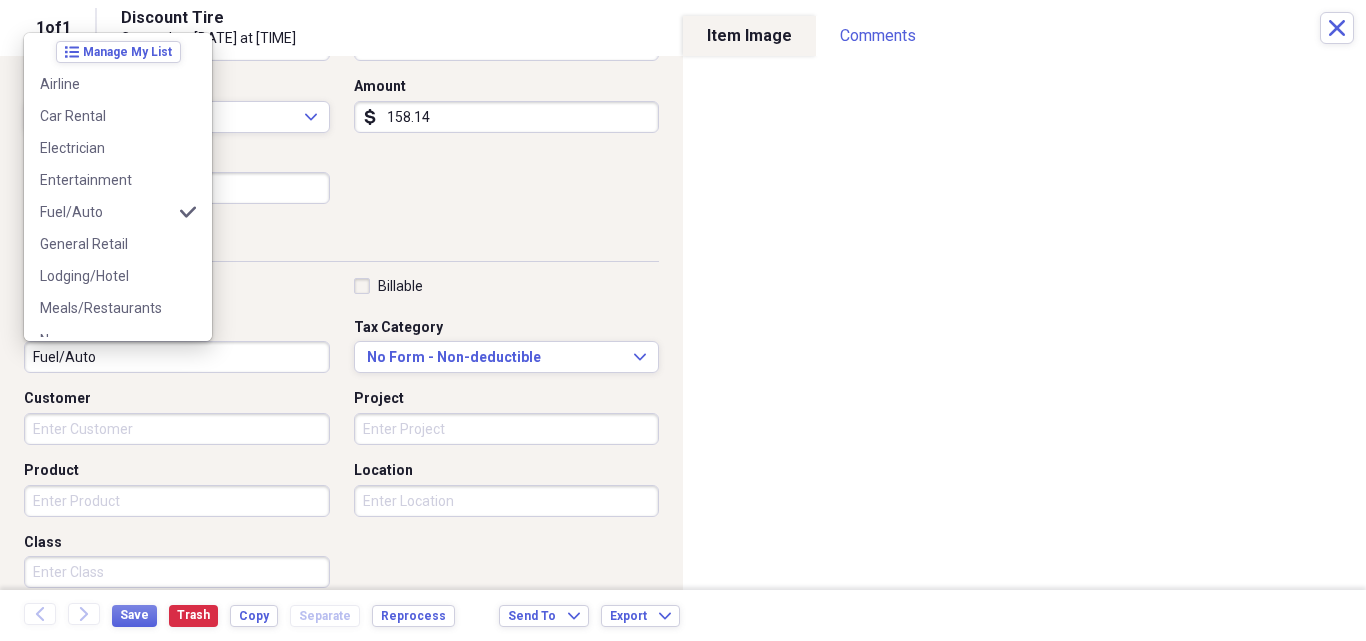scroll, scrollTop: 0, scrollLeft: 0, axis: both 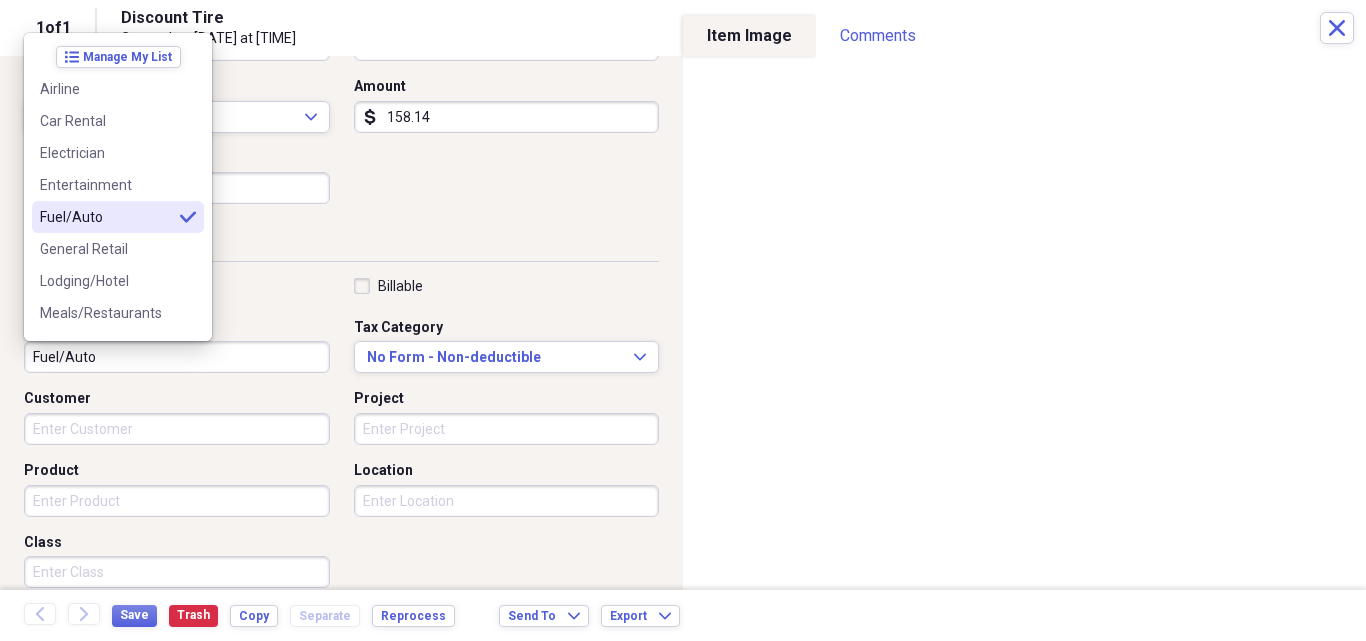 click on "Fuel/Auto" at bounding box center (106, 217) 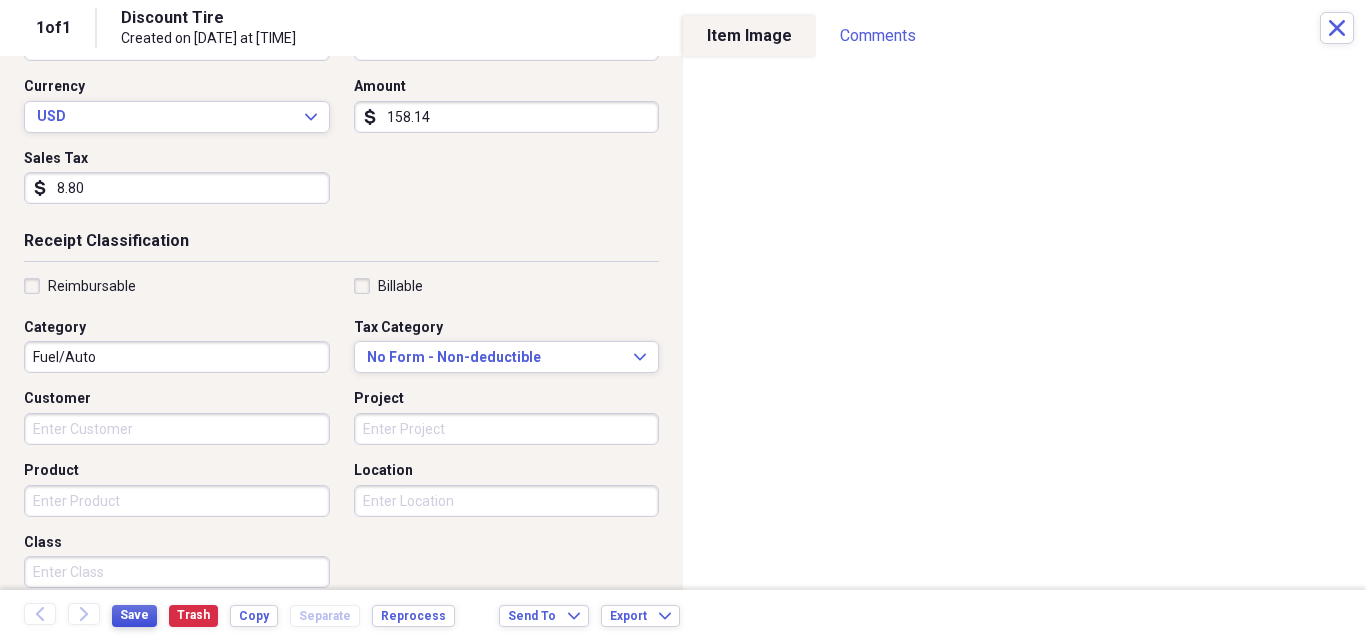 click on "Save" at bounding box center [134, 615] 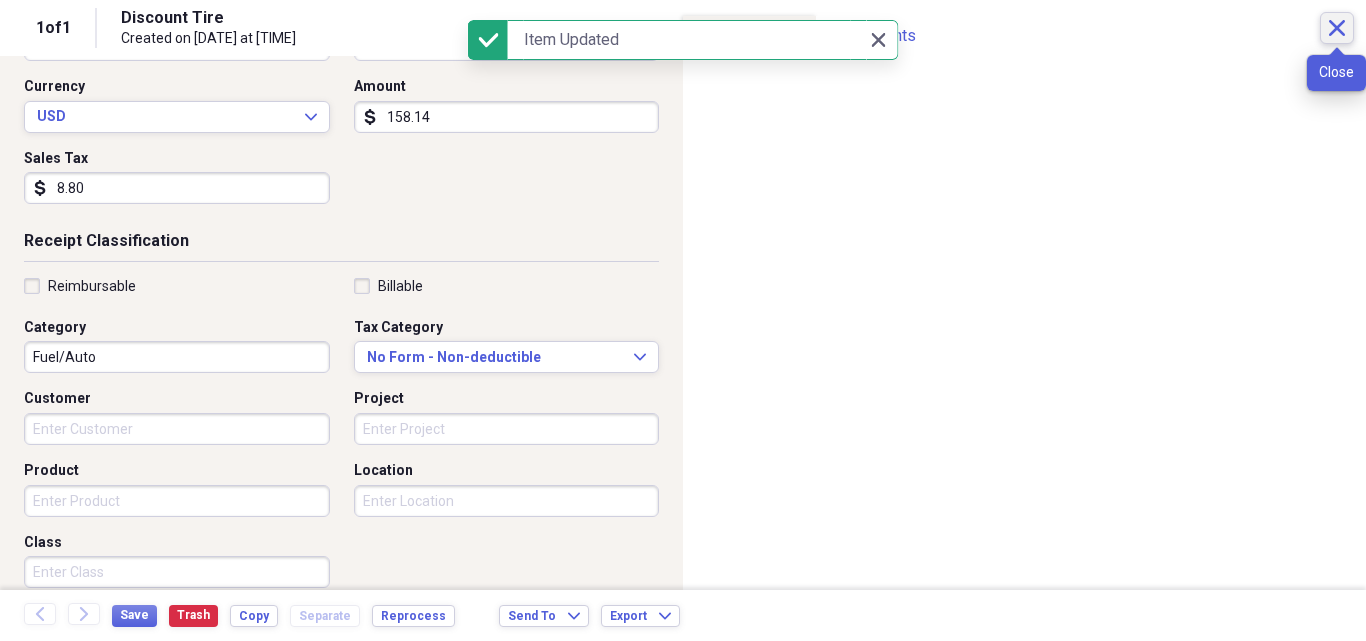 click on "Close" 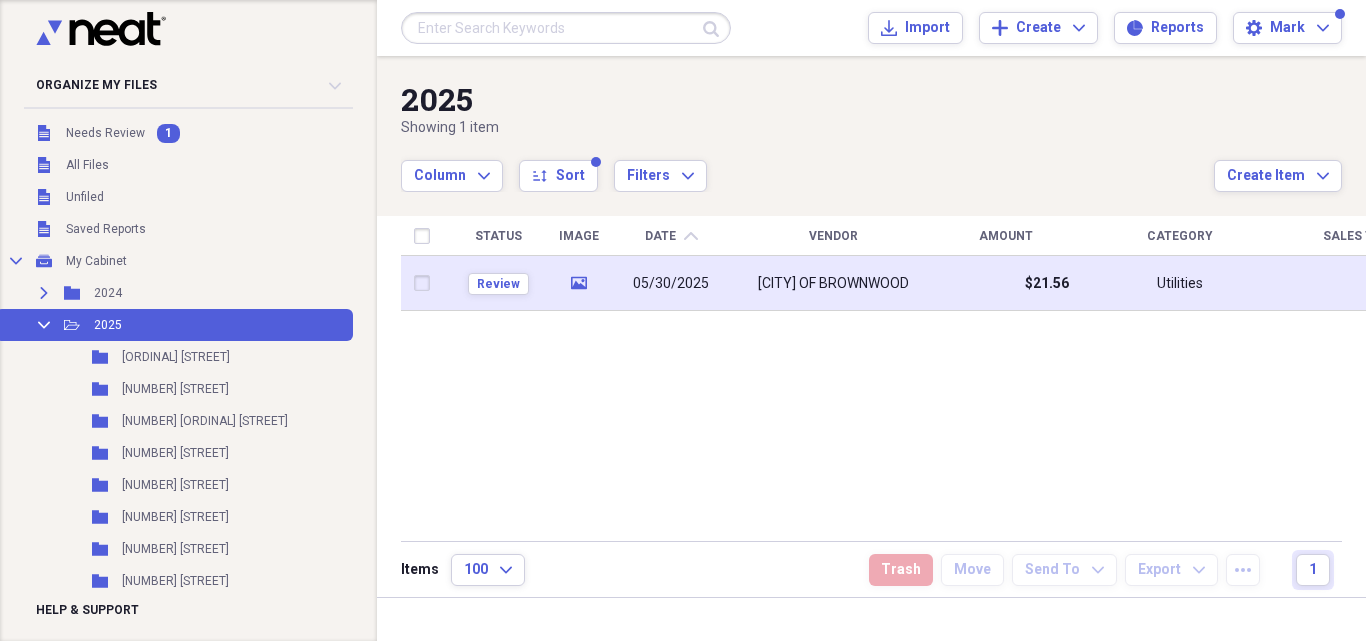 click on "05/30/2025" at bounding box center (671, 284) 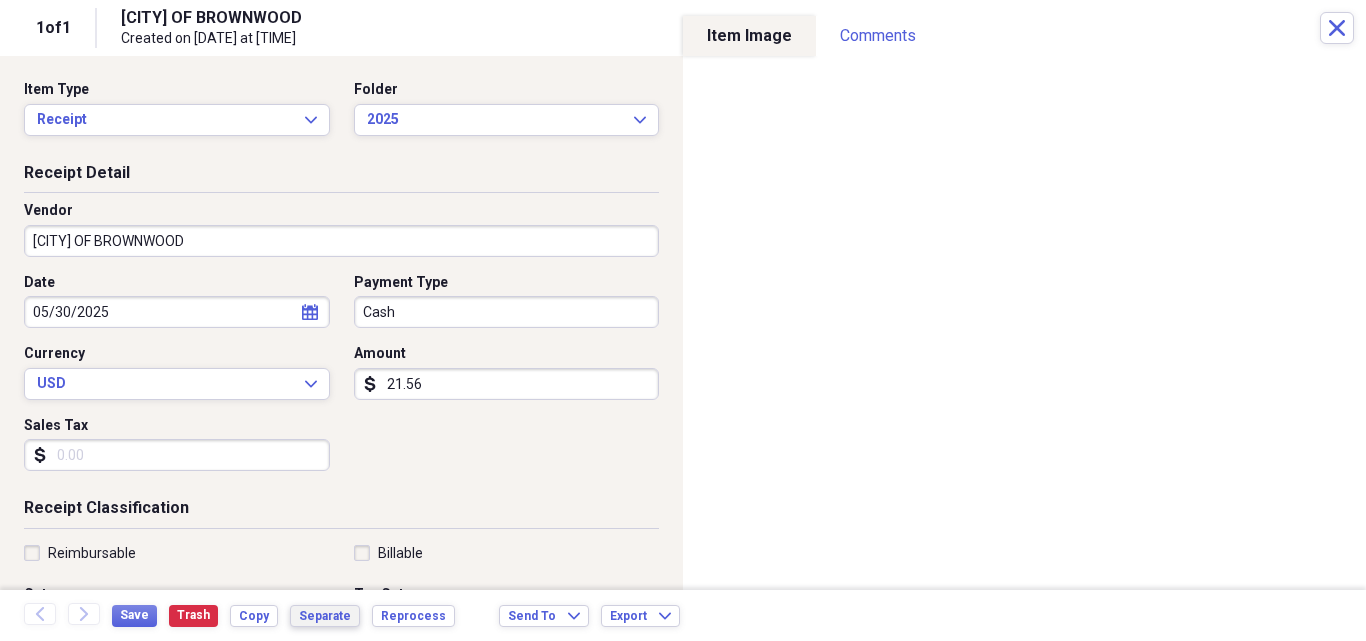 click on "Separate" at bounding box center (325, 616) 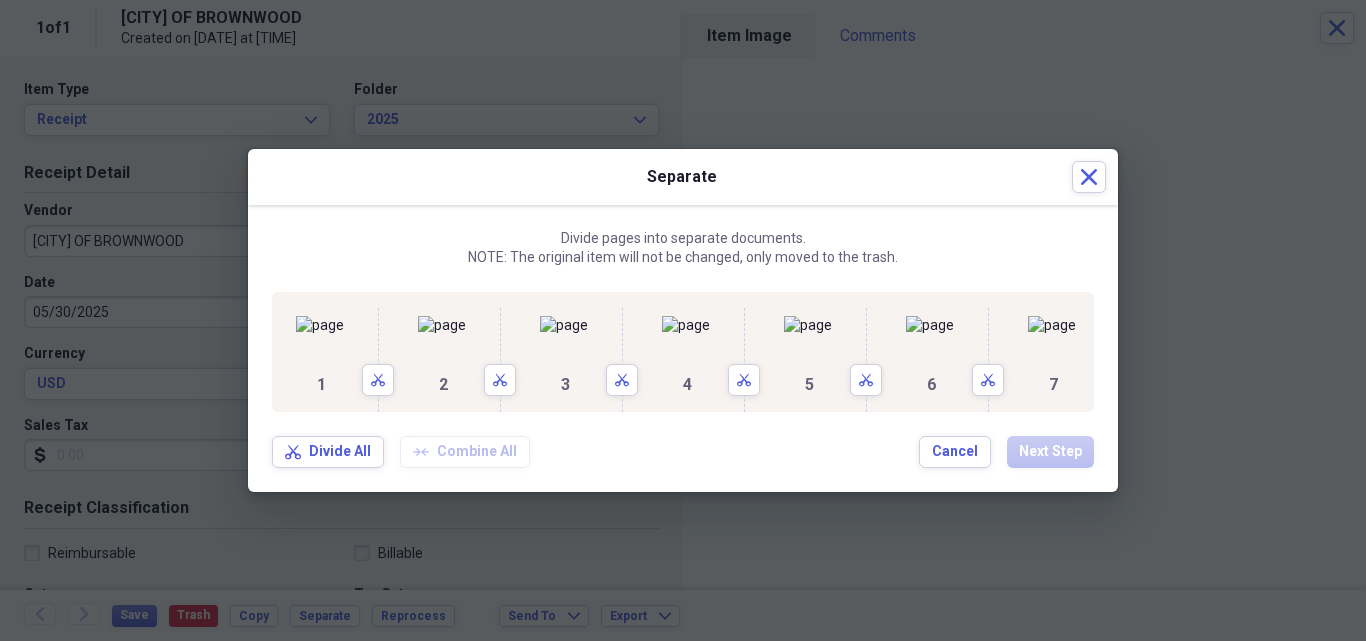 scroll, scrollTop: 0, scrollLeft: 718, axis: horizontal 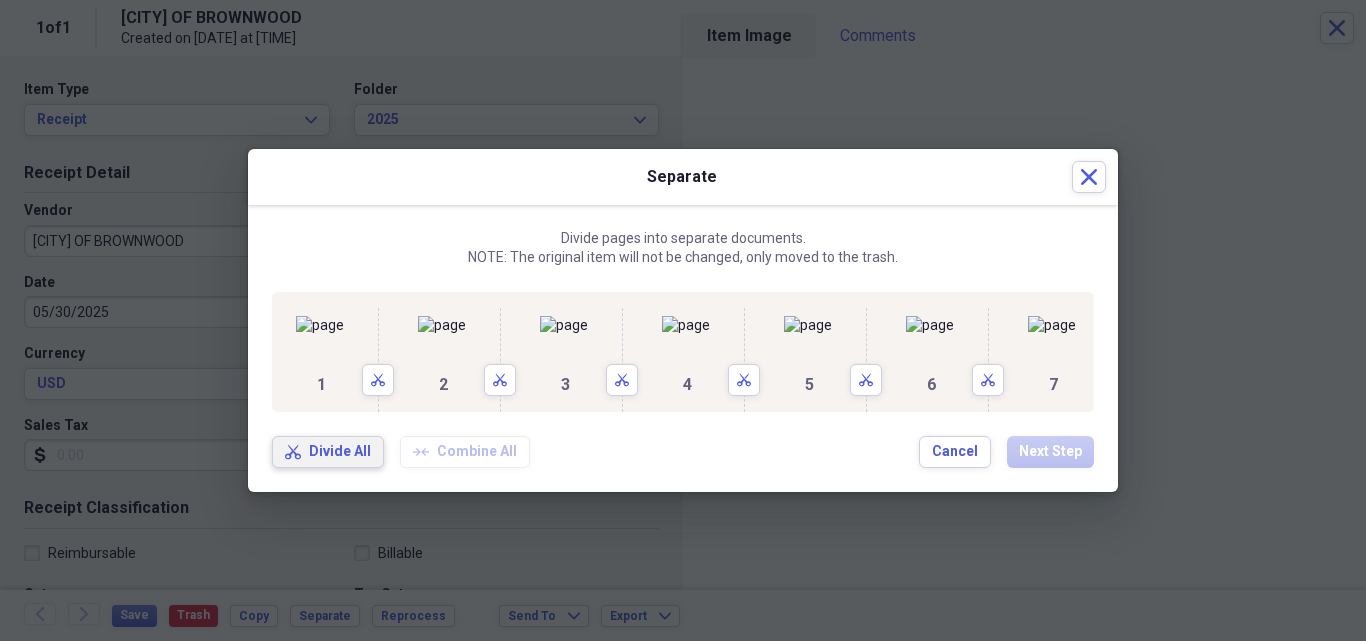 click on "Divide All" at bounding box center (340, 452) 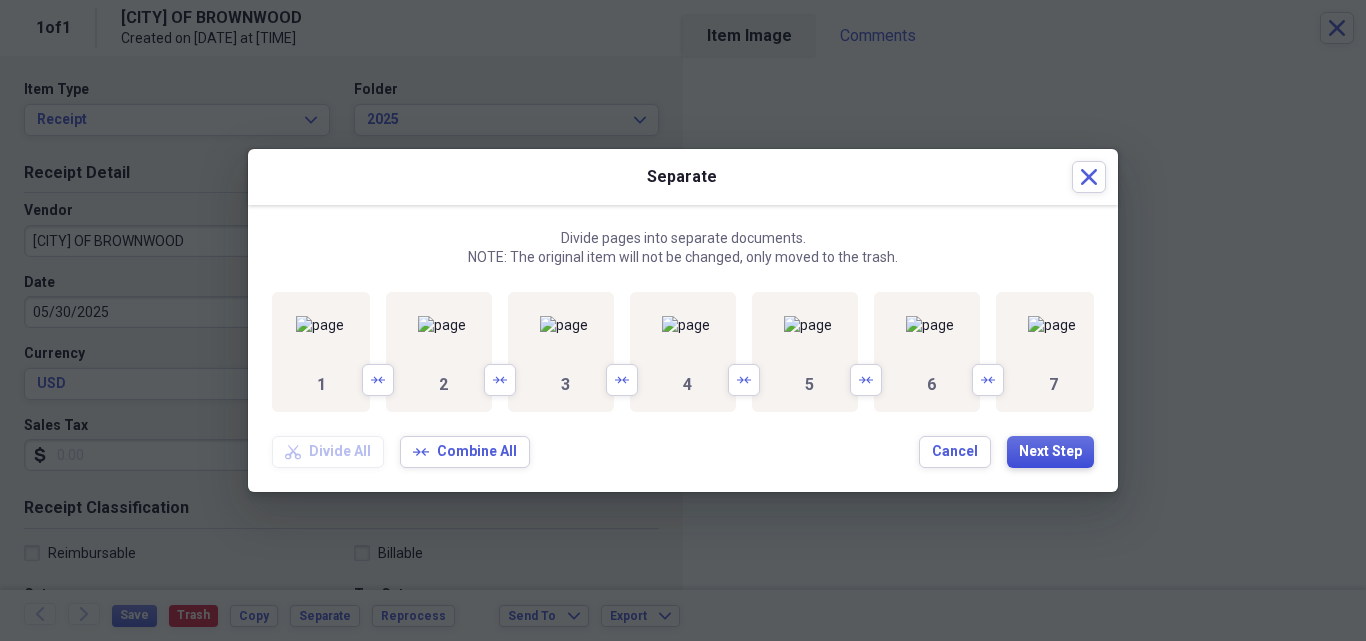 click on "Next Step" at bounding box center [1050, 452] 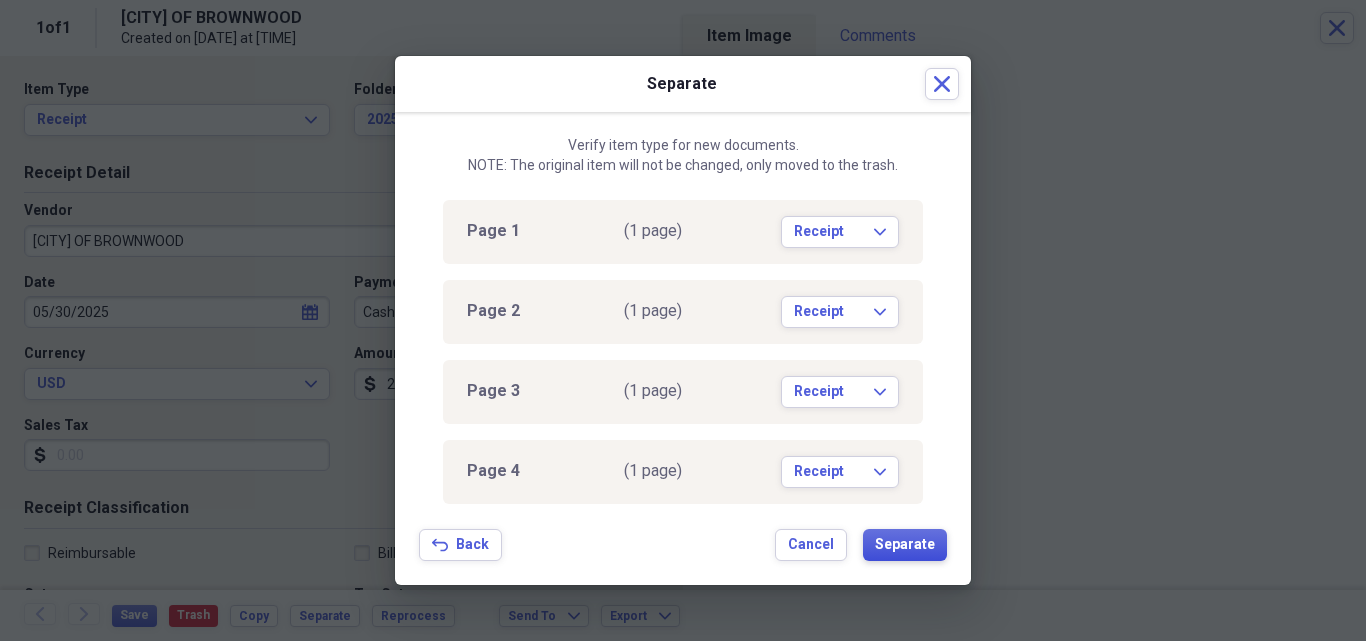 click on "Separate" at bounding box center [905, 545] 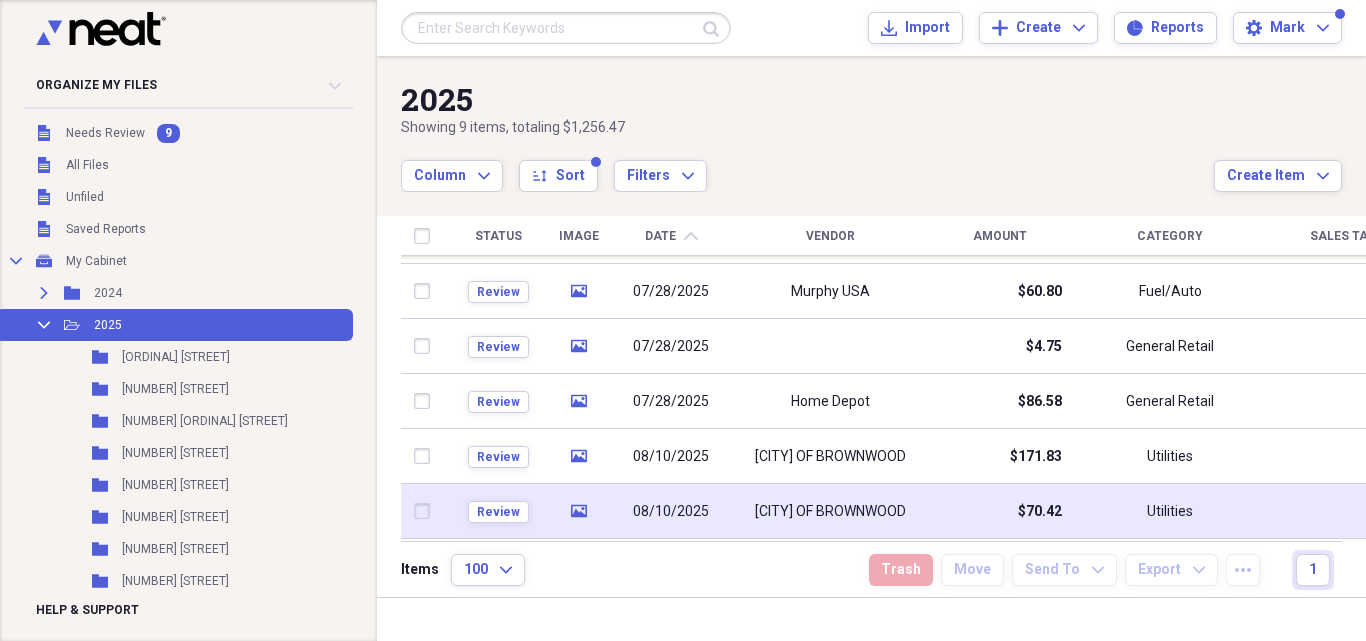 click on "08/10/2025" at bounding box center [671, 512] 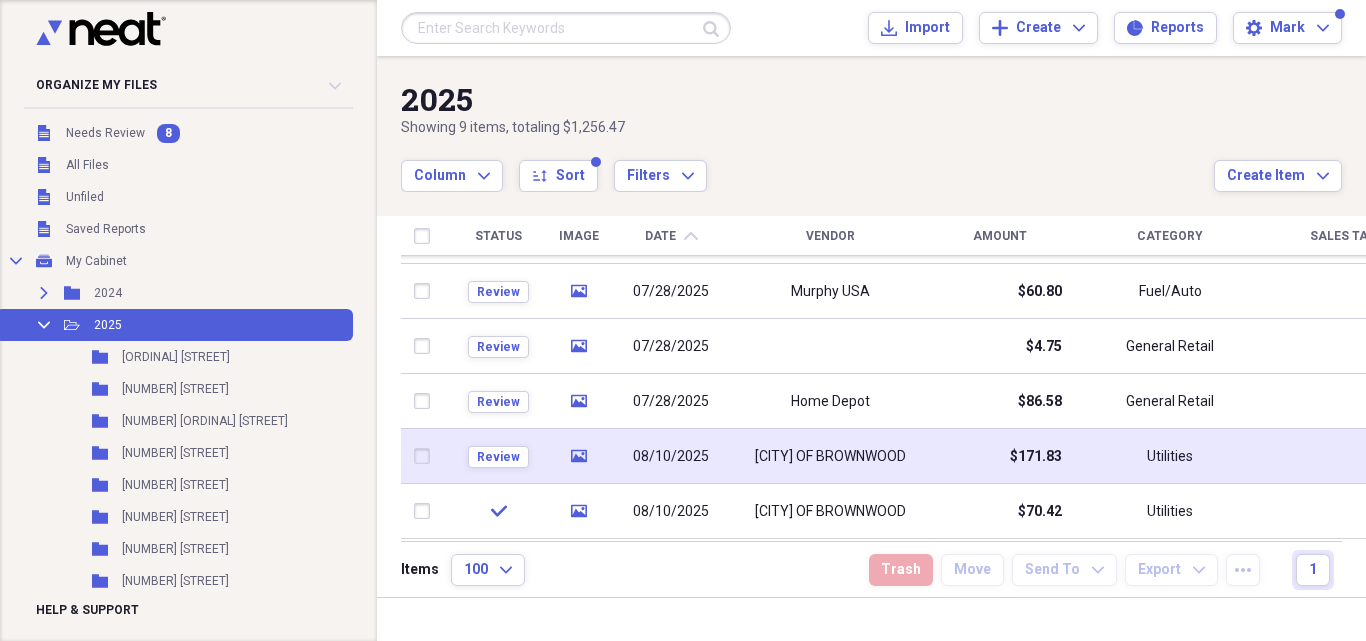 click on "08/10/2025" at bounding box center (671, 457) 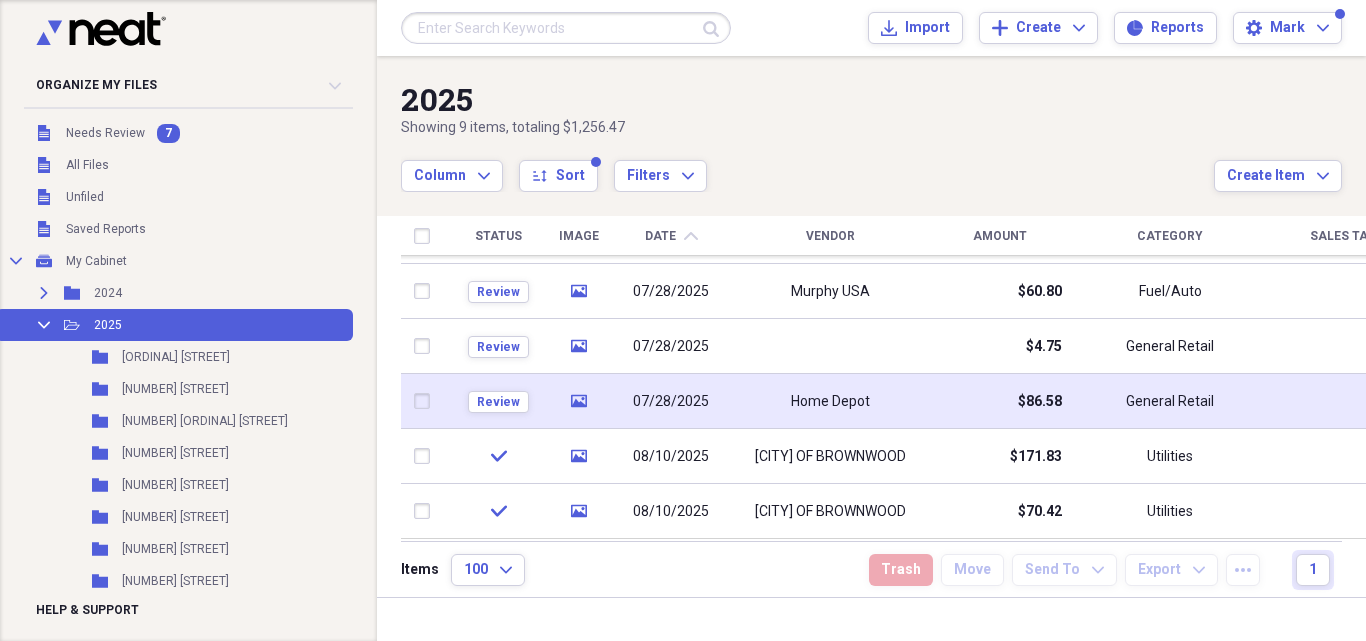 click on "07/28/2025" at bounding box center (671, 402) 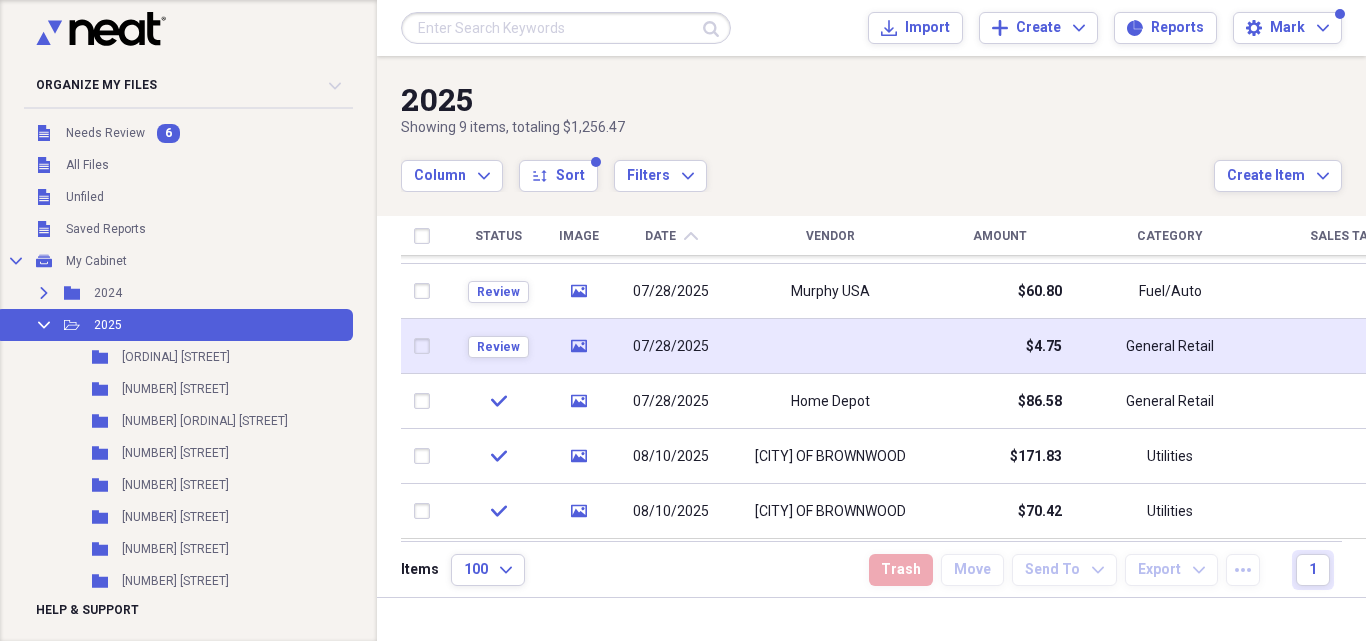 click on "07/28/2025" at bounding box center [671, 347] 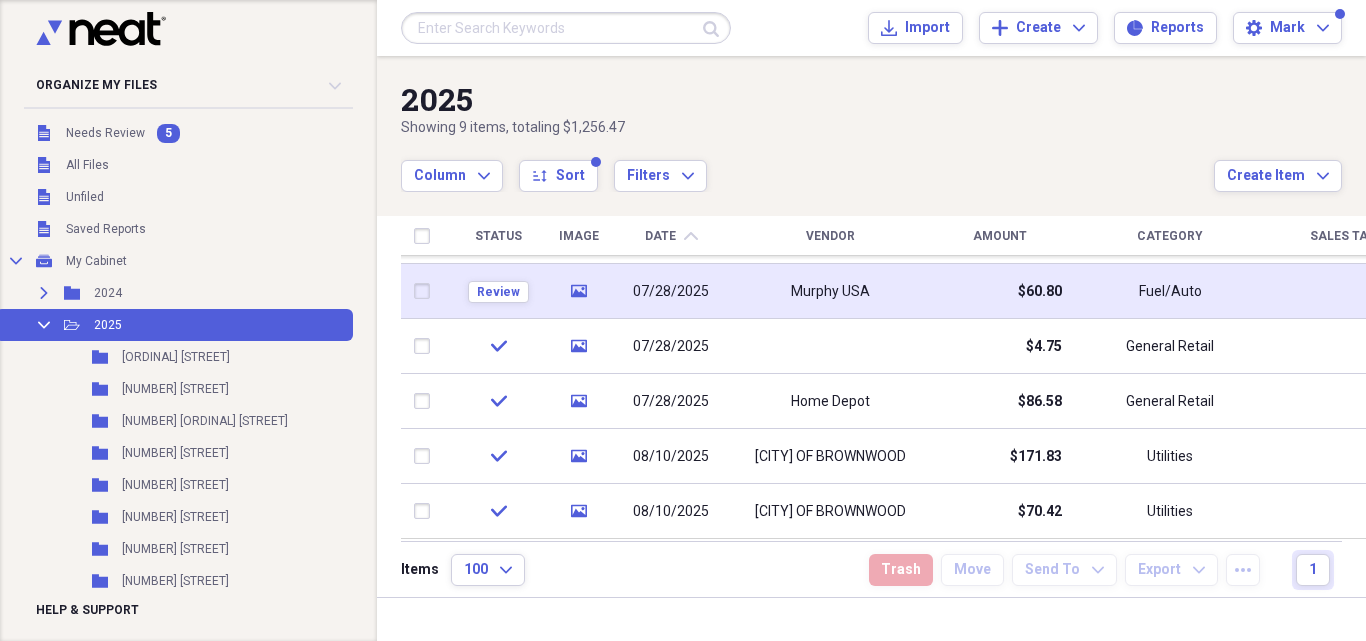 click on "07/28/2025" at bounding box center [671, 292] 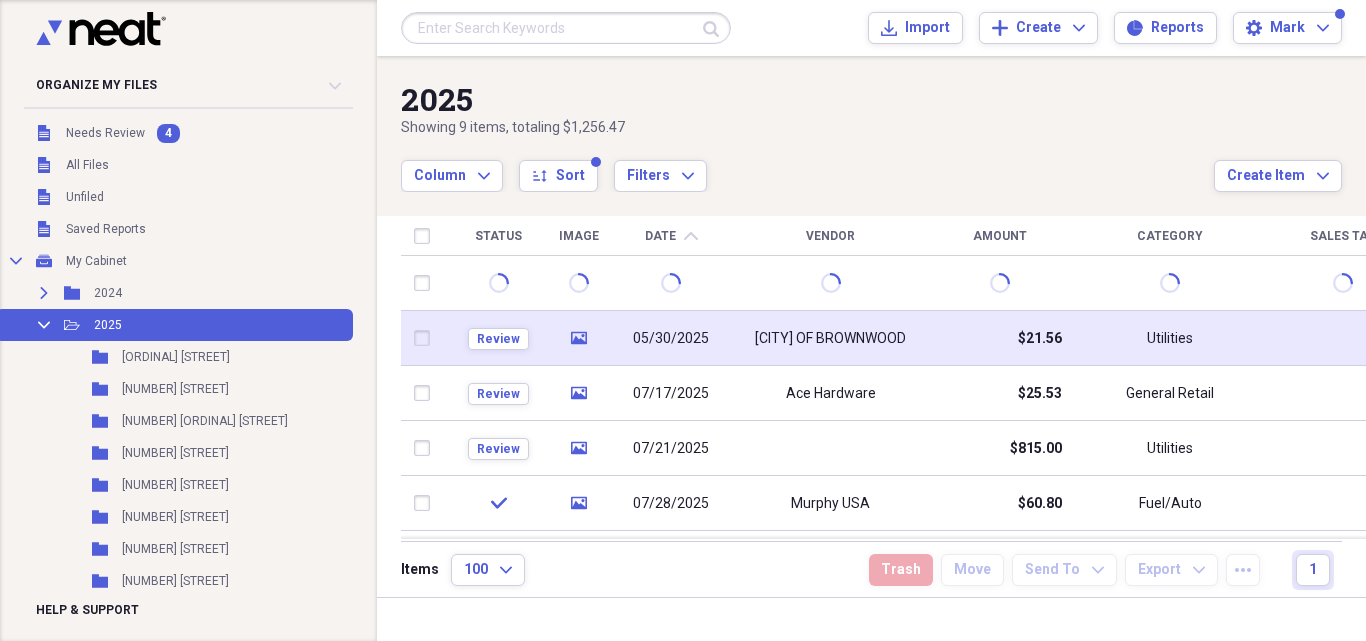 click on "05/30/2025" at bounding box center (671, 339) 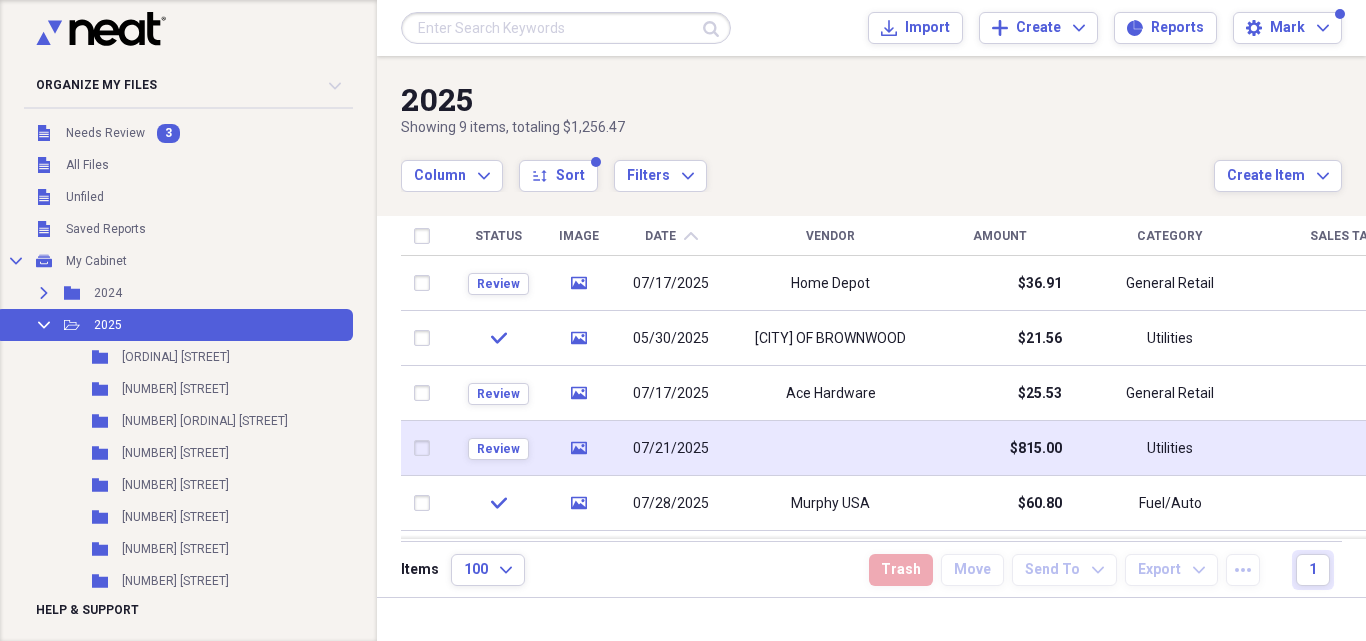 click on "07/21/2025" at bounding box center (671, 449) 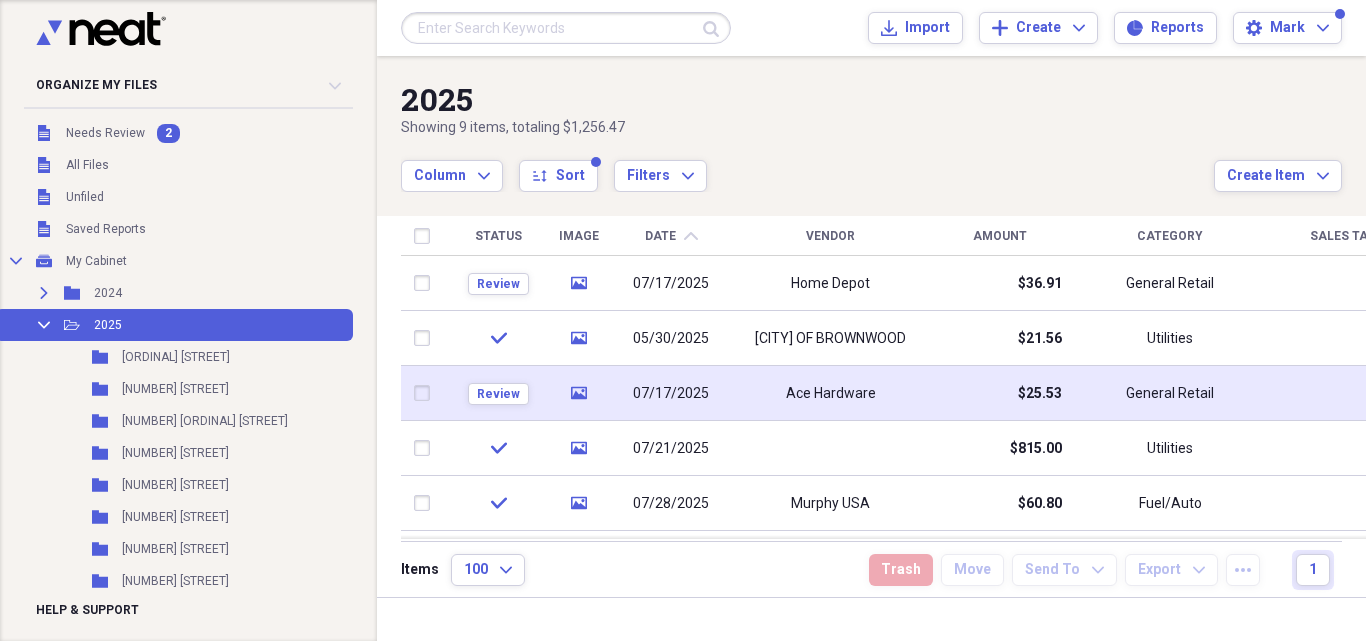 click on "07/17/2025" at bounding box center (671, 394) 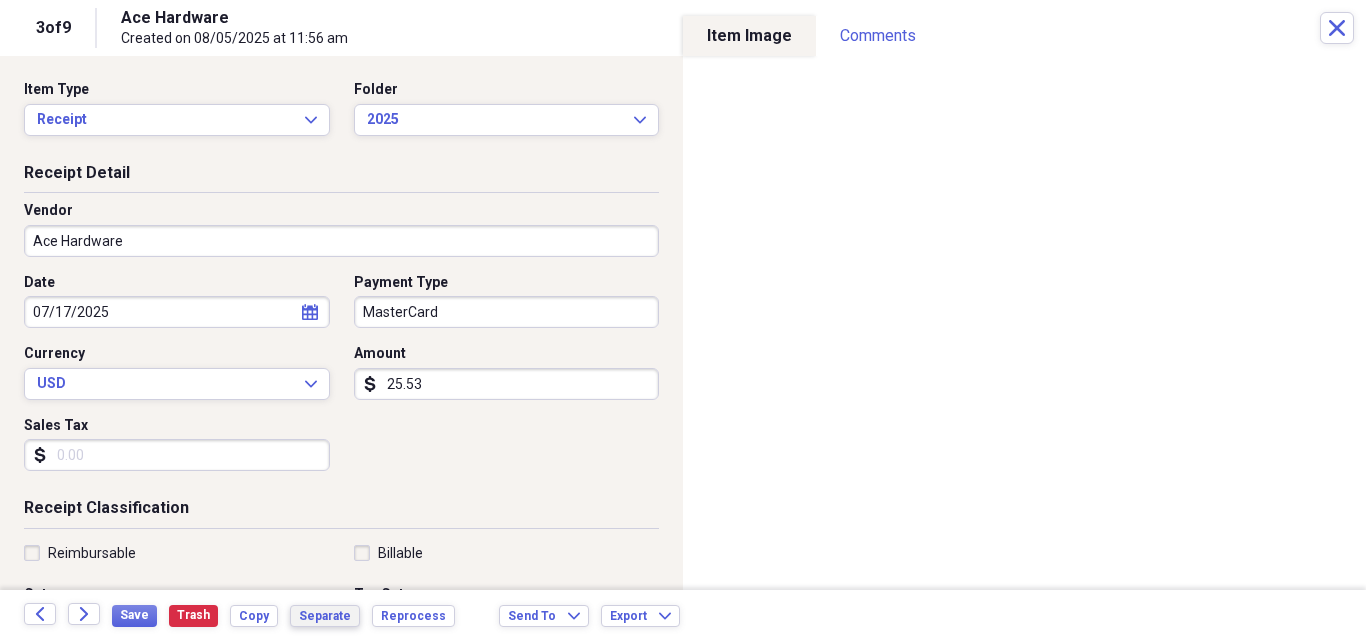click on "Separate" at bounding box center [325, 616] 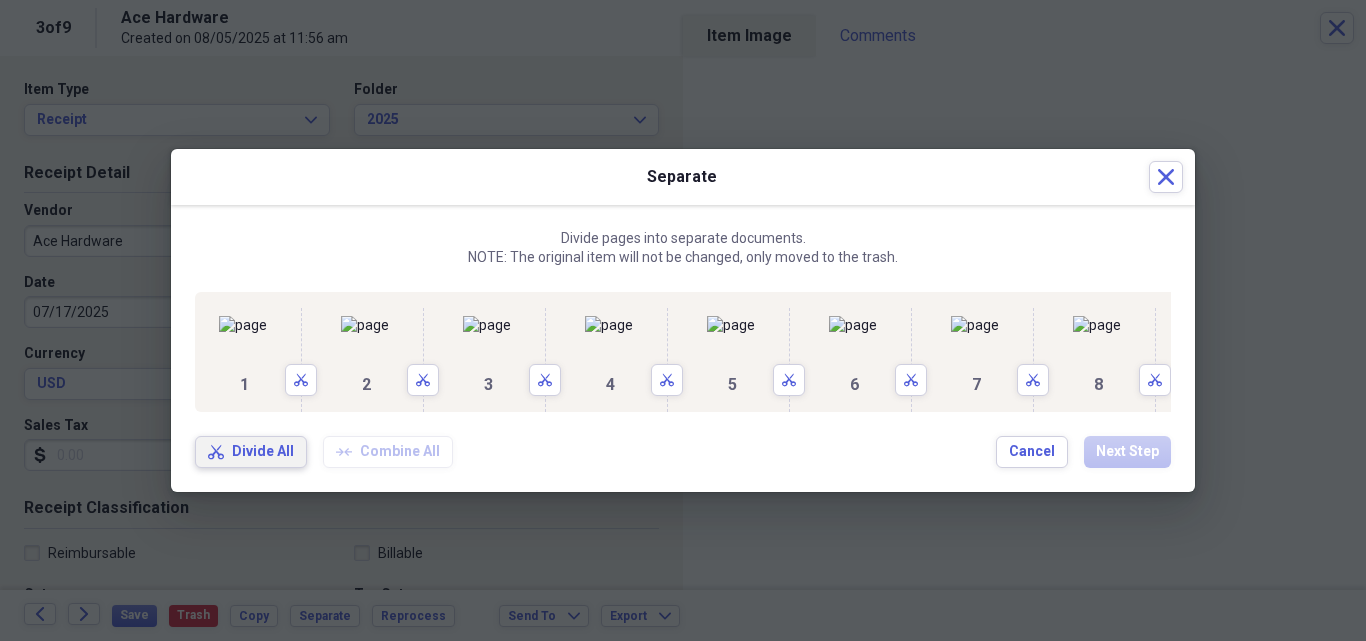 click on "Divide All" at bounding box center (263, 452) 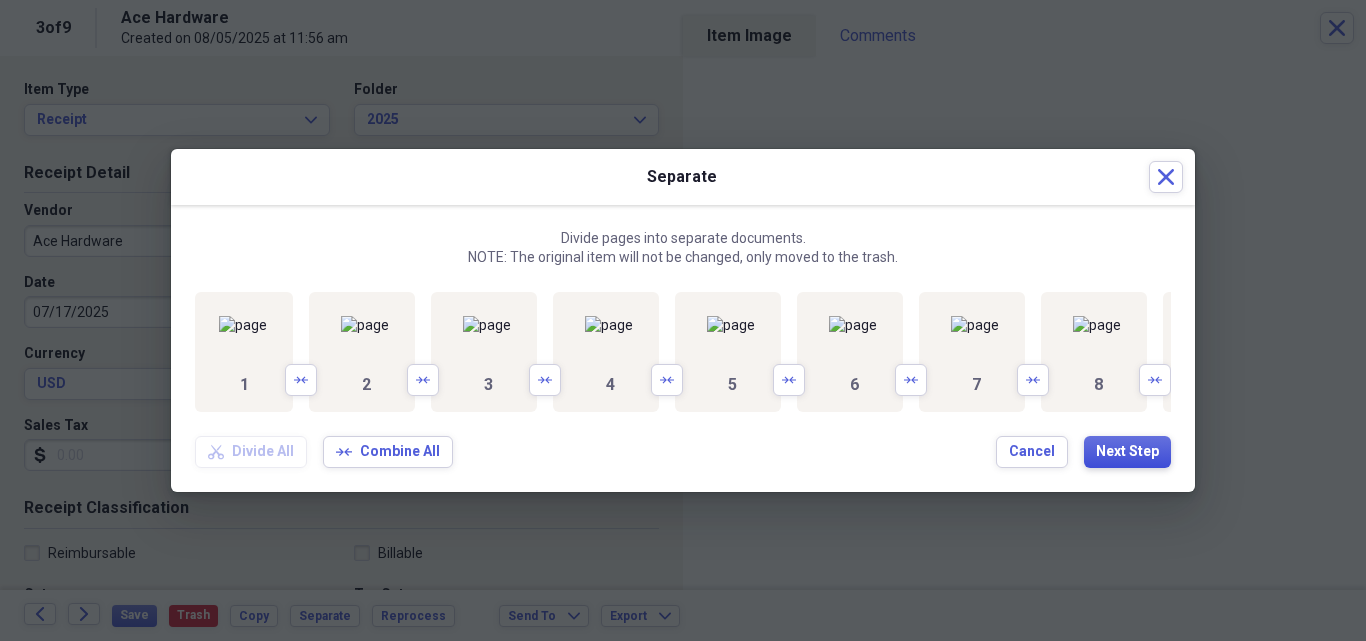 click on "Next Step" at bounding box center [1127, 452] 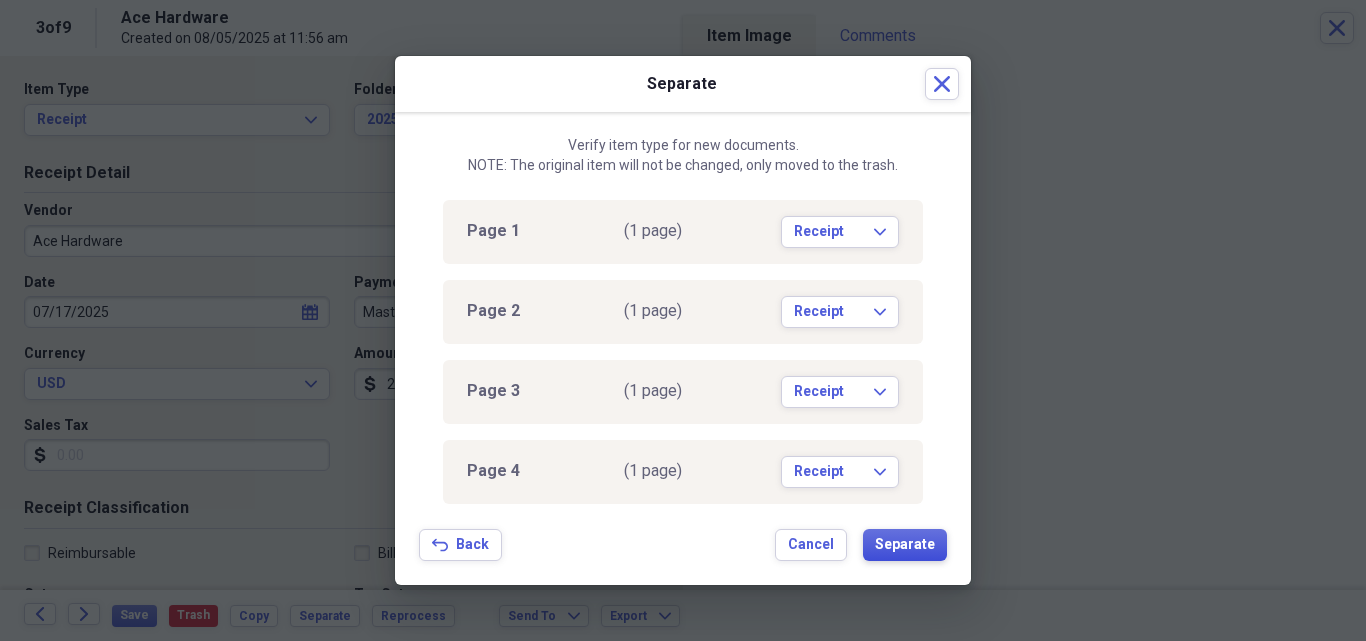 click on "Separate" at bounding box center (905, 545) 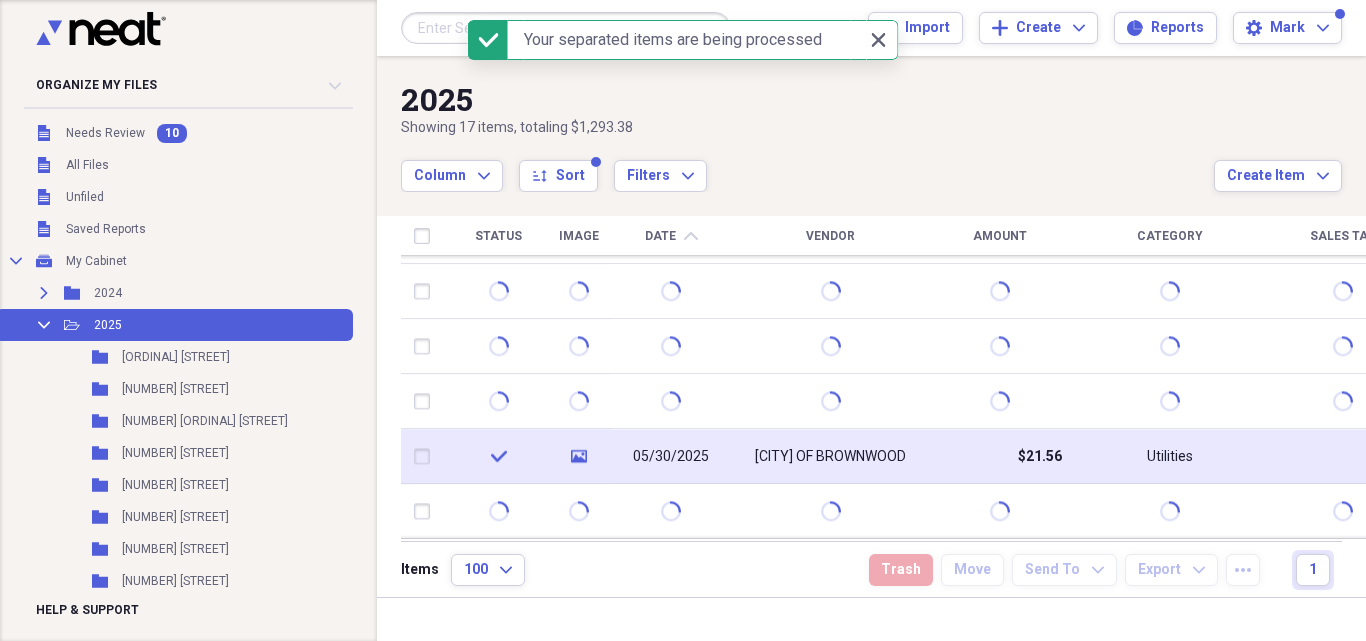 click on "05/30/2025" at bounding box center (671, 457) 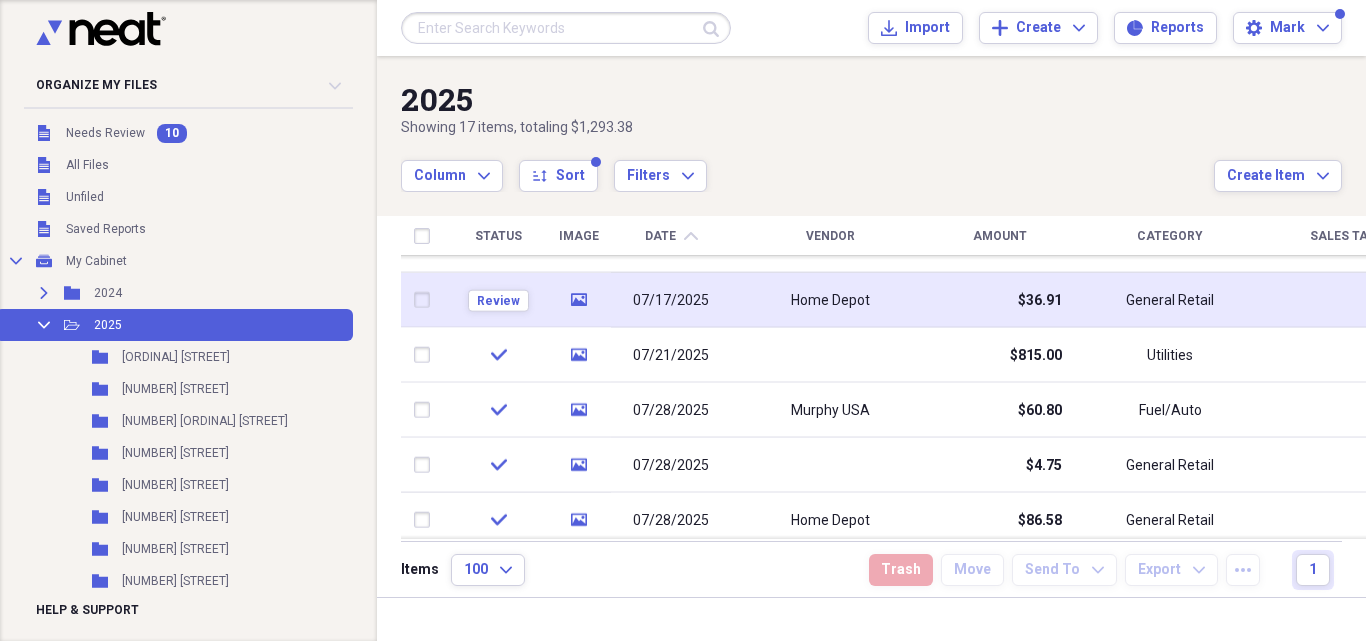 click on "07/17/2025" at bounding box center [671, 300] 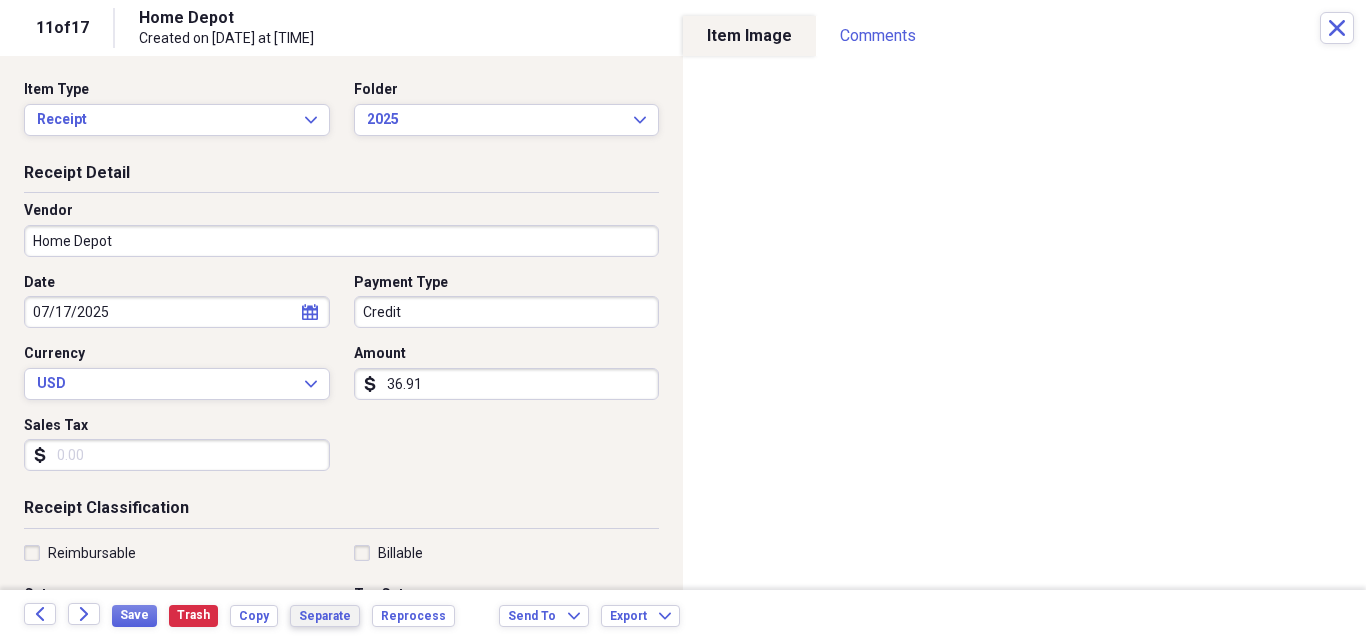 click on "Separate" at bounding box center (325, 616) 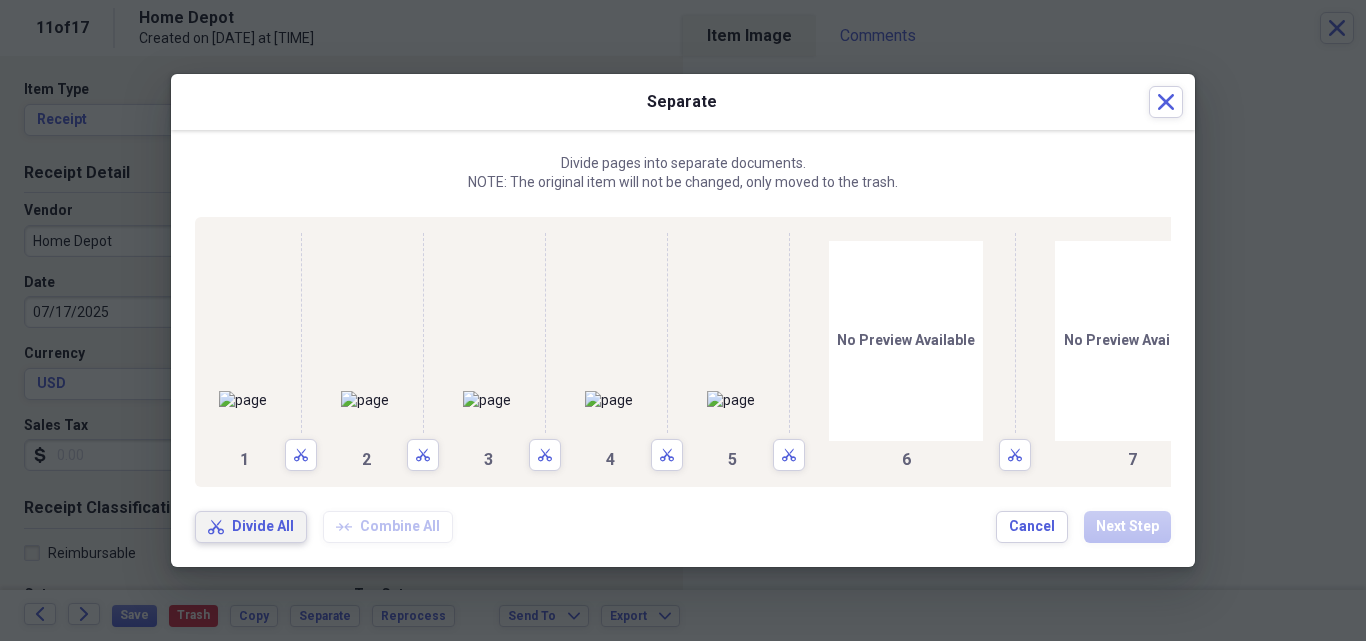 click on "Divide All" at bounding box center [263, 527] 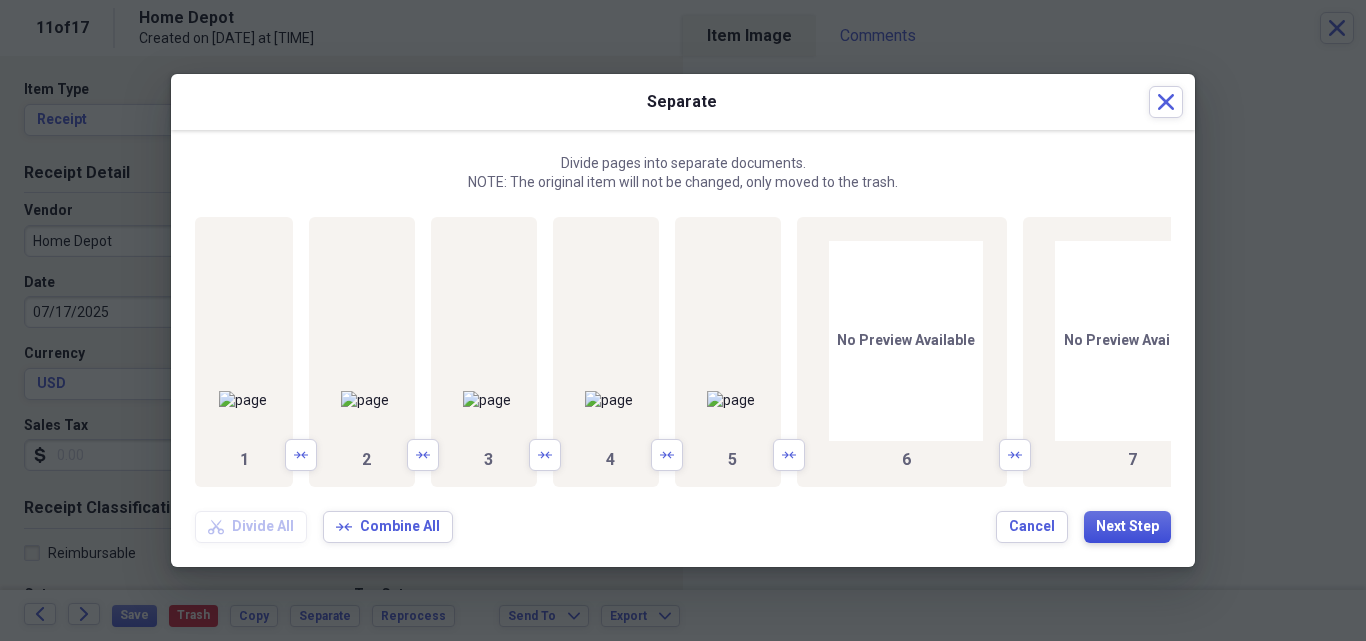 click on "Next Step" at bounding box center [1127, 527] 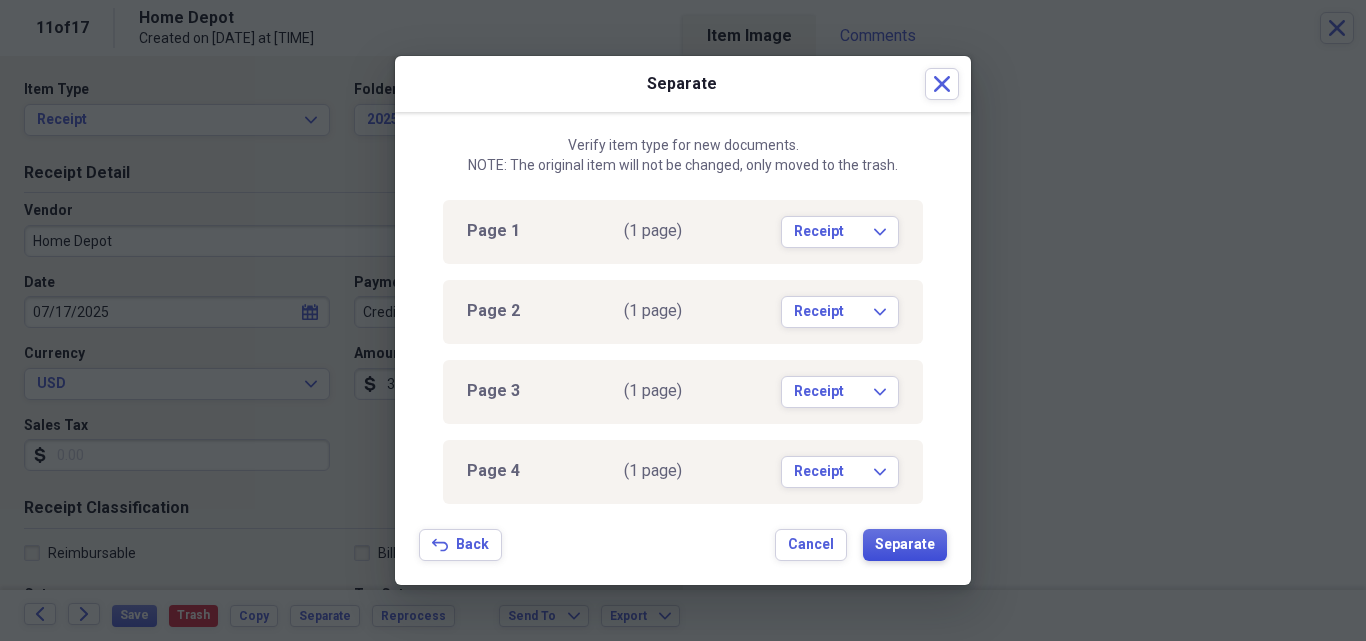 click on "Separate" at bounding box center (905, 545) 